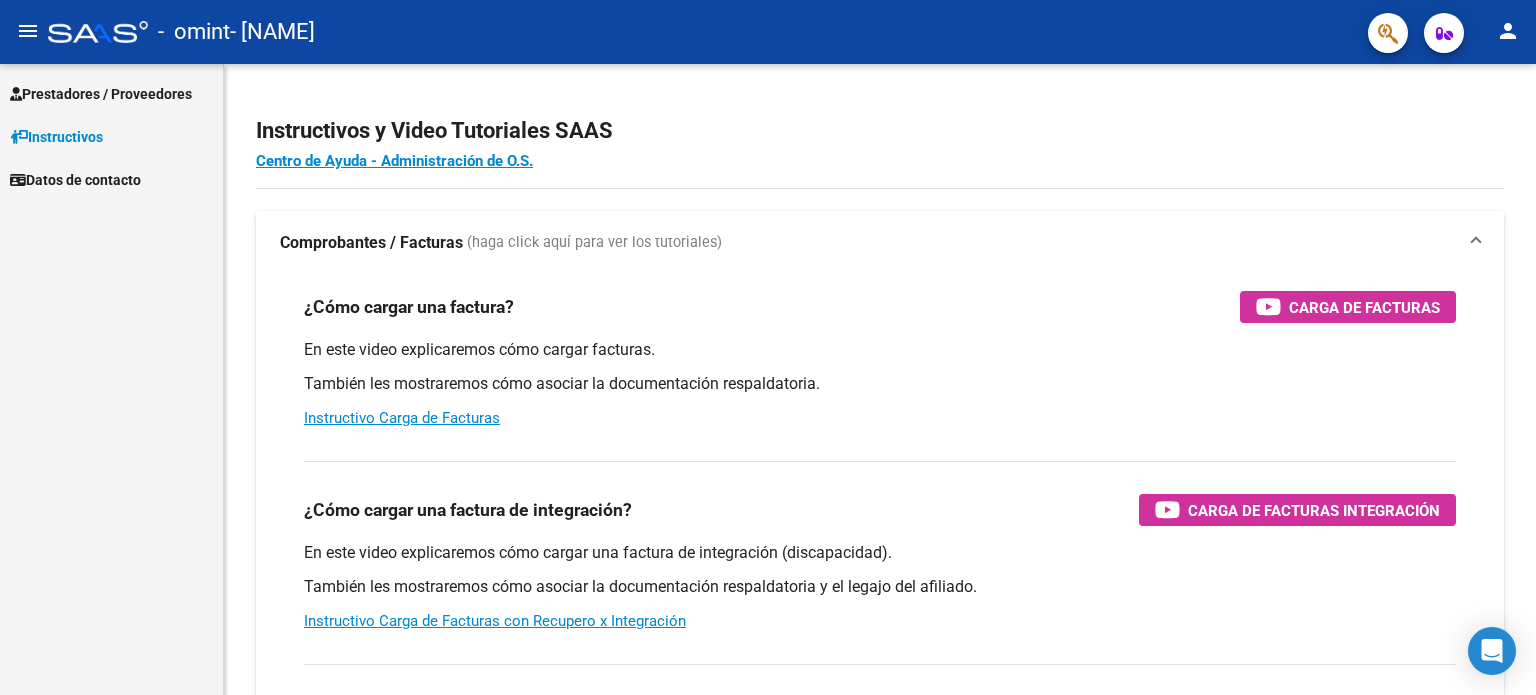 scroll, scrollTop: 0, scrollLeft: 0, axis: both 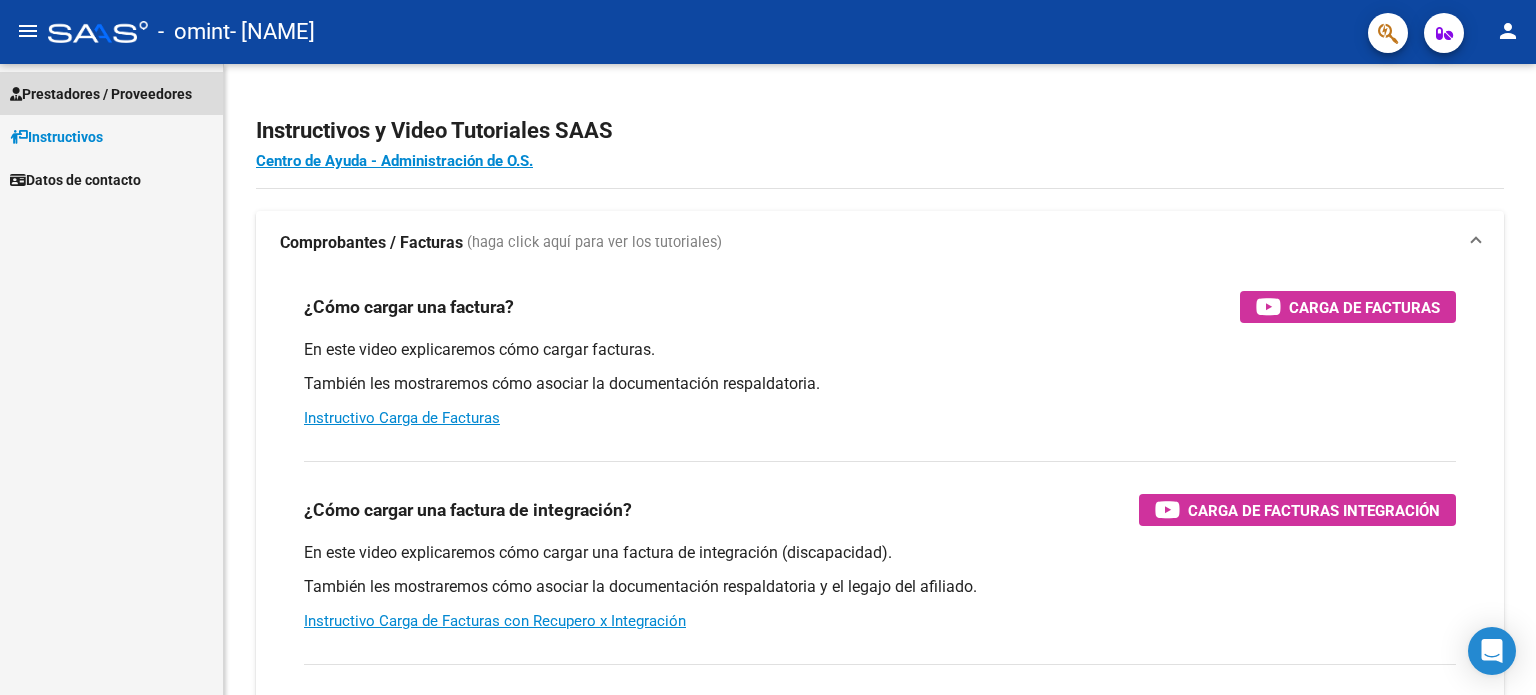 click on "Prestadores / Proveedores" at bounding box center (101, 94) 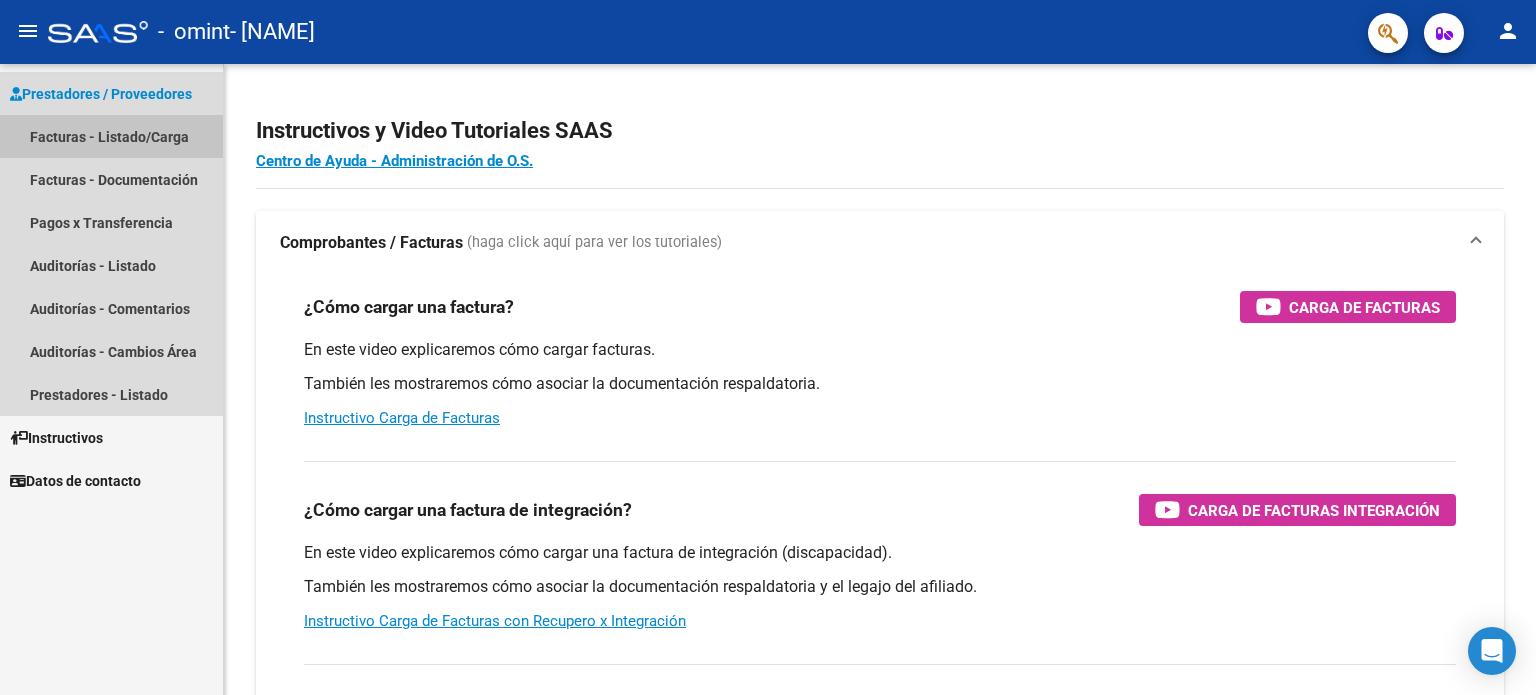 click on "Facturas - Listado/Carga" at bounding box center [111, 136] 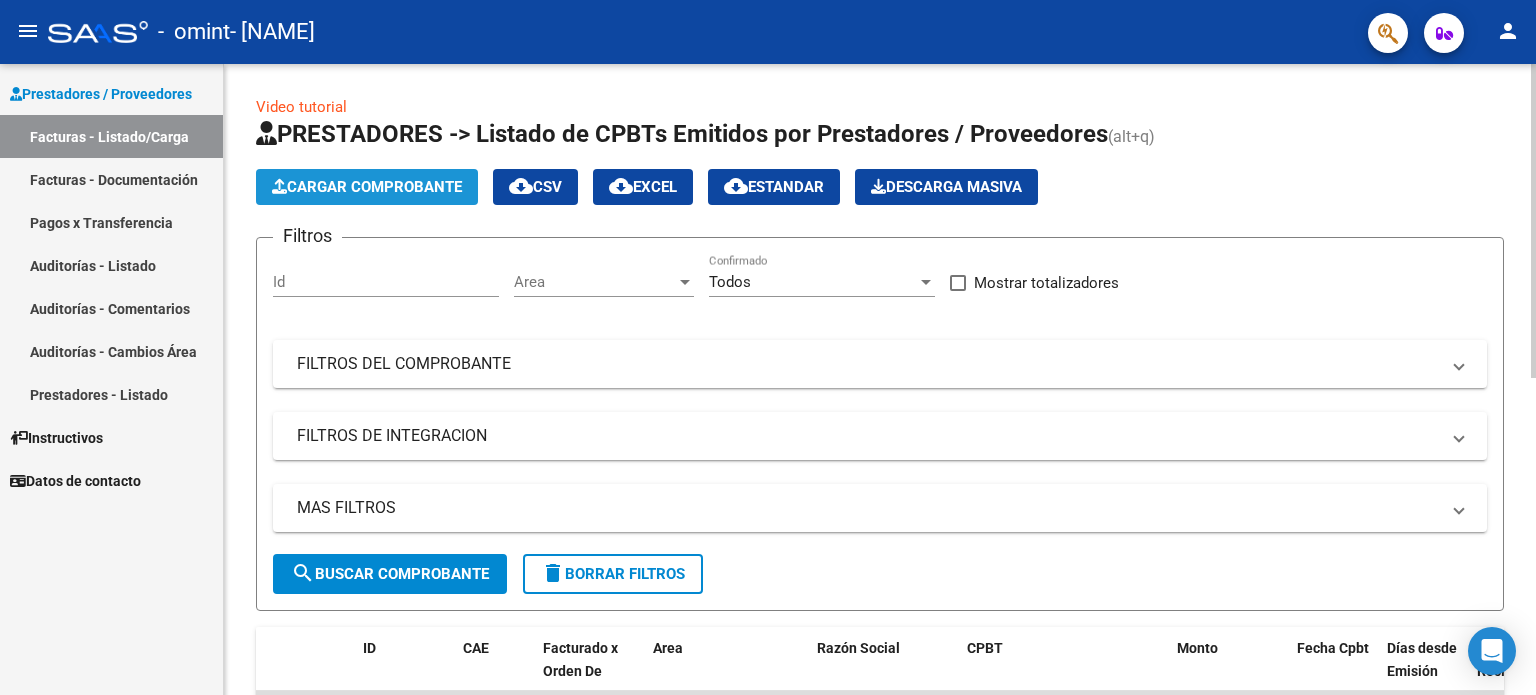 click on "Cargar Comprobante" 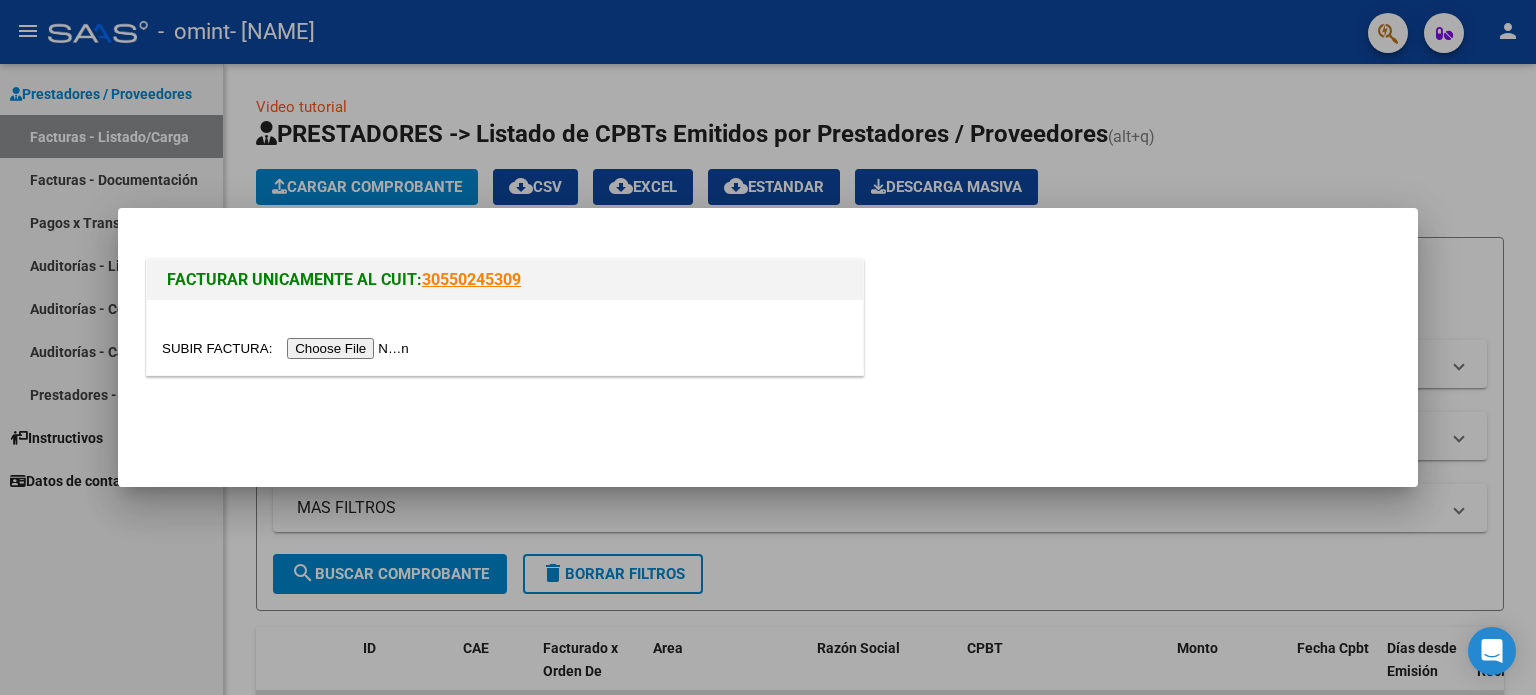 click at bounding box center [288, 348] 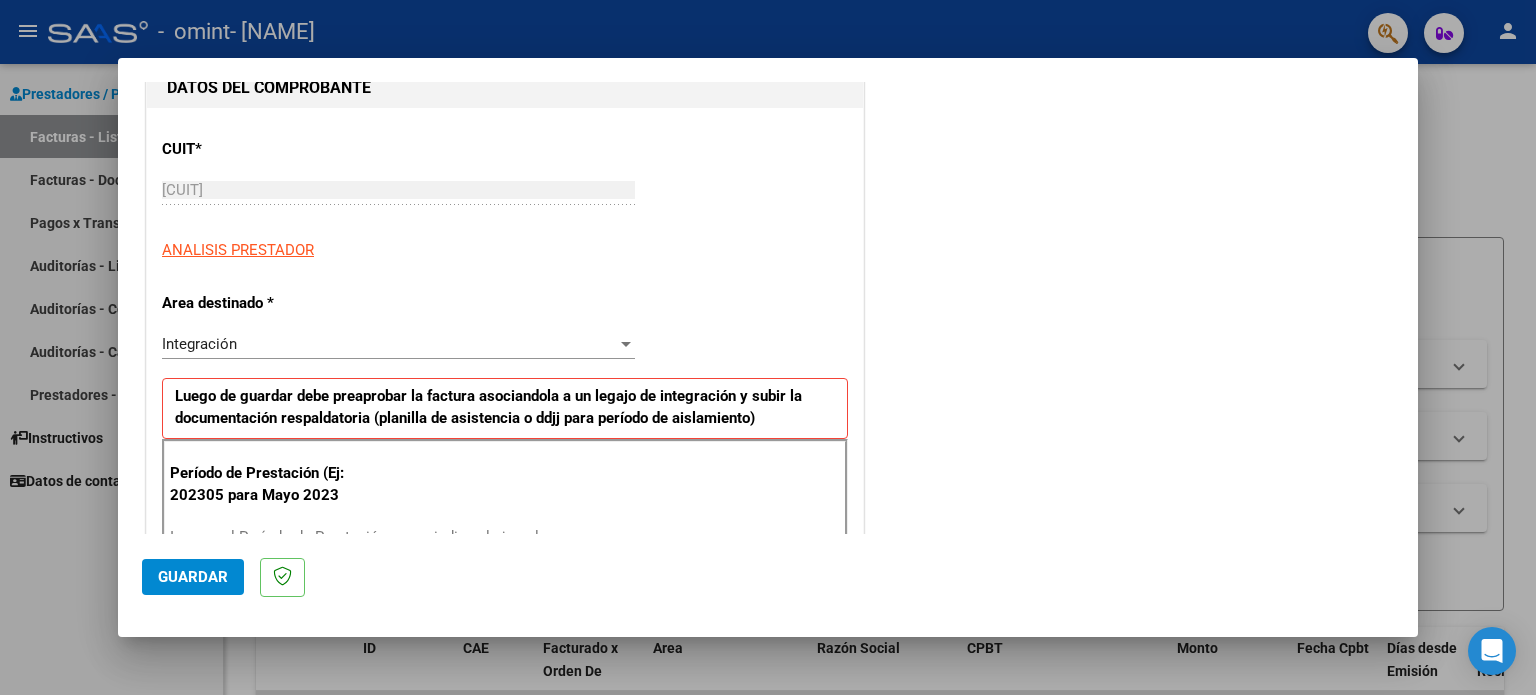 scroll, scrollTop: 232, scrollLeft: 0, axis: vertical 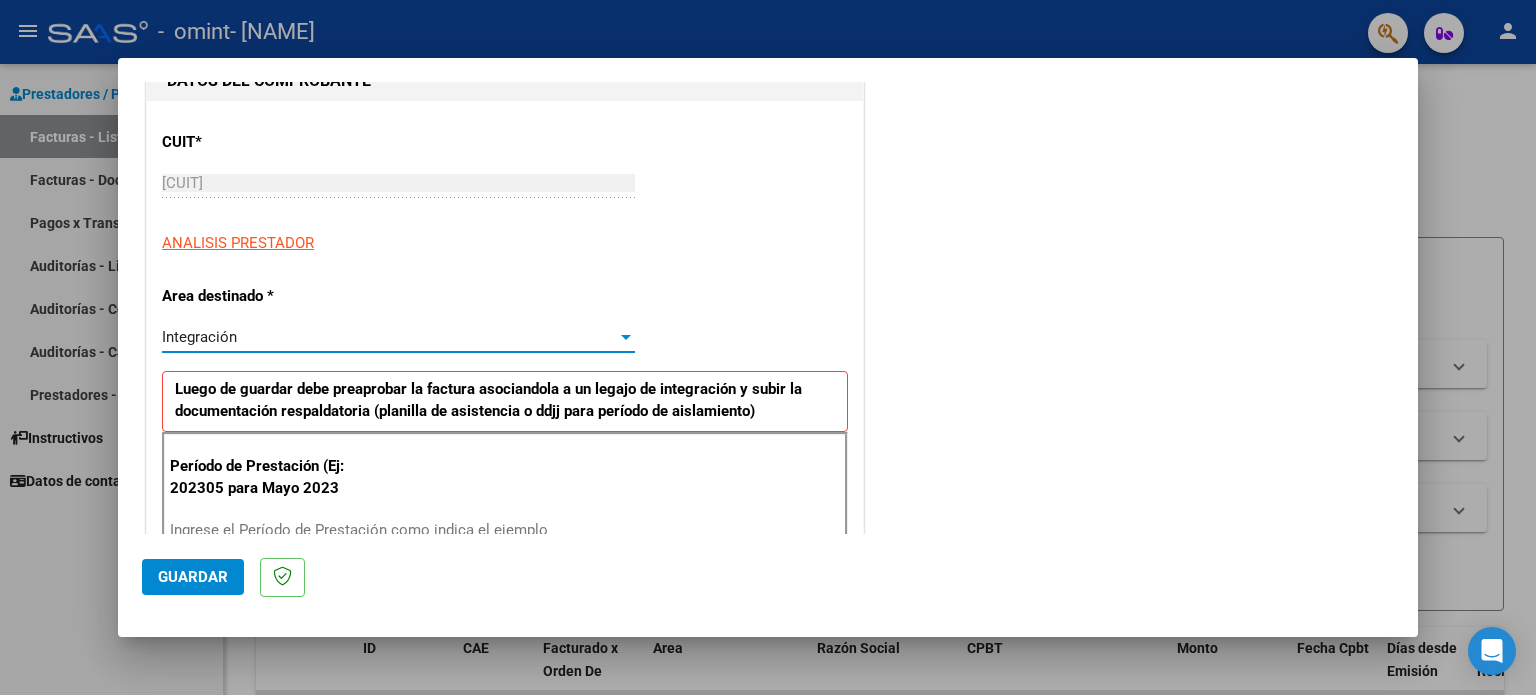 click at bounding box center (626, 337) 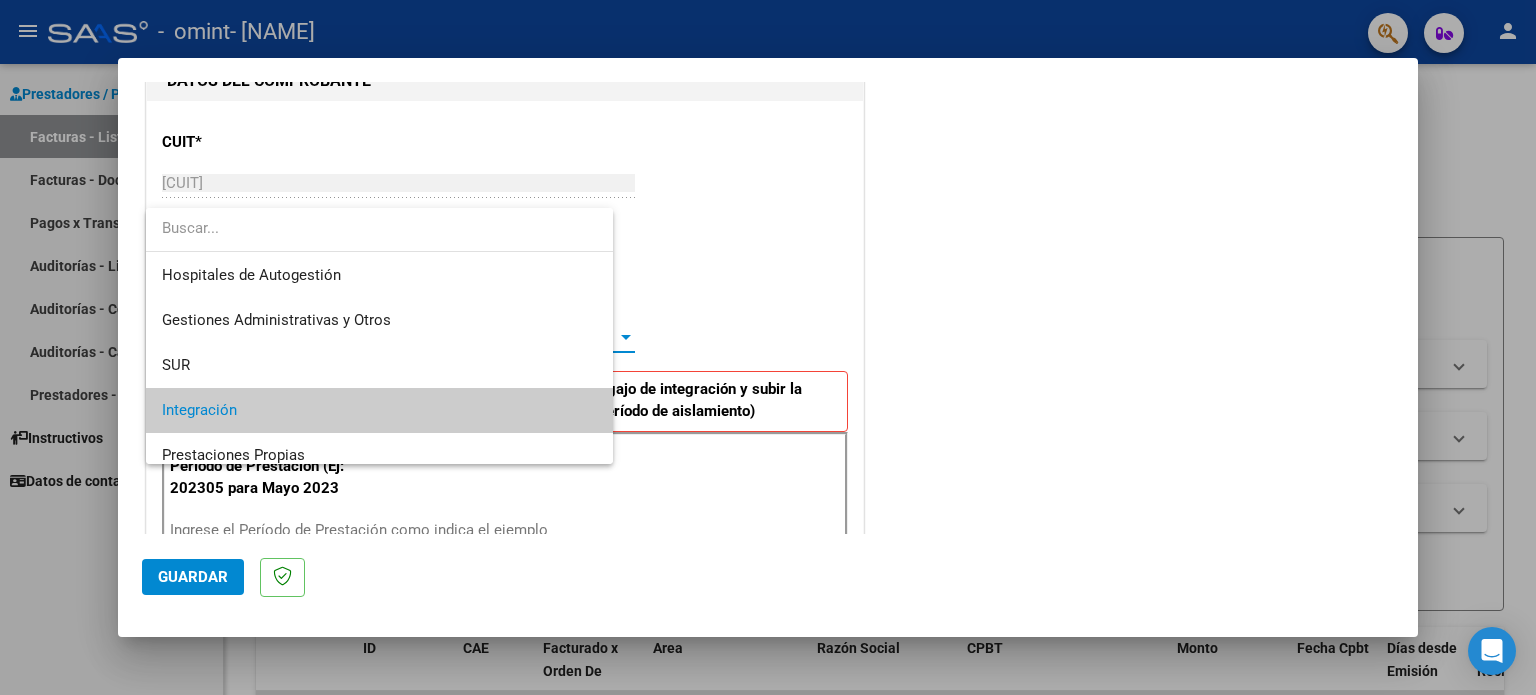 scroll, scrollTop: 74, scrollLeft: 0, axis: vertical 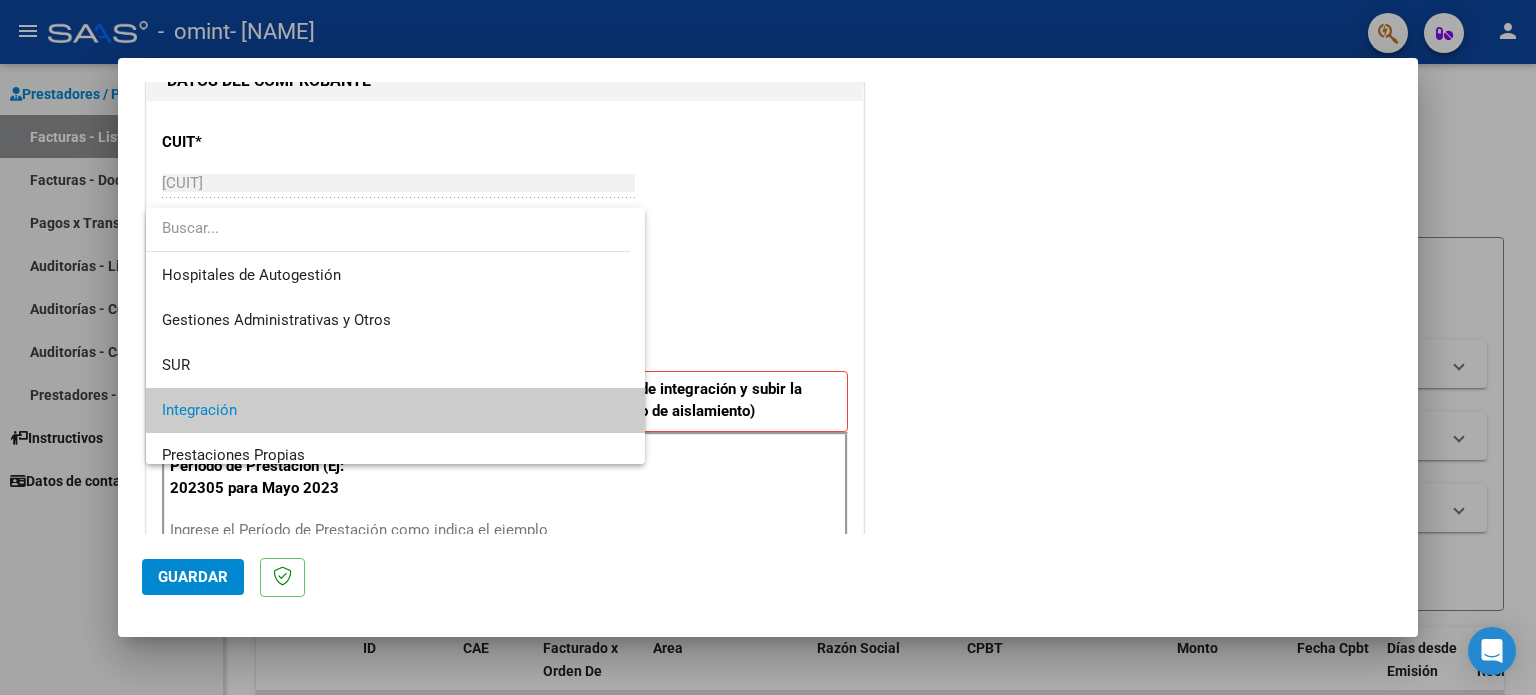 click at bounding box center (768, 347) 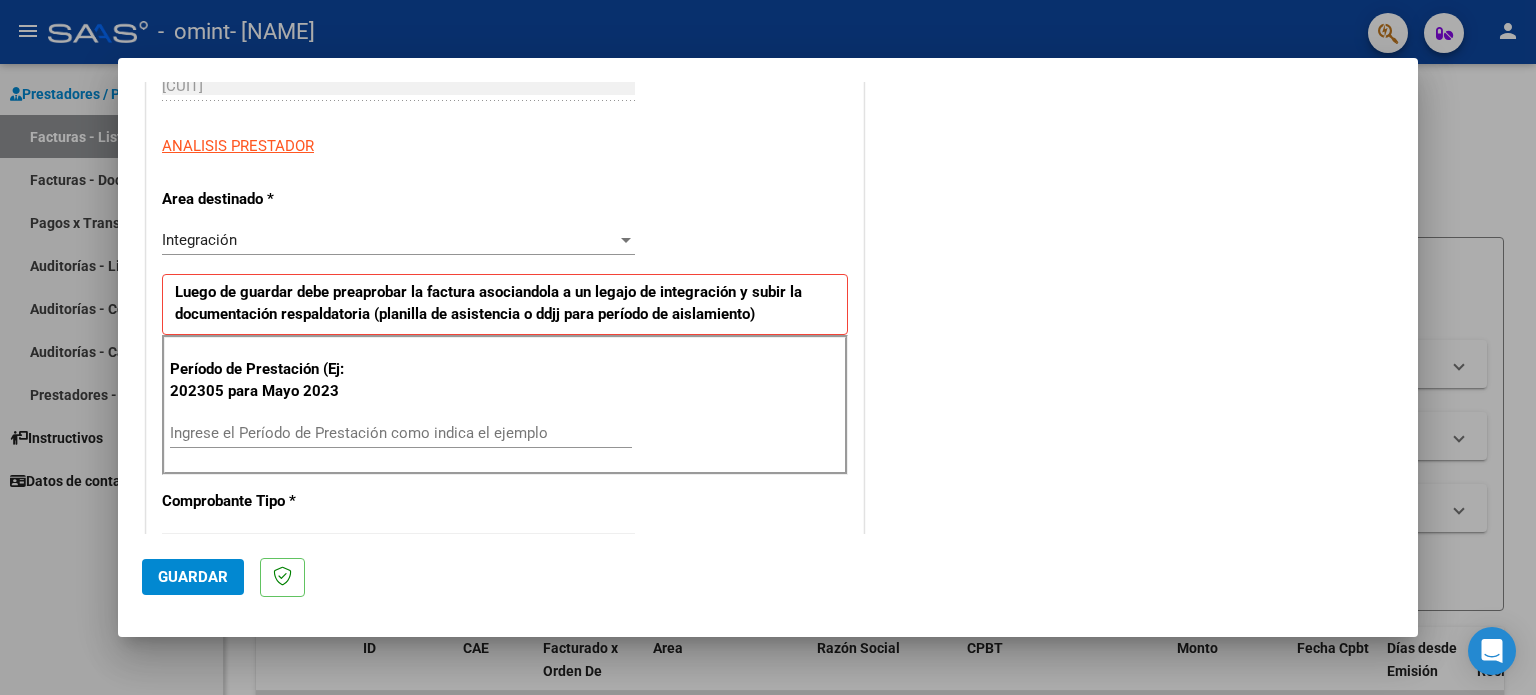 scroll, scrollTop: 385, scrollLeft: 0, axis: vertical 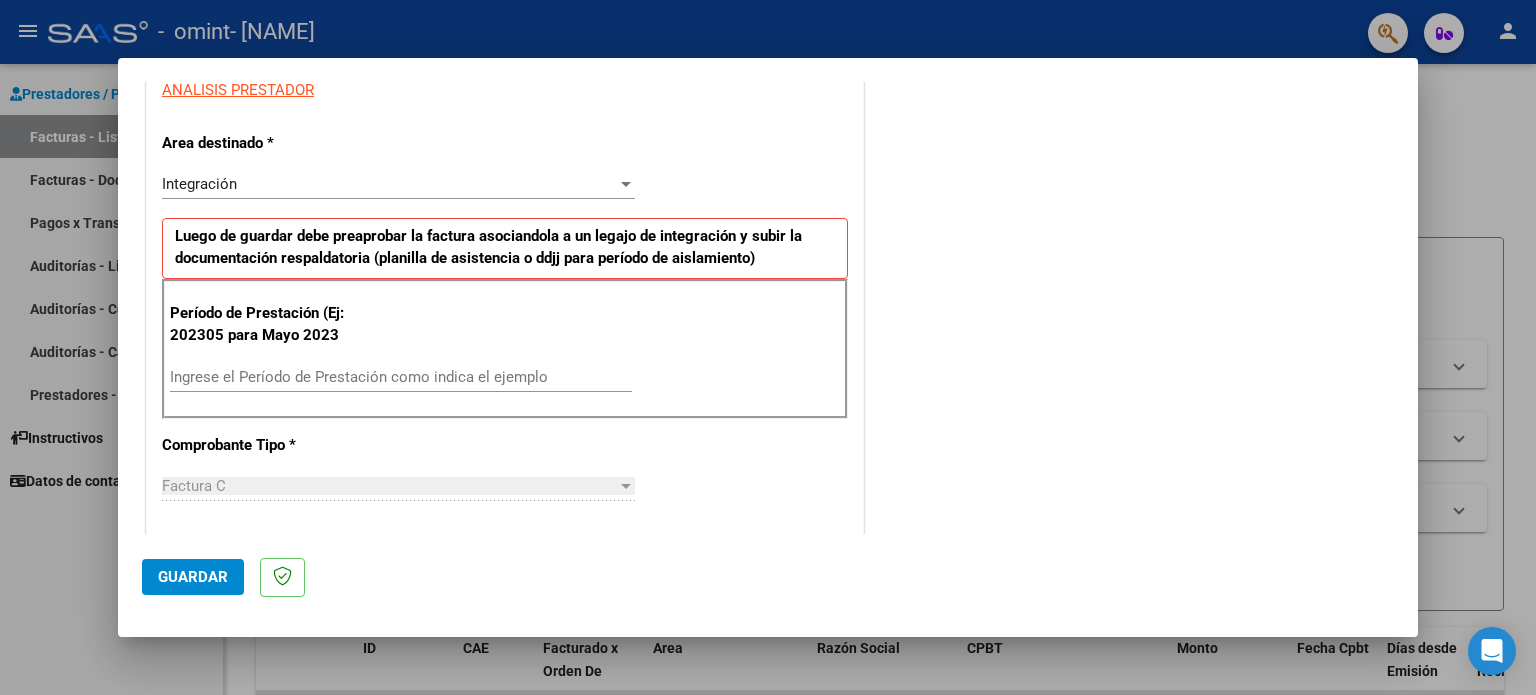 click on "Ingrese el Período de Prestación como indica el ejemplo" at bounding box center [401, 377] 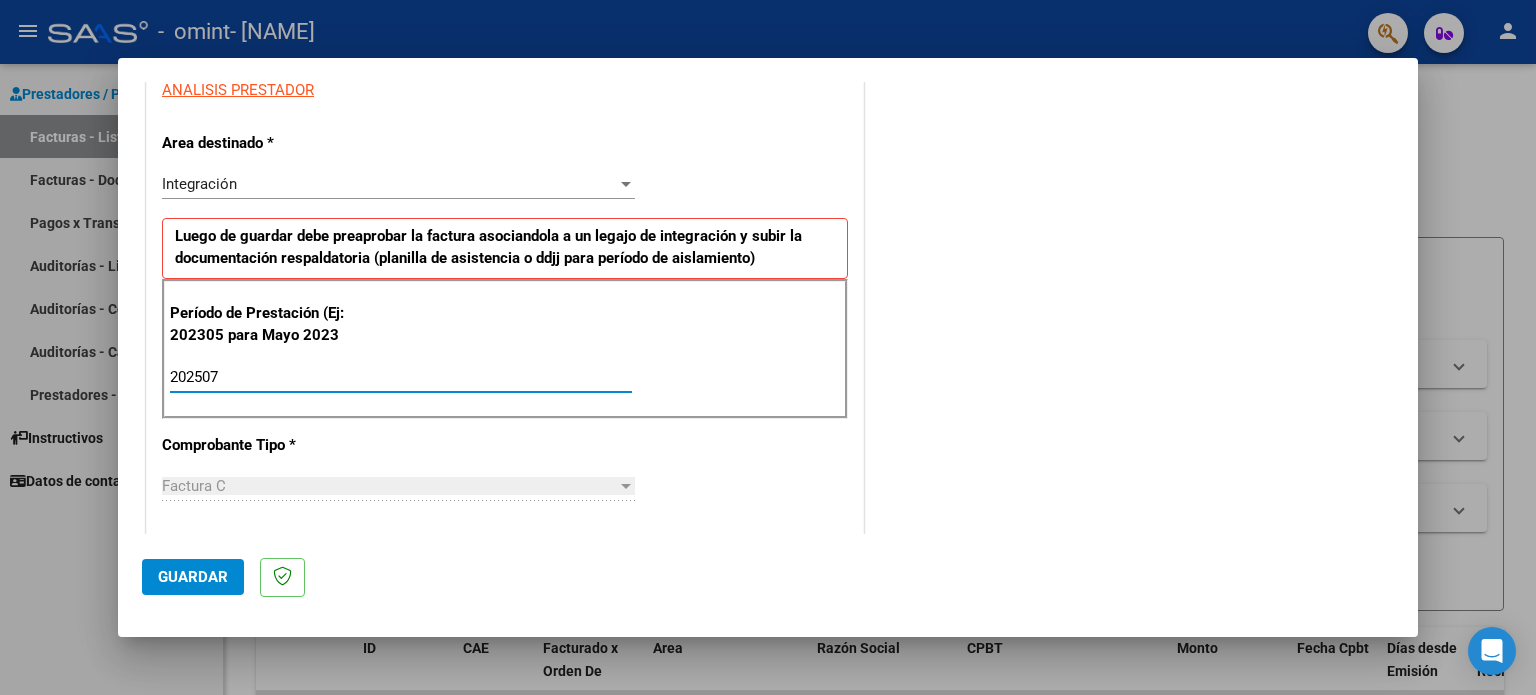 type on "202507" 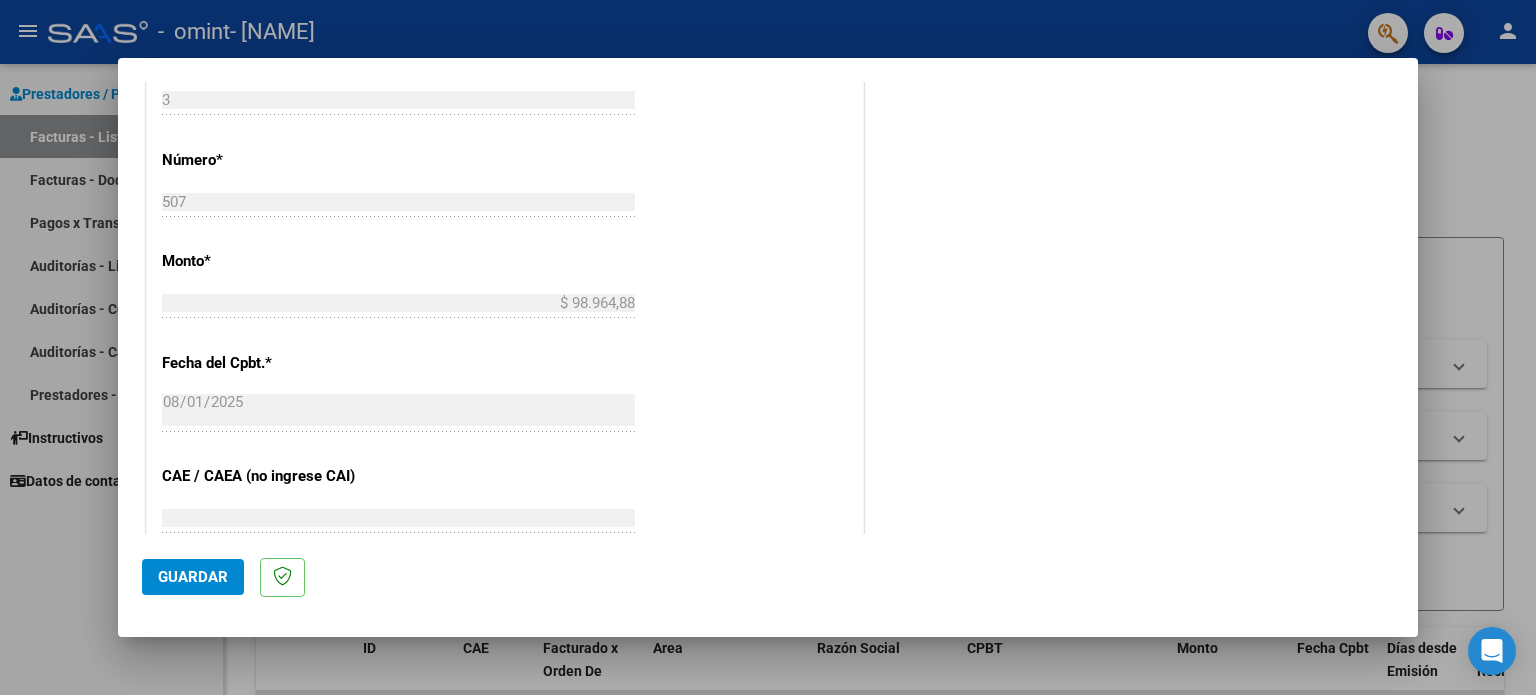 scroll, scrollTop: 880, scrollLeft: 0, axis: vertical 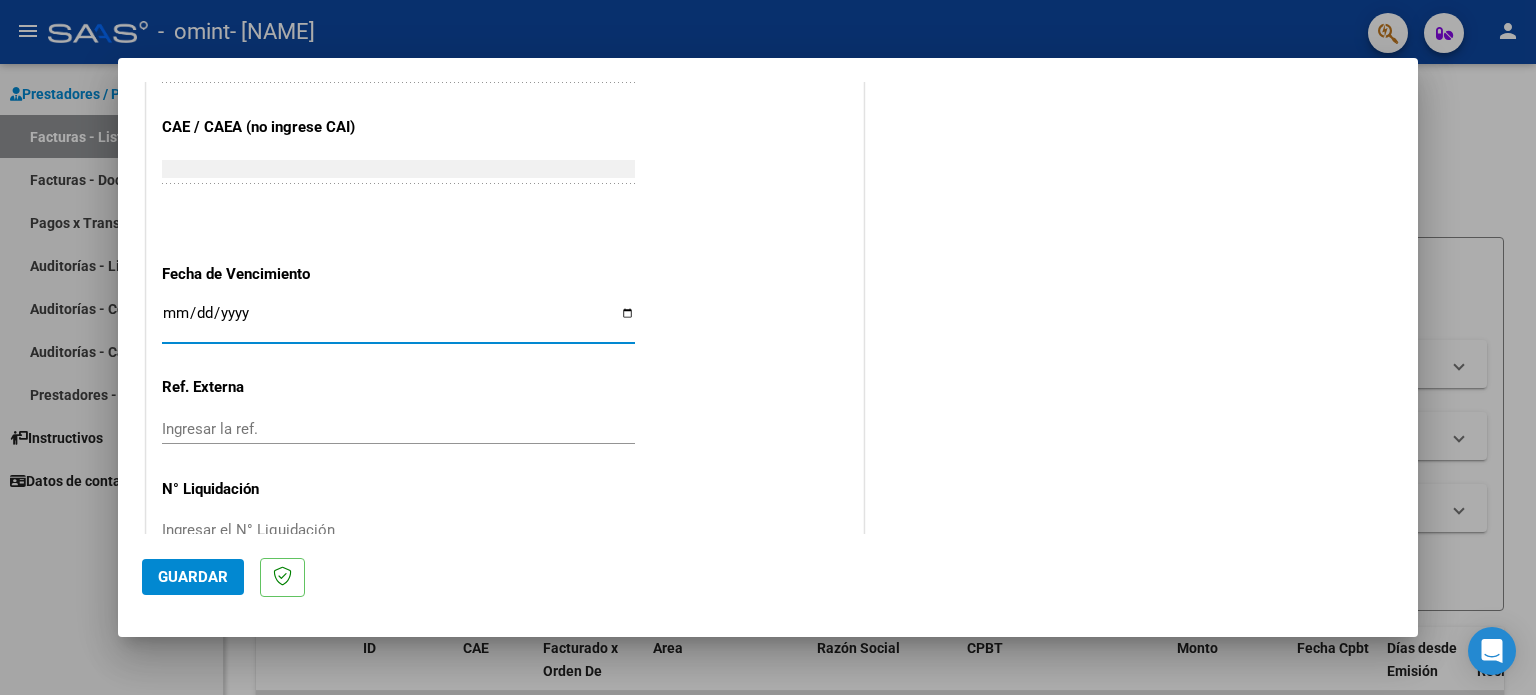 click on "Ingresar la fecha" at bounding box center (398, 321) 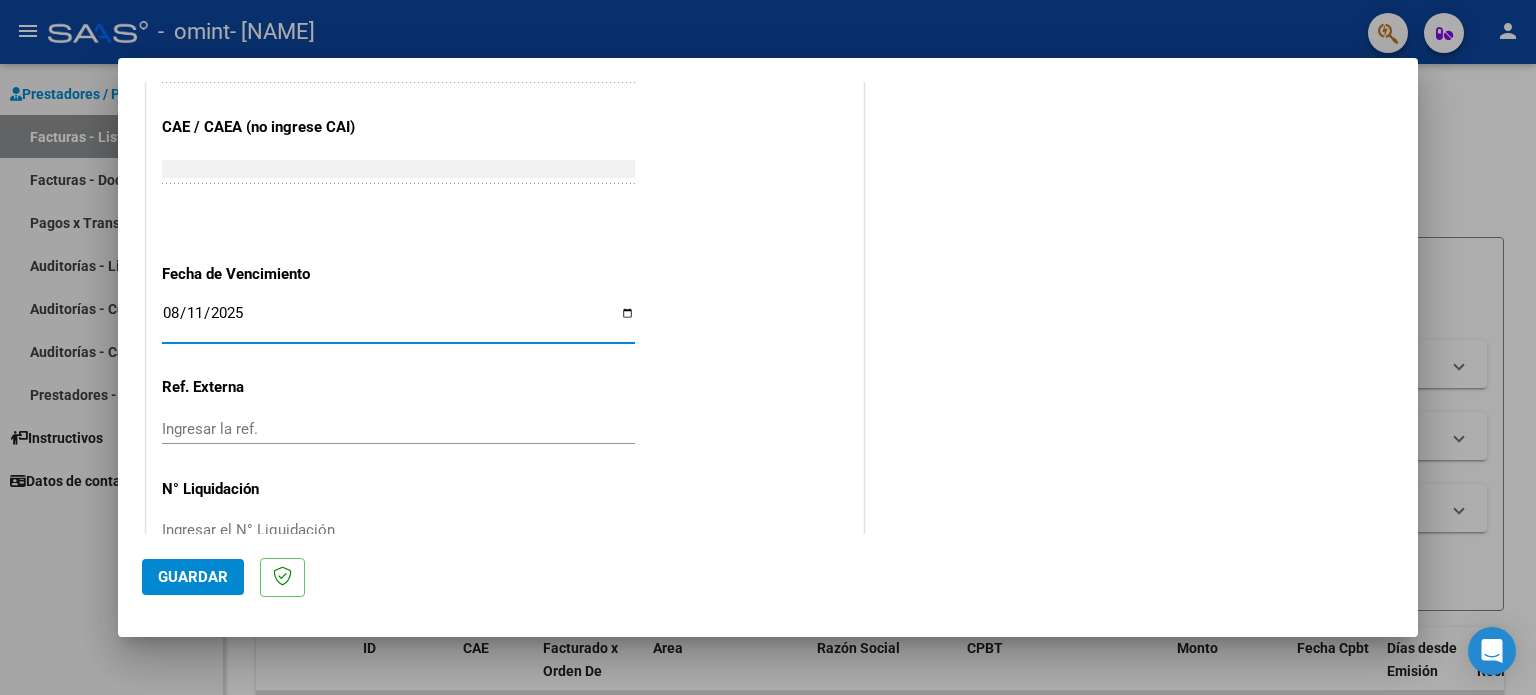 type on "2025-08-11" 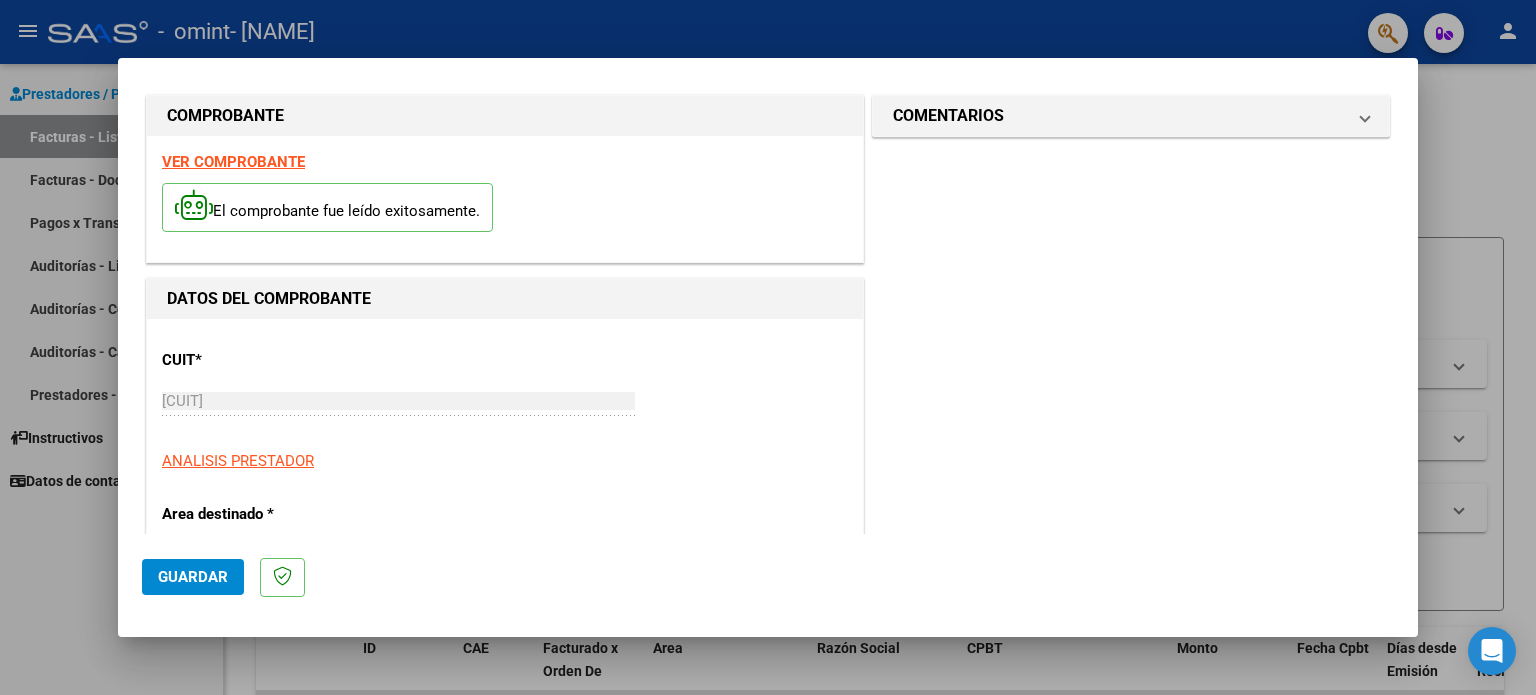 scroll, scrollTop: 0, scrollLeft: 0, axis: both 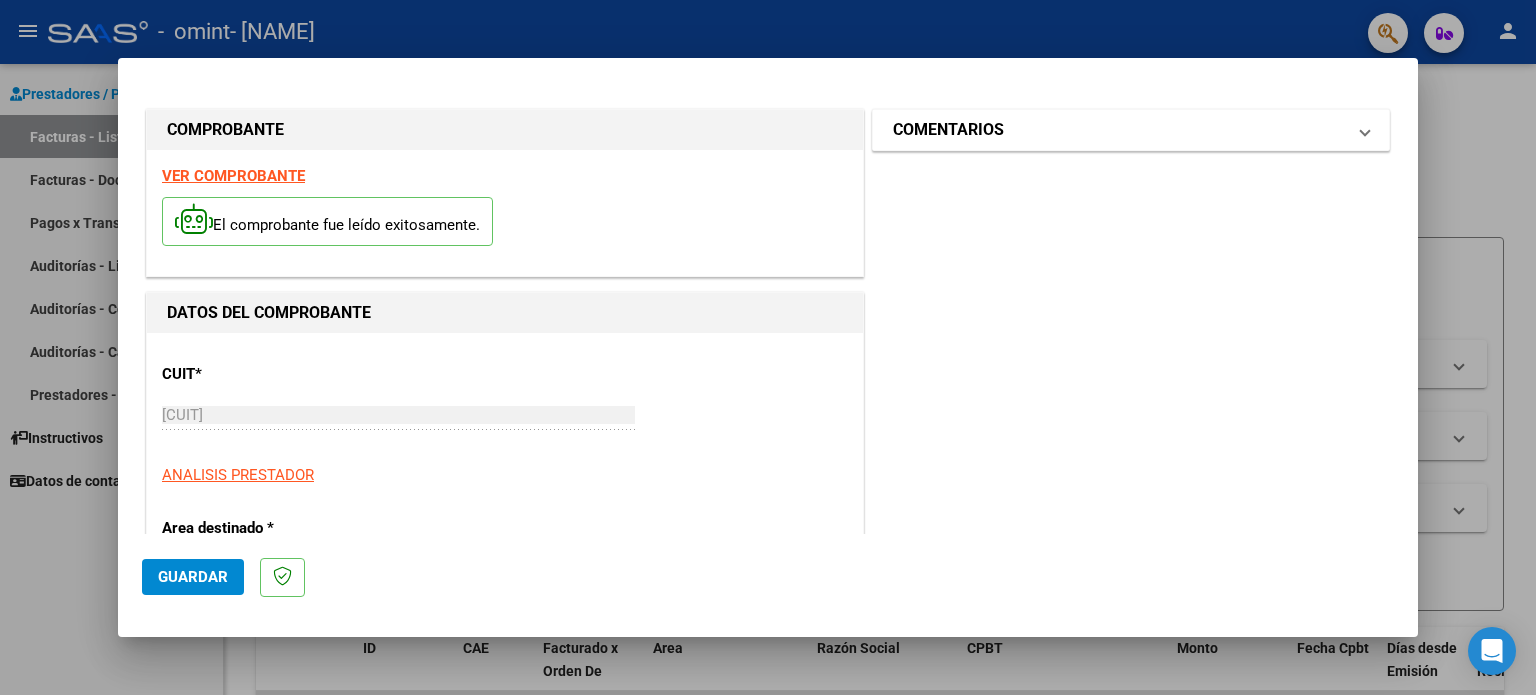 click at bounding box center (1365, 130) 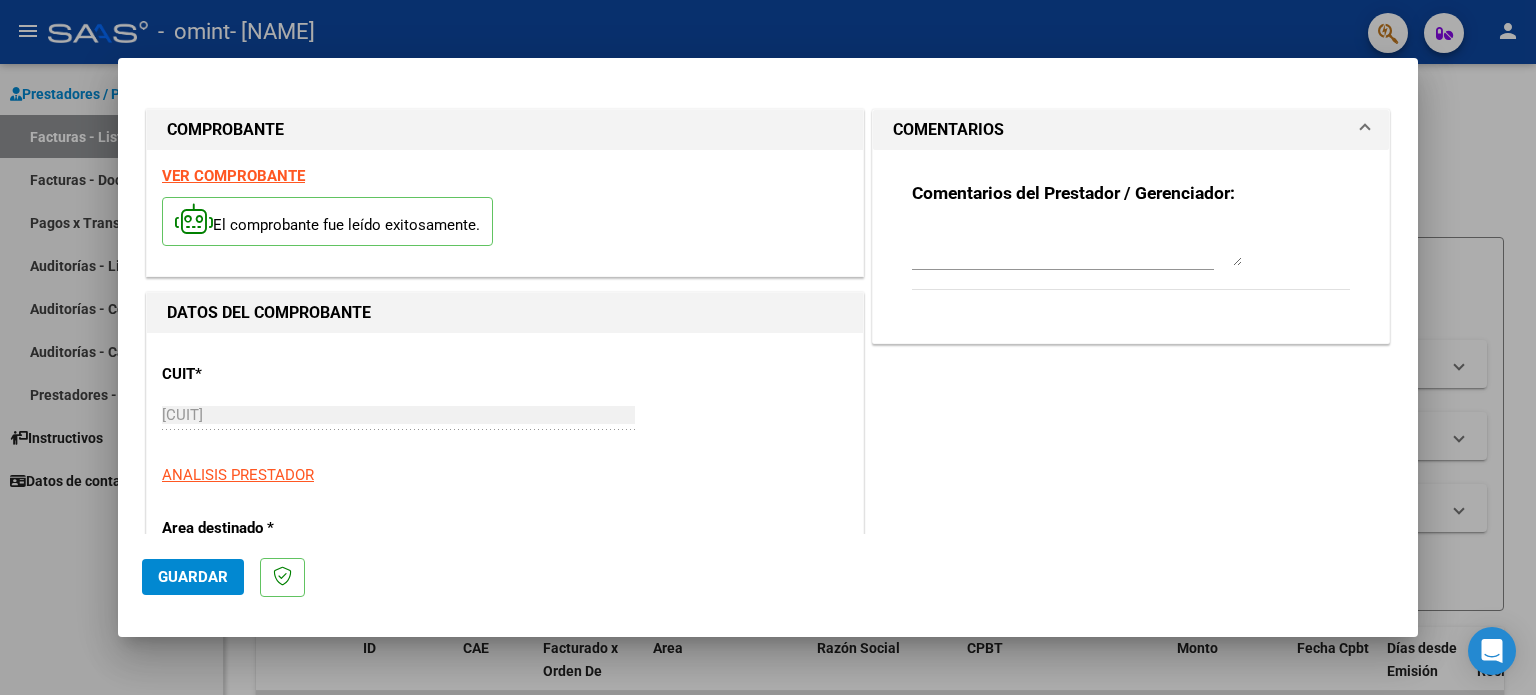 click at bounding box center (1365, 130) 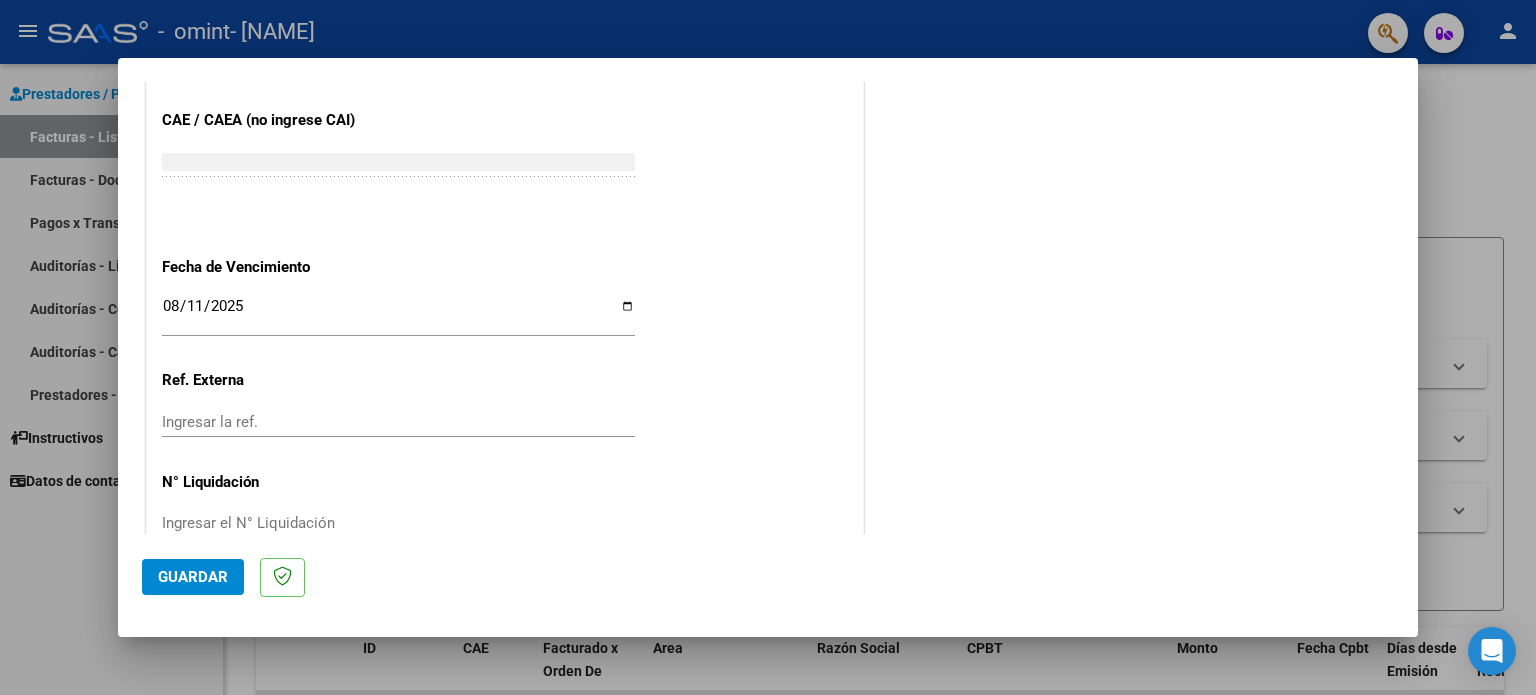 scroll, scrollTop: 1268, scrollLeft: 0, axis: vertical 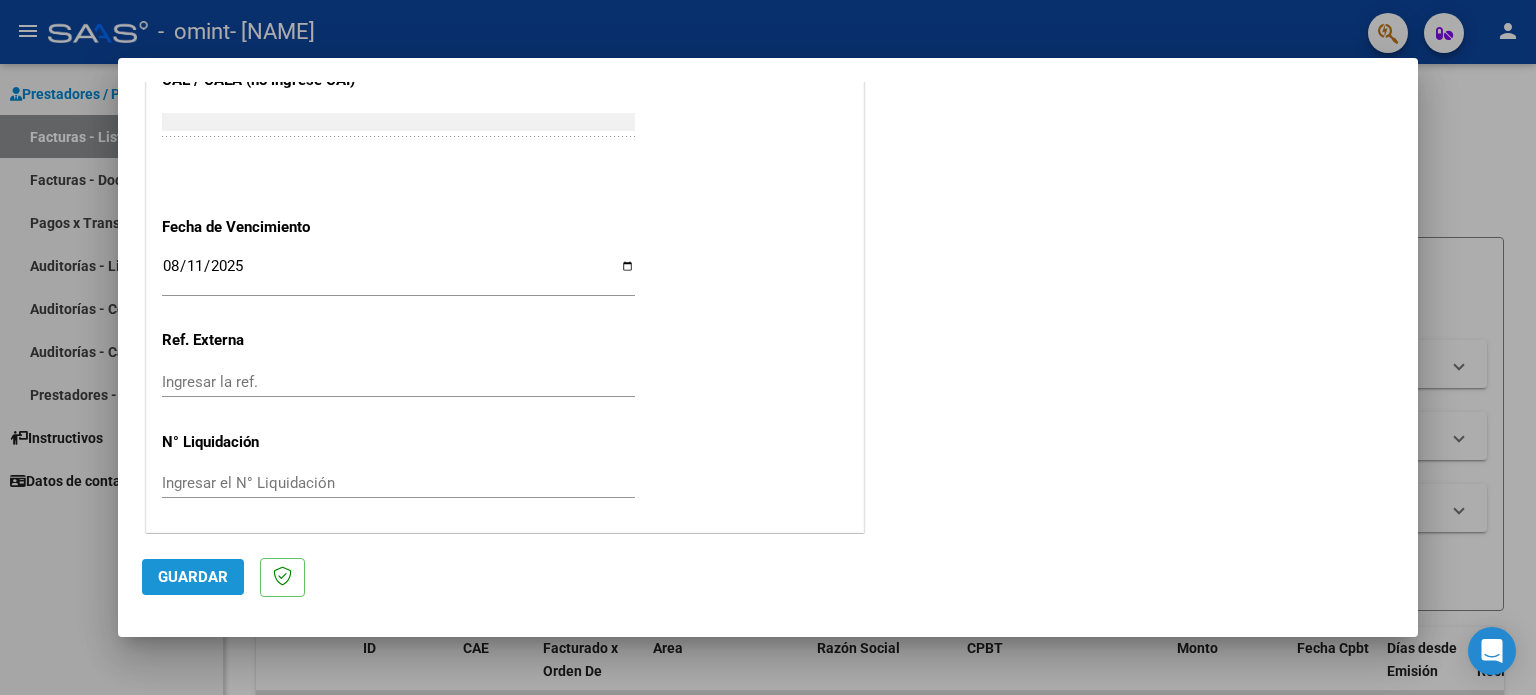 click on "Guardar" 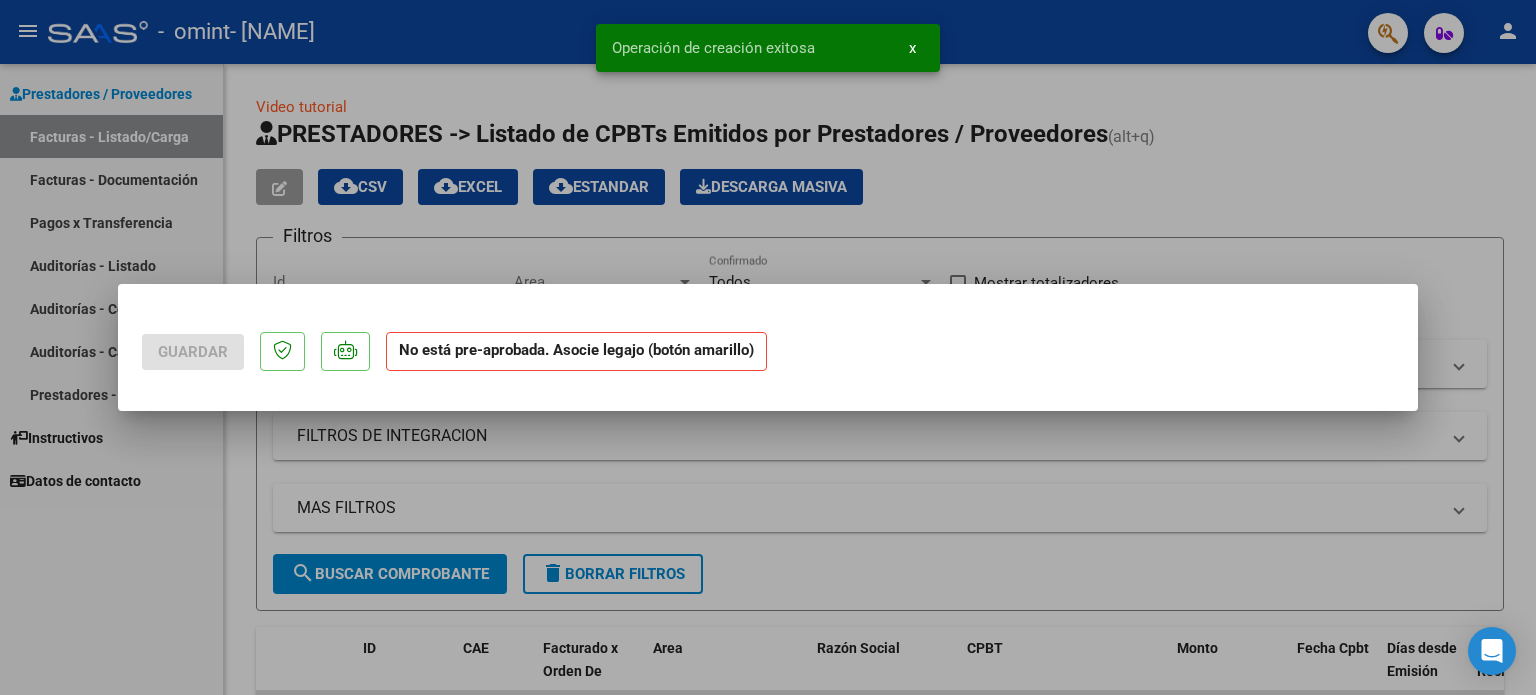 scroll, scrollTop: 0, scrollLeft: 0, axis: both 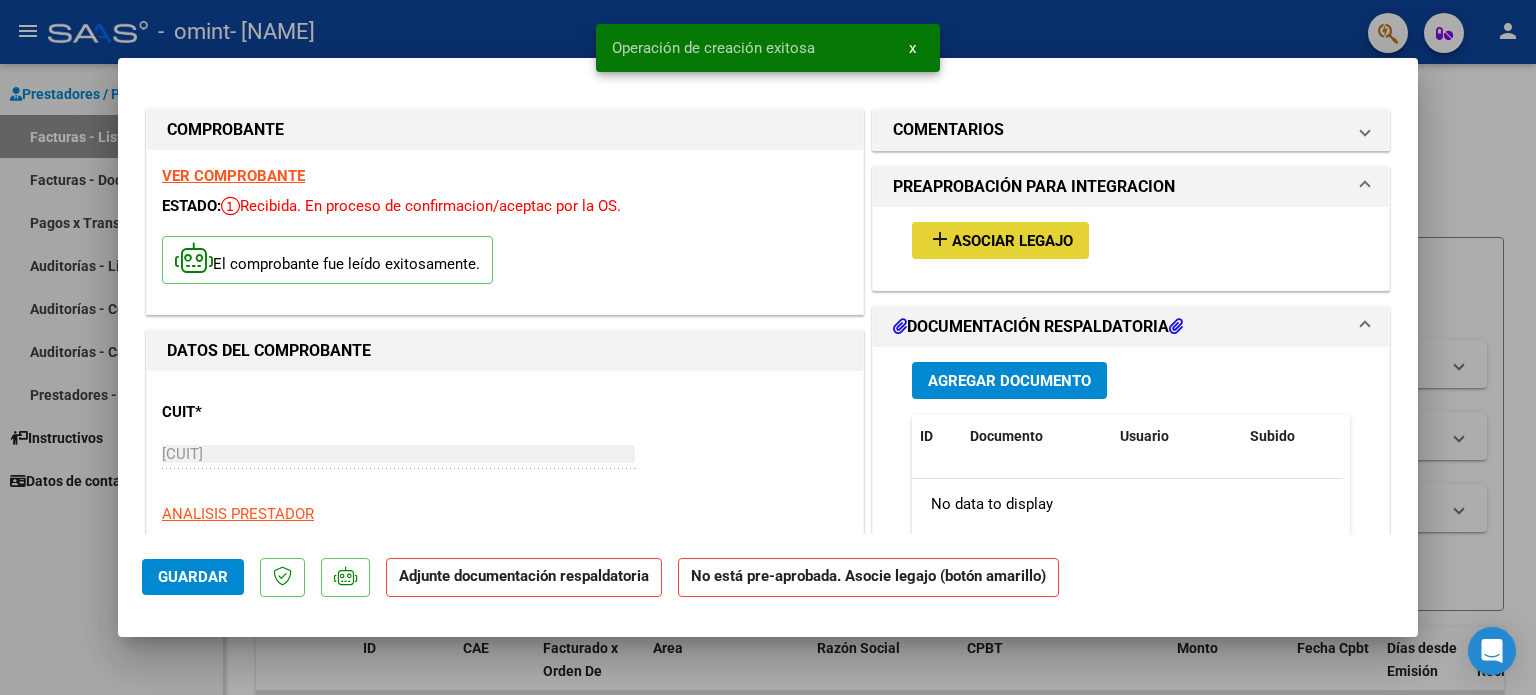 click on "Asociar Legajo" at bounding box center [1012, 241] 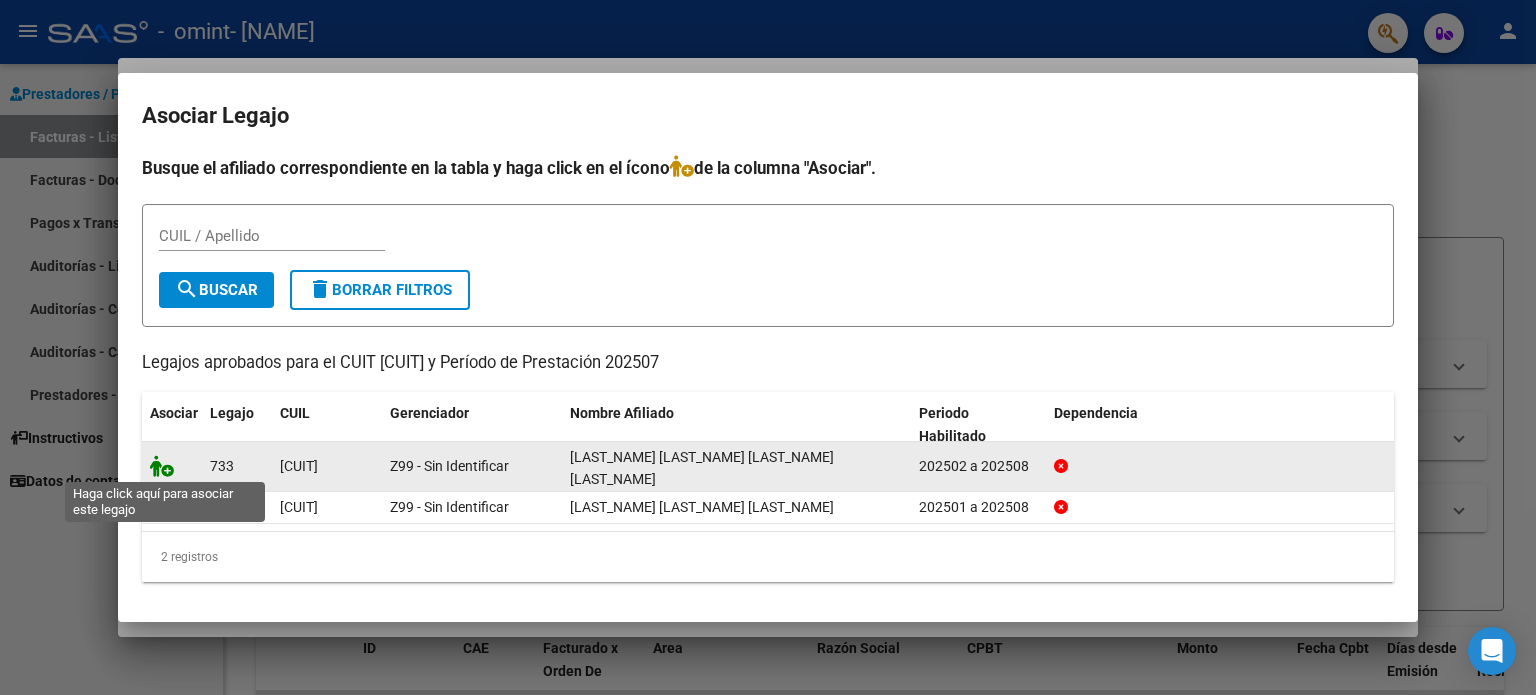 click 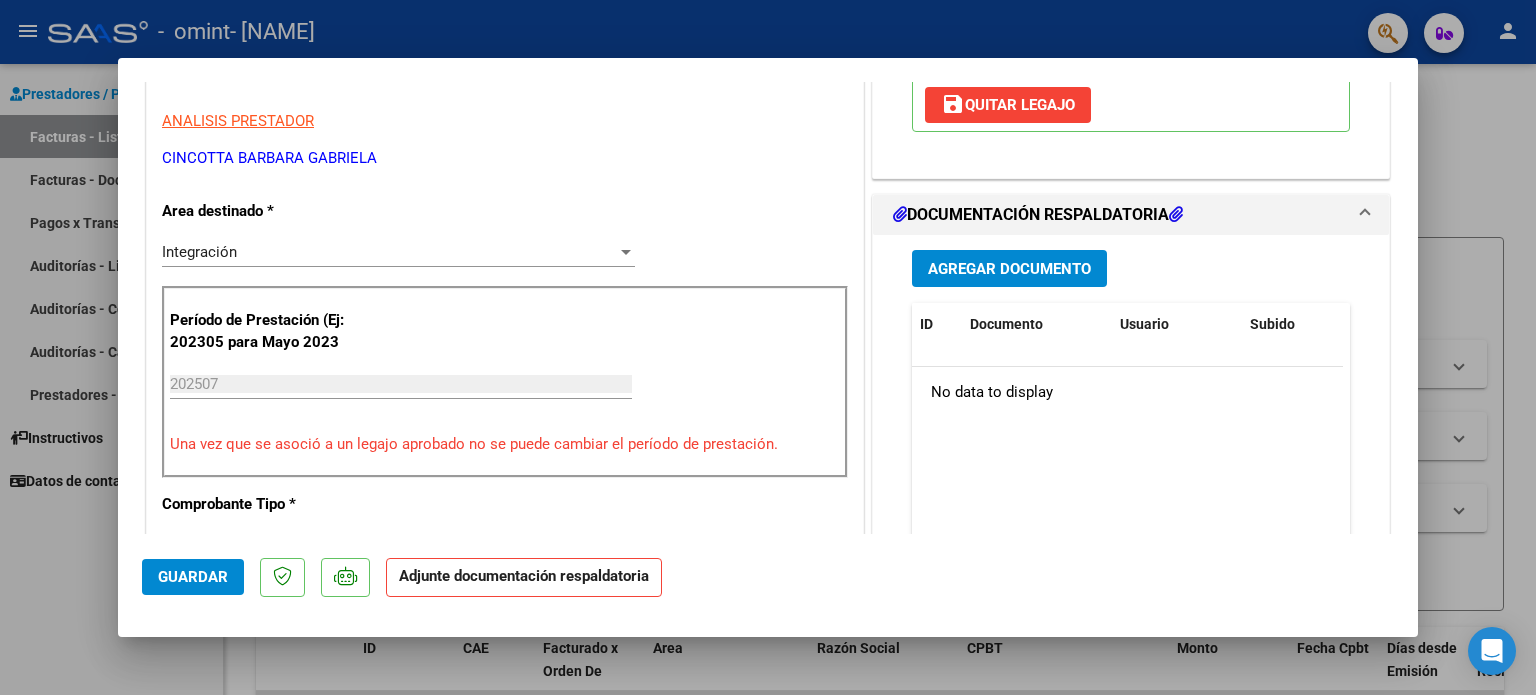 scroll, scrollTop: 404, scrollLeft: 0, axis: vertical 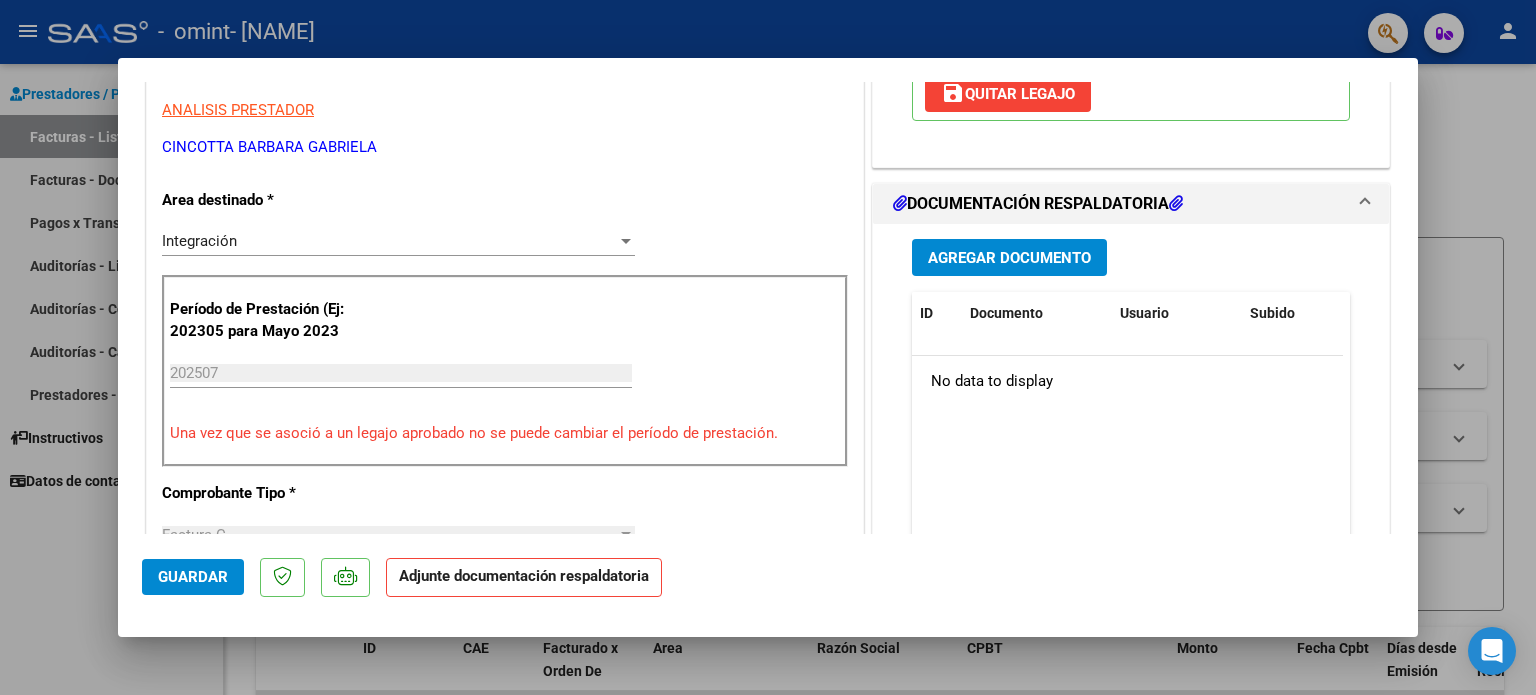 click on "Agregar Documento" at bounding box center [1009, 258] 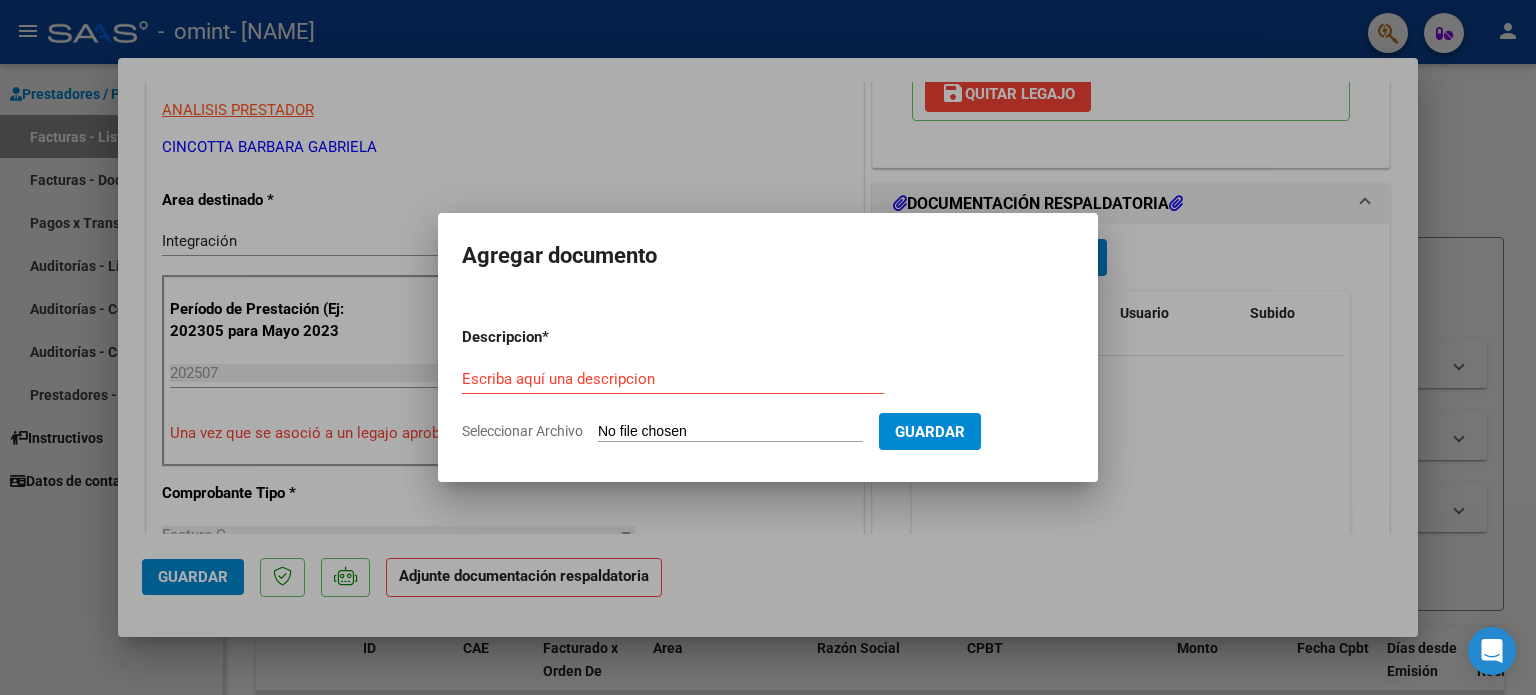 click on "Seleccionar Archivo" 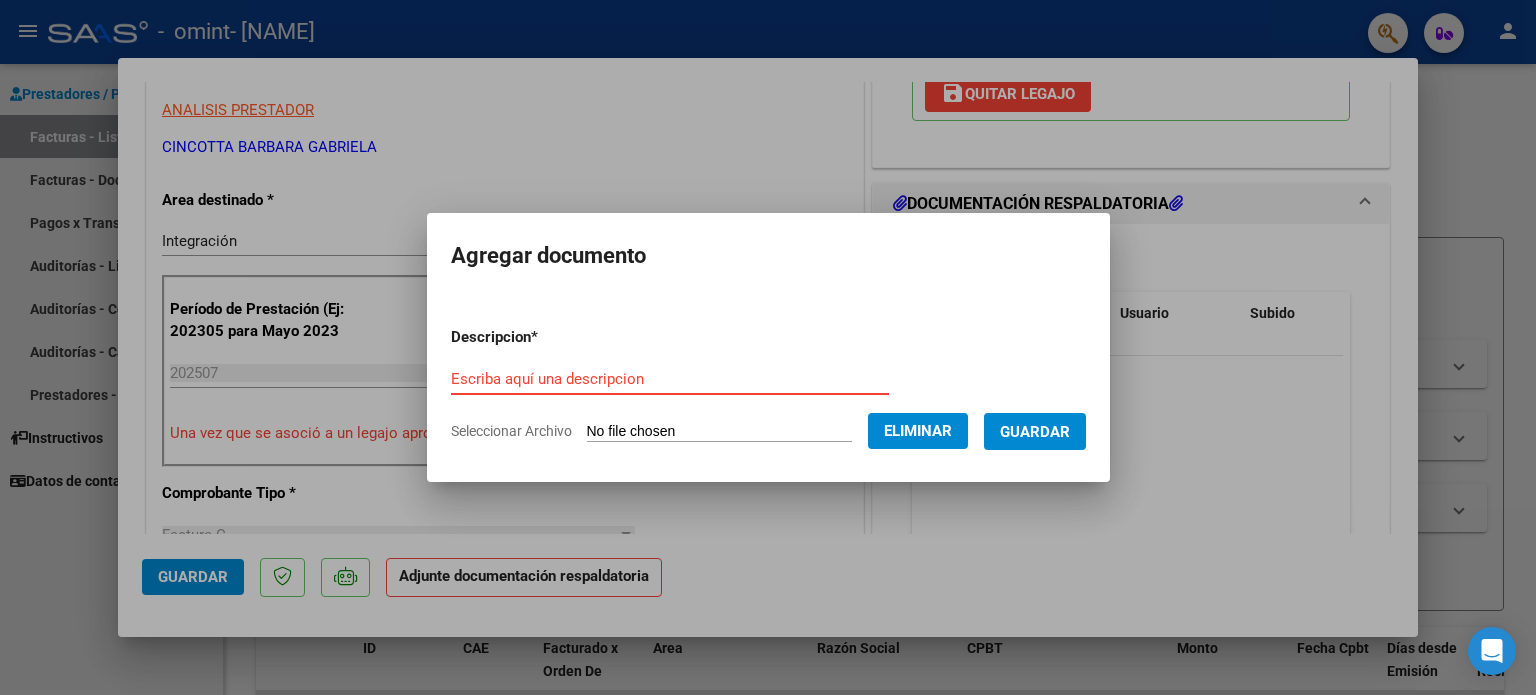 click on "Escriba aquí una descripcion" at bounding box center (670, 379) 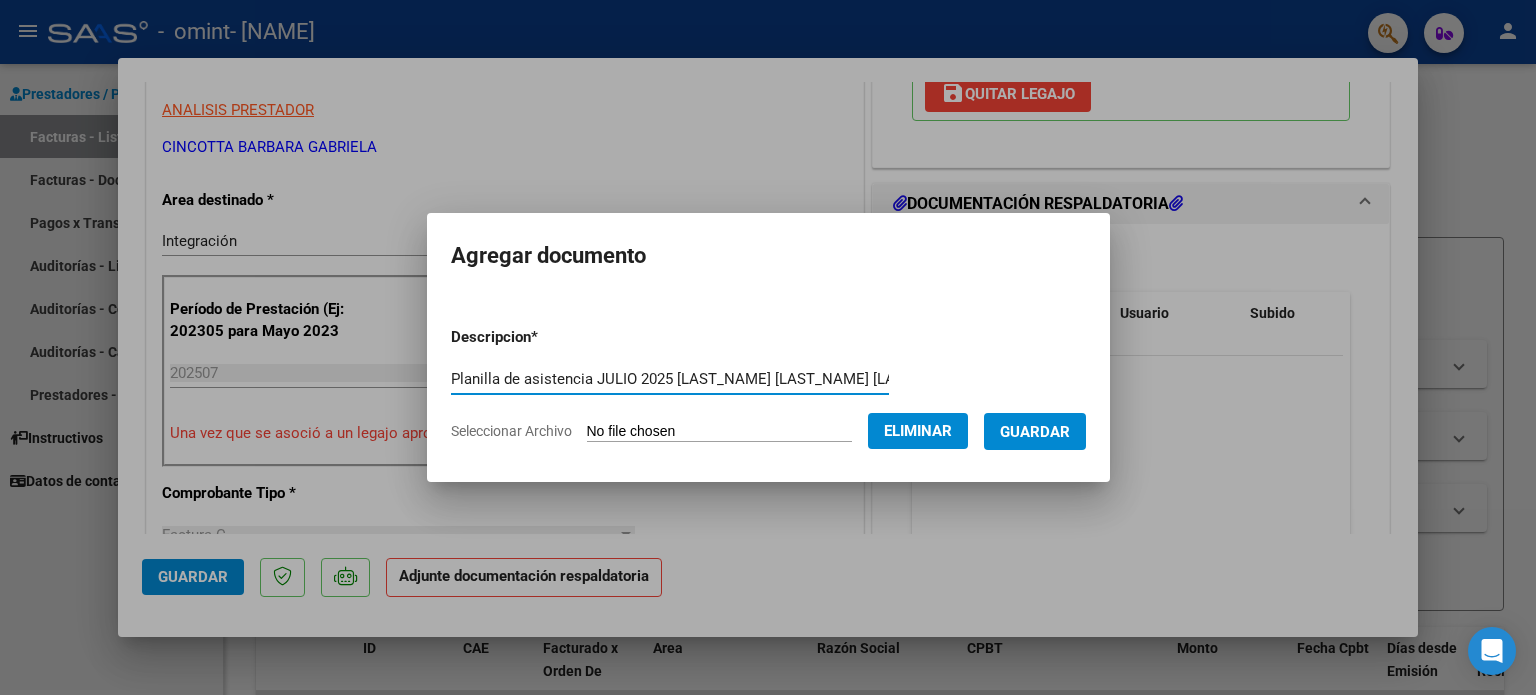 type on "Planilla de asistencia JULIO 2025 [LAST_NAME] [LAST_NAME] [LAST_NAME]" 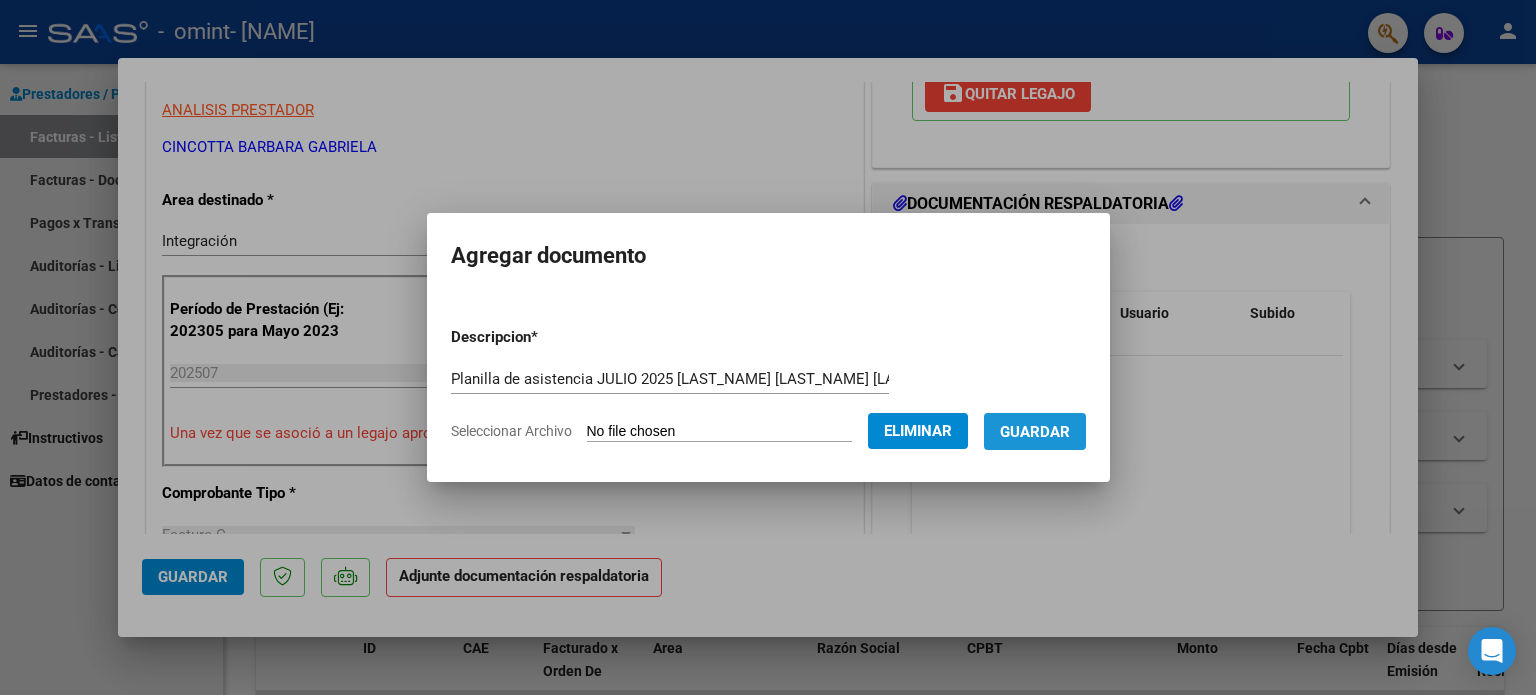 click on "Guardar" at bounding box center (1035, 432) 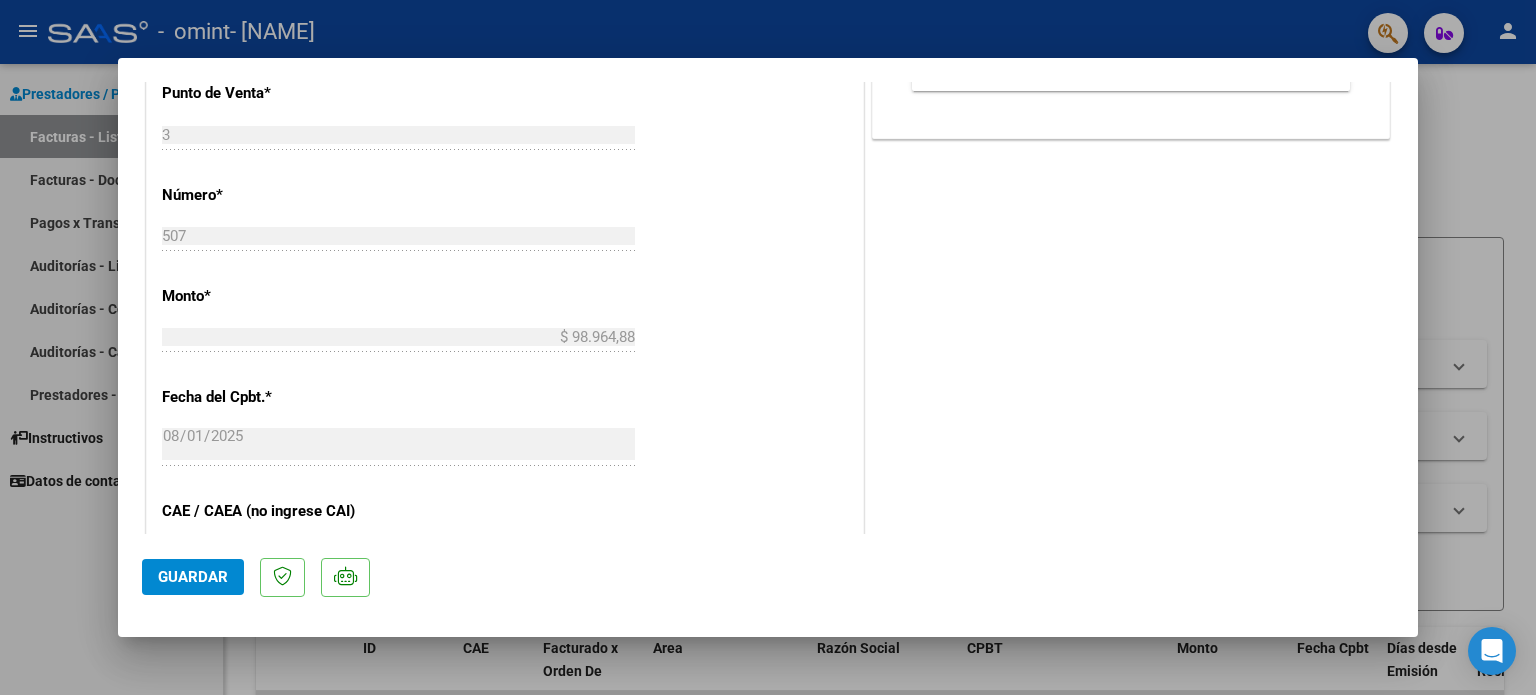 scroll, scrollTop: 1336, scrollLeft: 0, axis: vertical 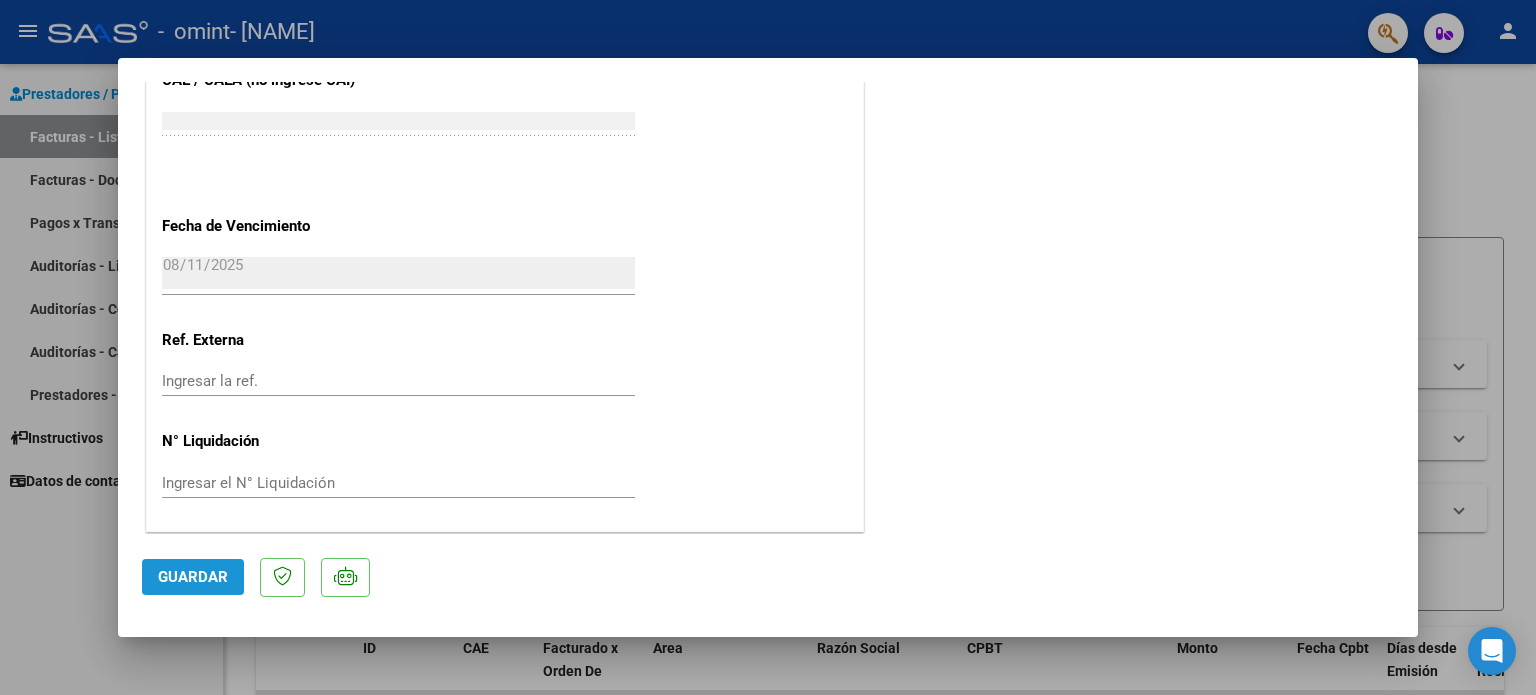 click on "Guardar" 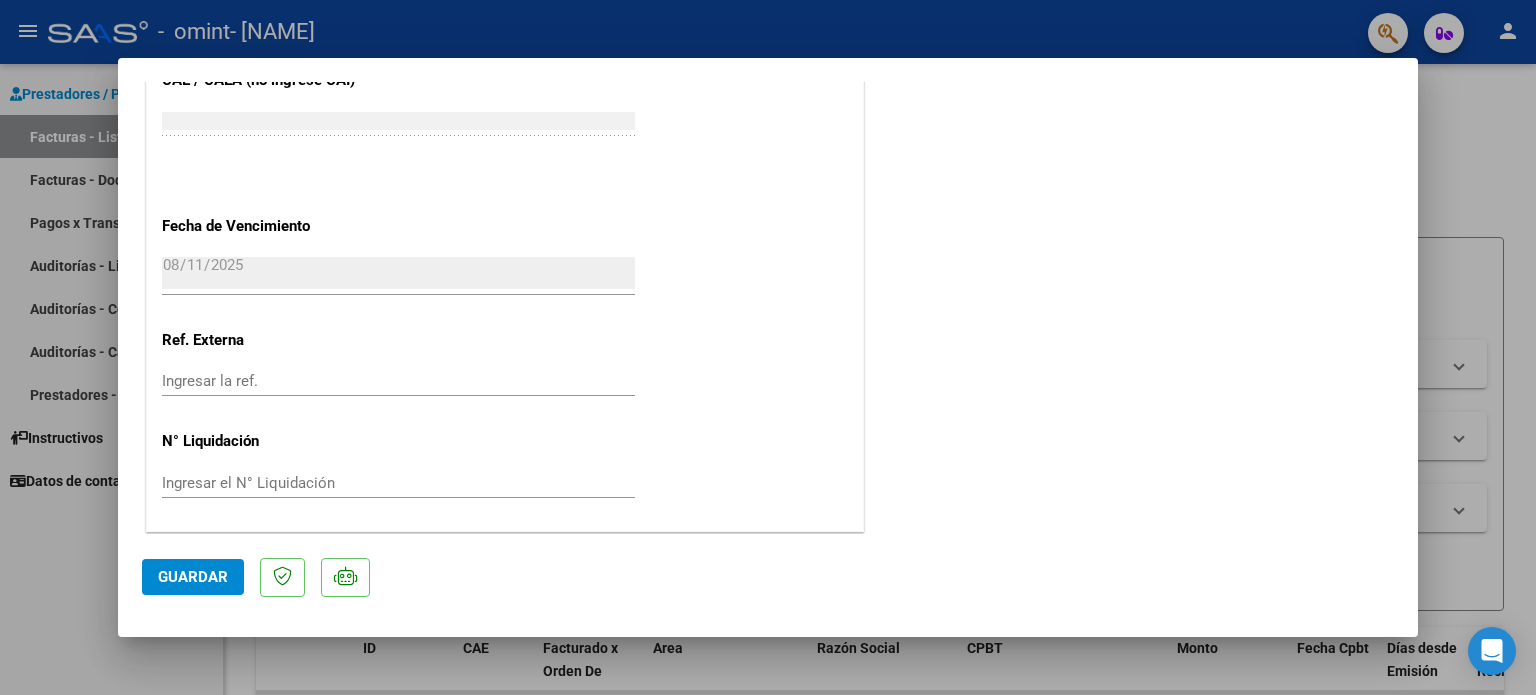click at bounding box center [768, 347] 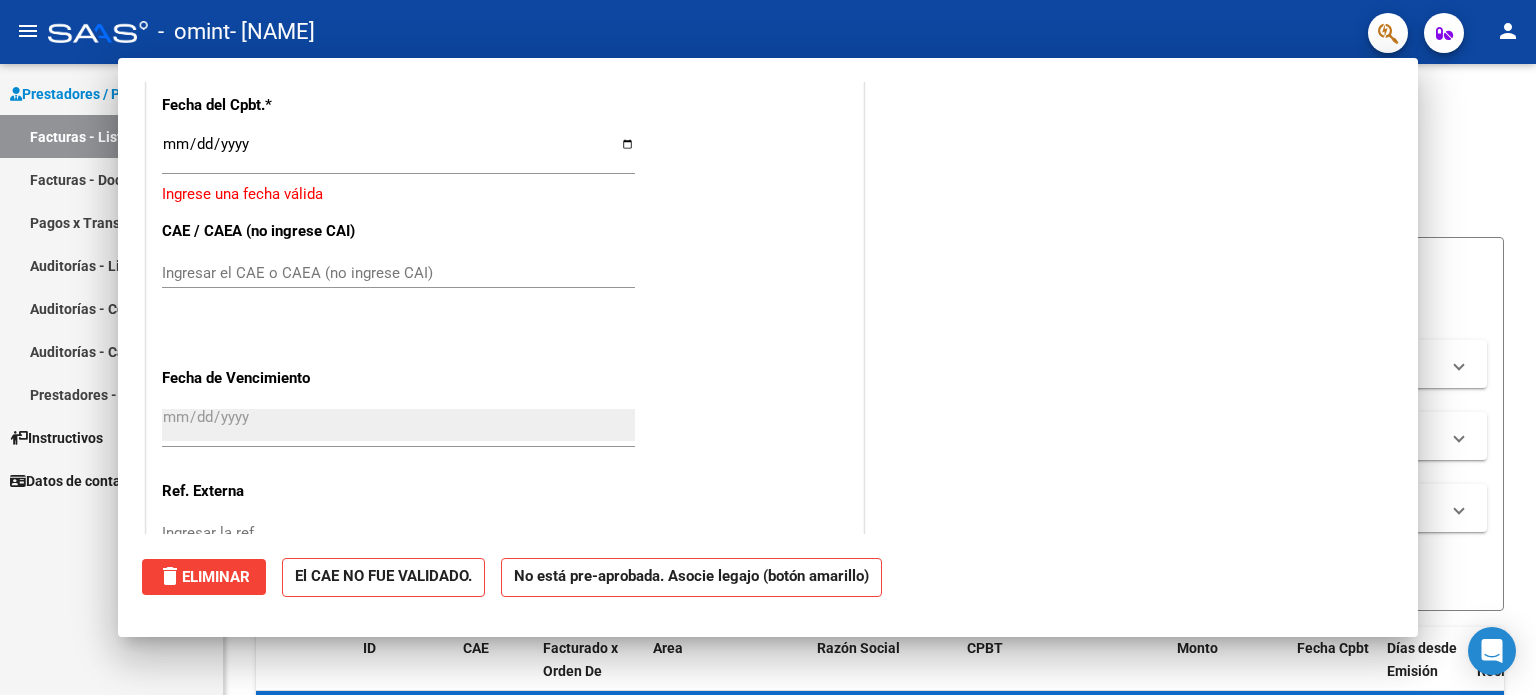 scroll, scrollTop: 0, scrollLeft: 0, axis: both 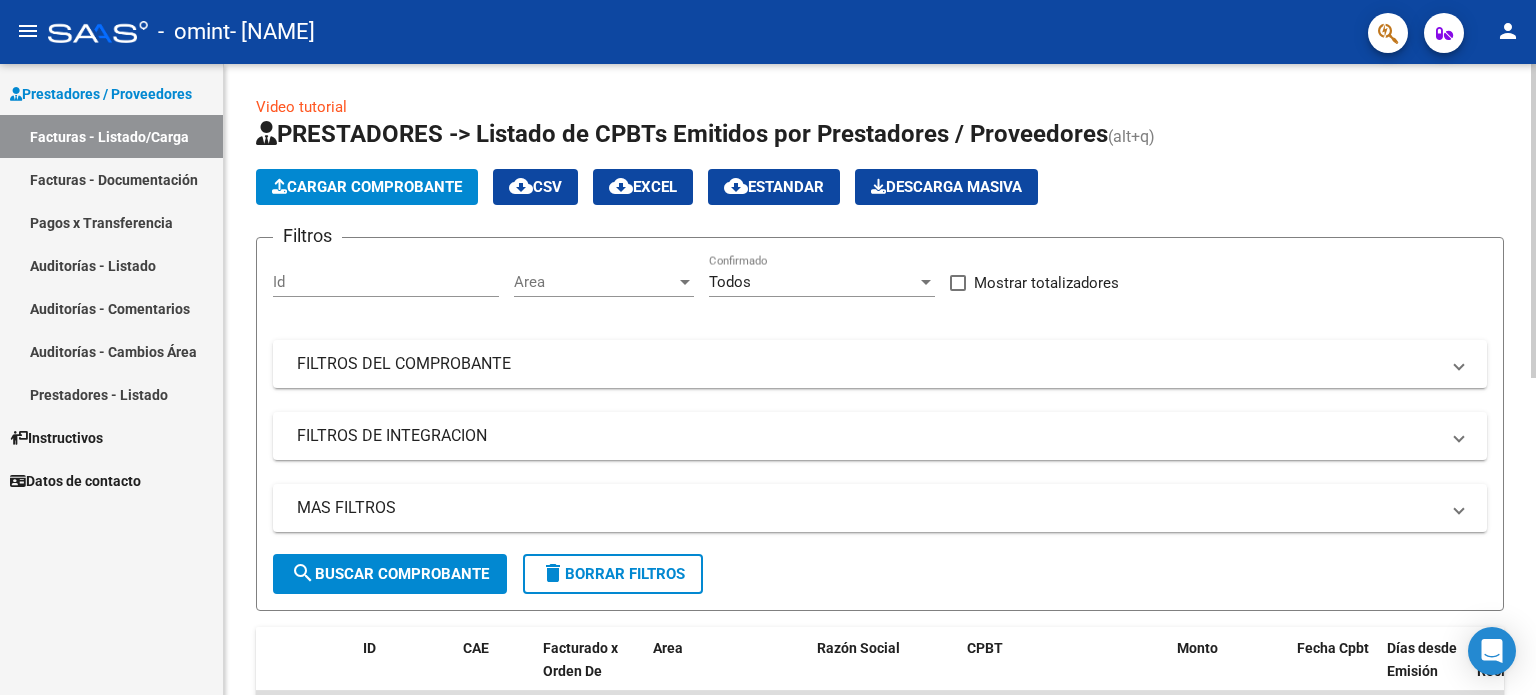 click on "Cargar Comprobante" 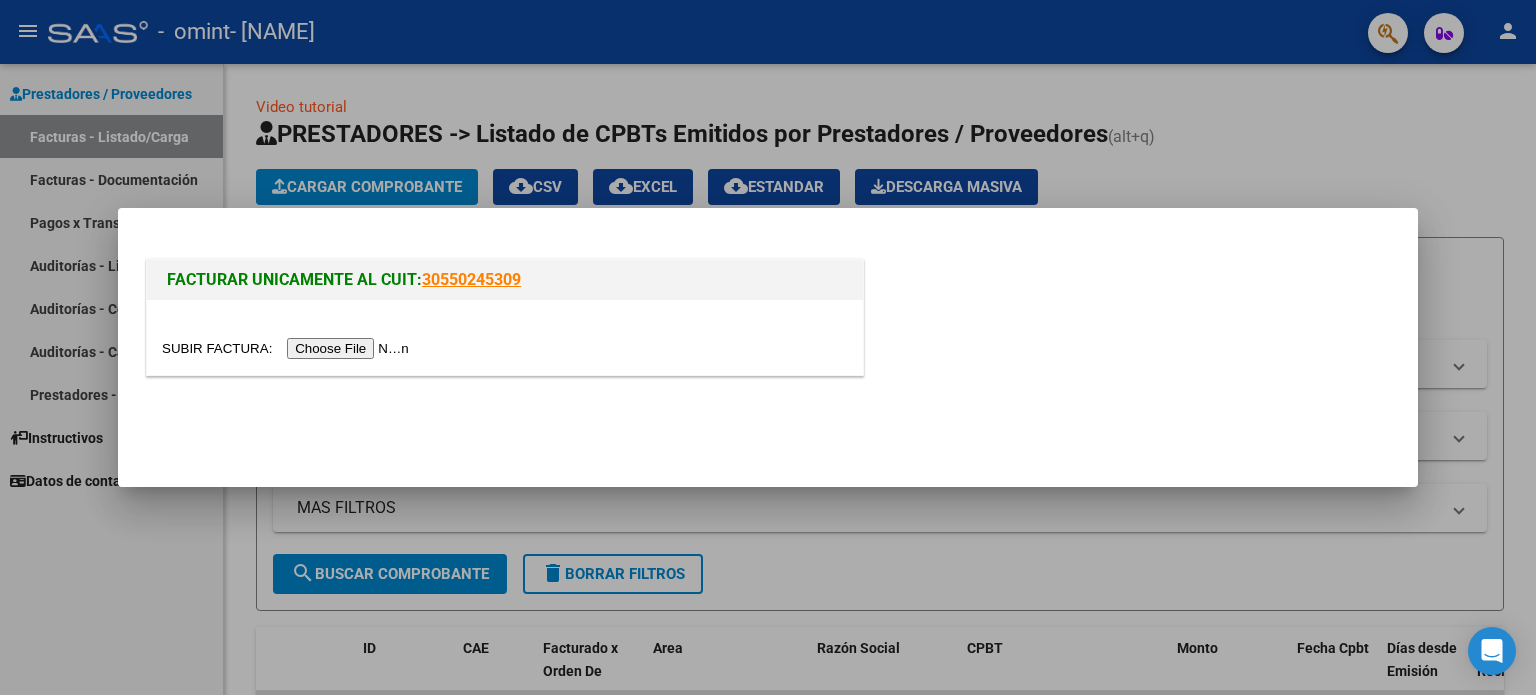 click at bounding box center (288, 348) 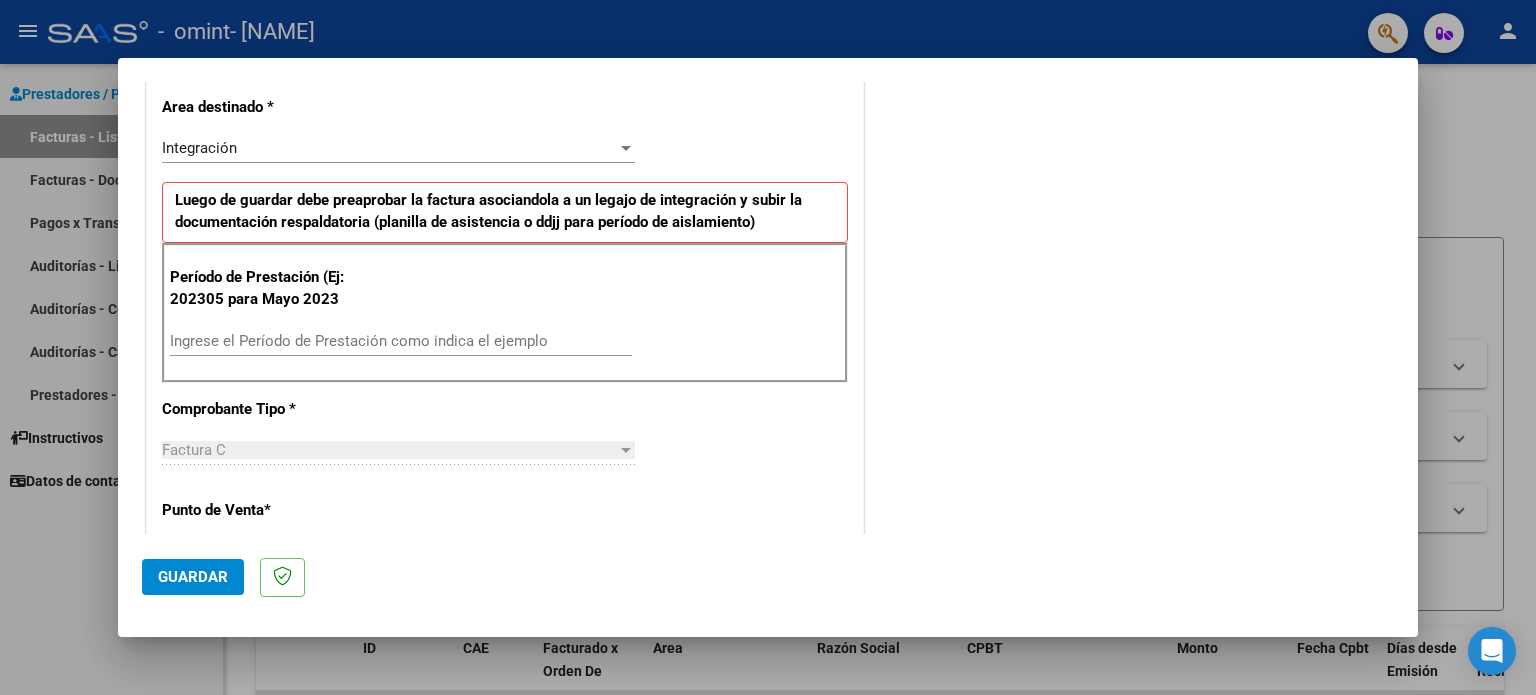 scroll, scrollTop: 437, scrollLeft: 0, axis: vertical 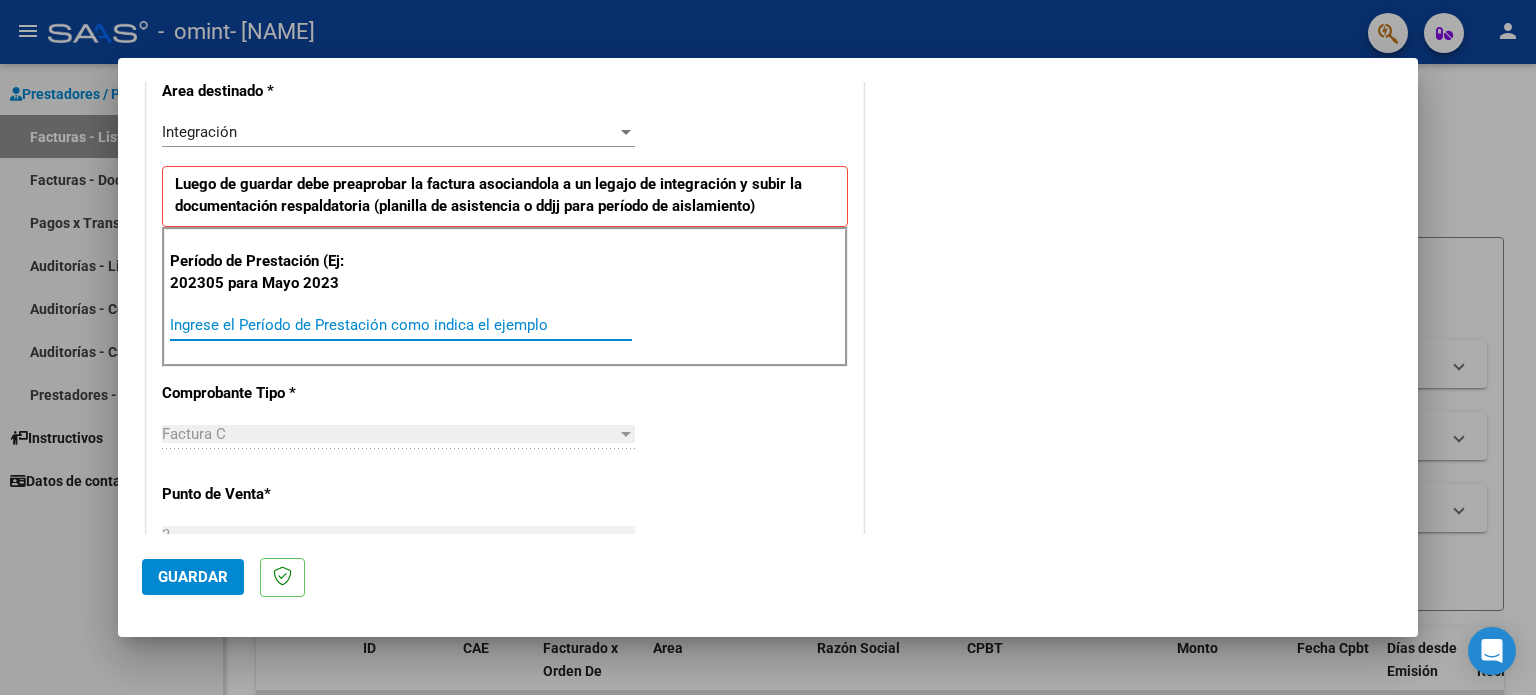 click on "Ingrese el Período de Prestación como indica el ejemplo" at bounding box center (401, 325) 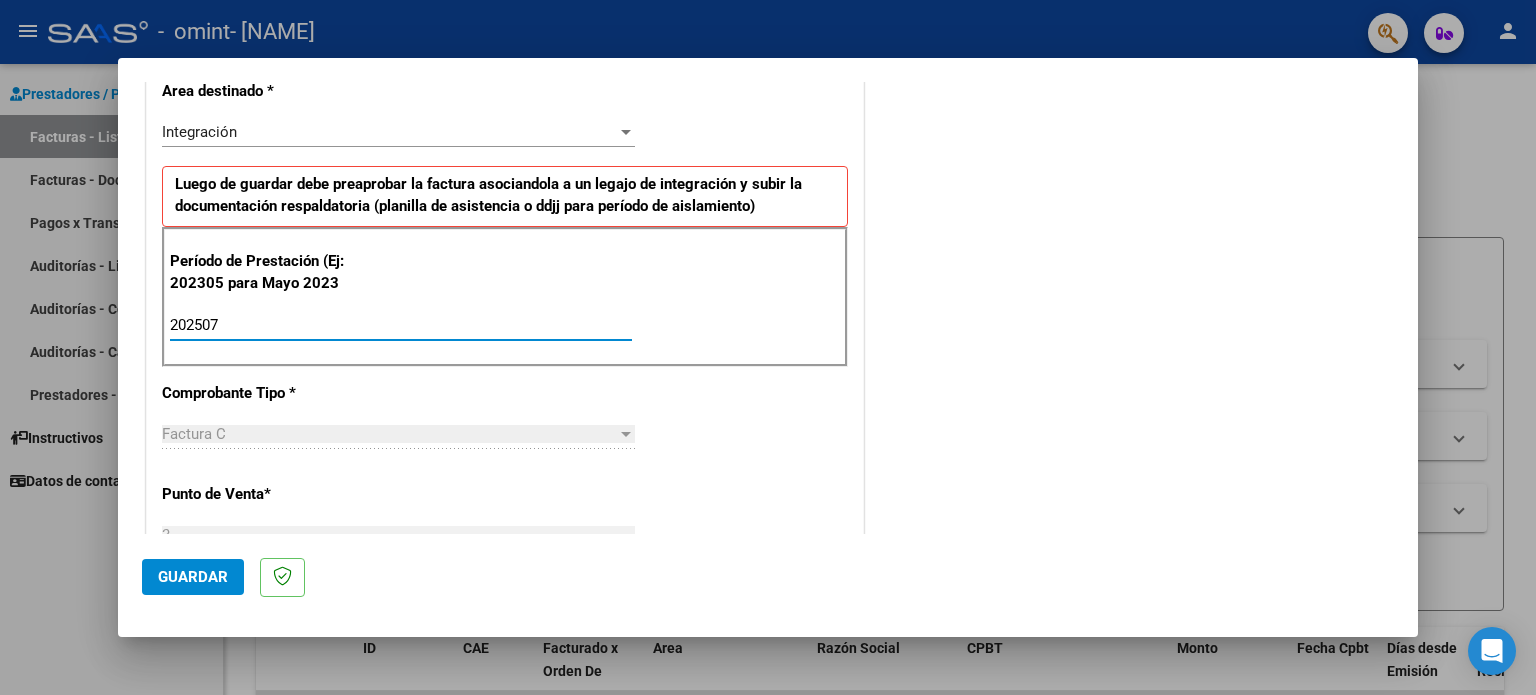type on "202507" 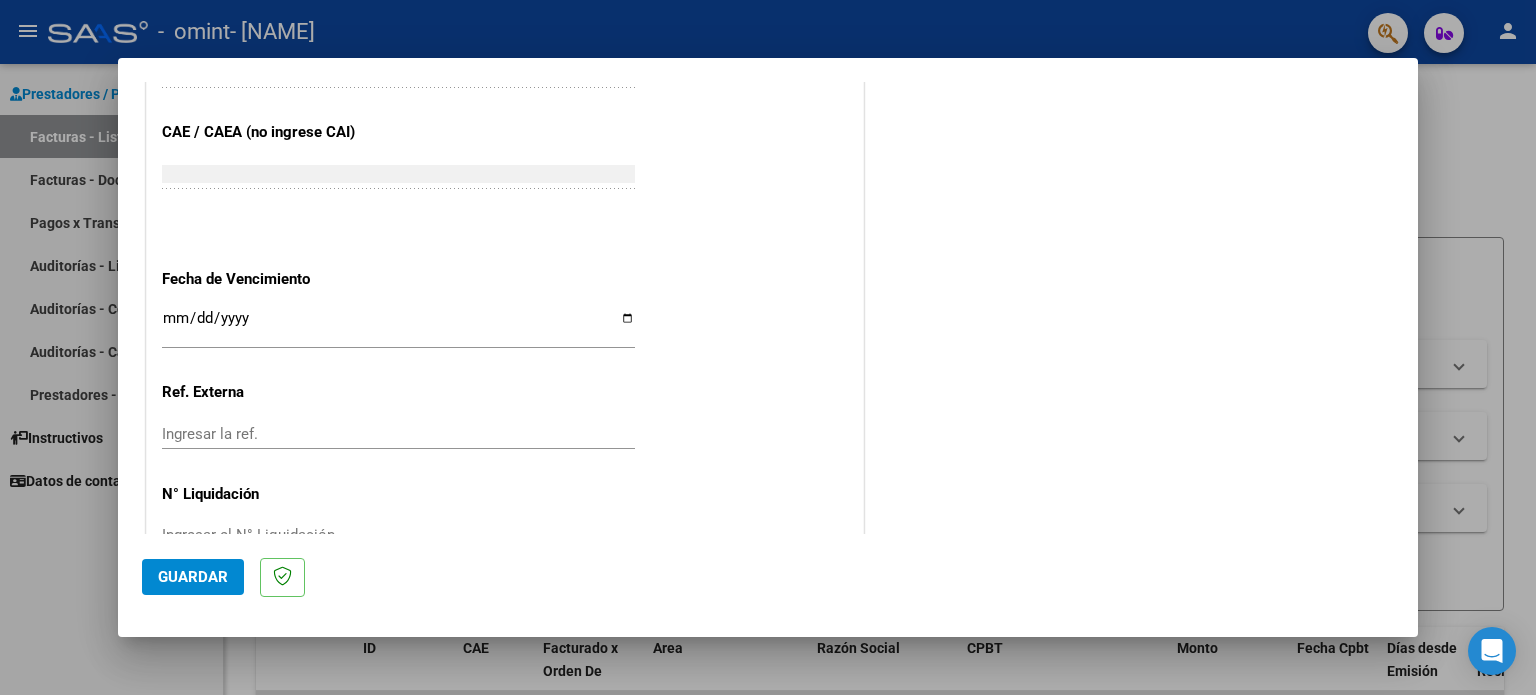 scroll, scrollTop: 1246, scrollLeft: 0, axis: vertical 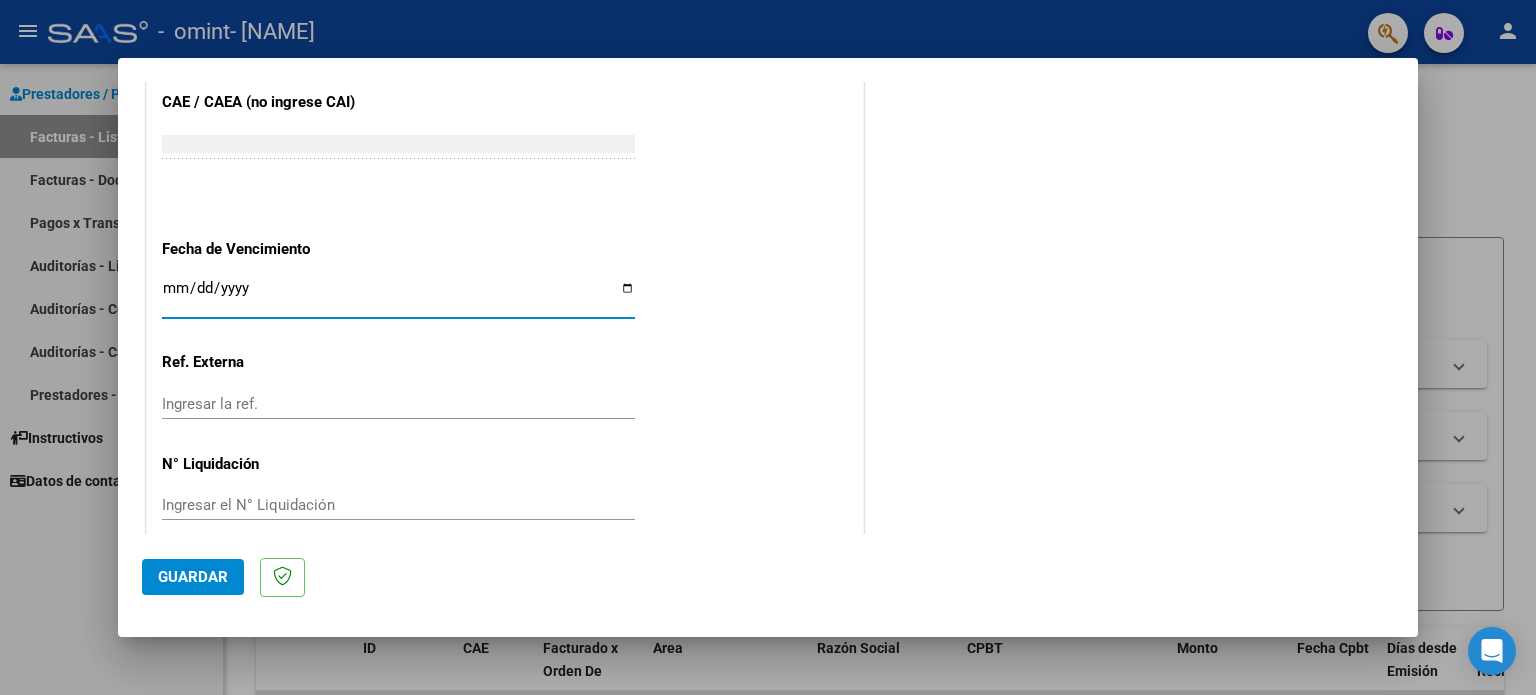 click on "Ingresar la fecha" at bounding box center [398, 296] 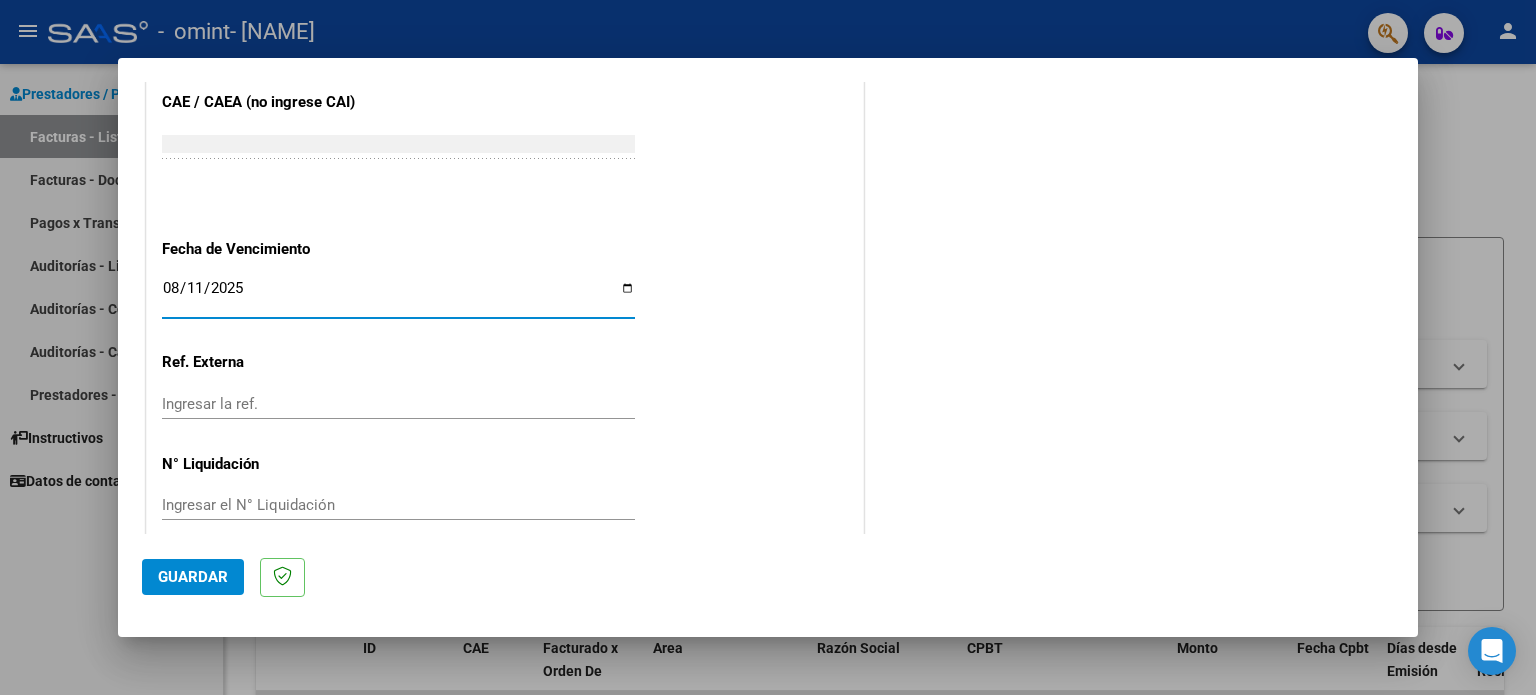type on "2025-08-11" 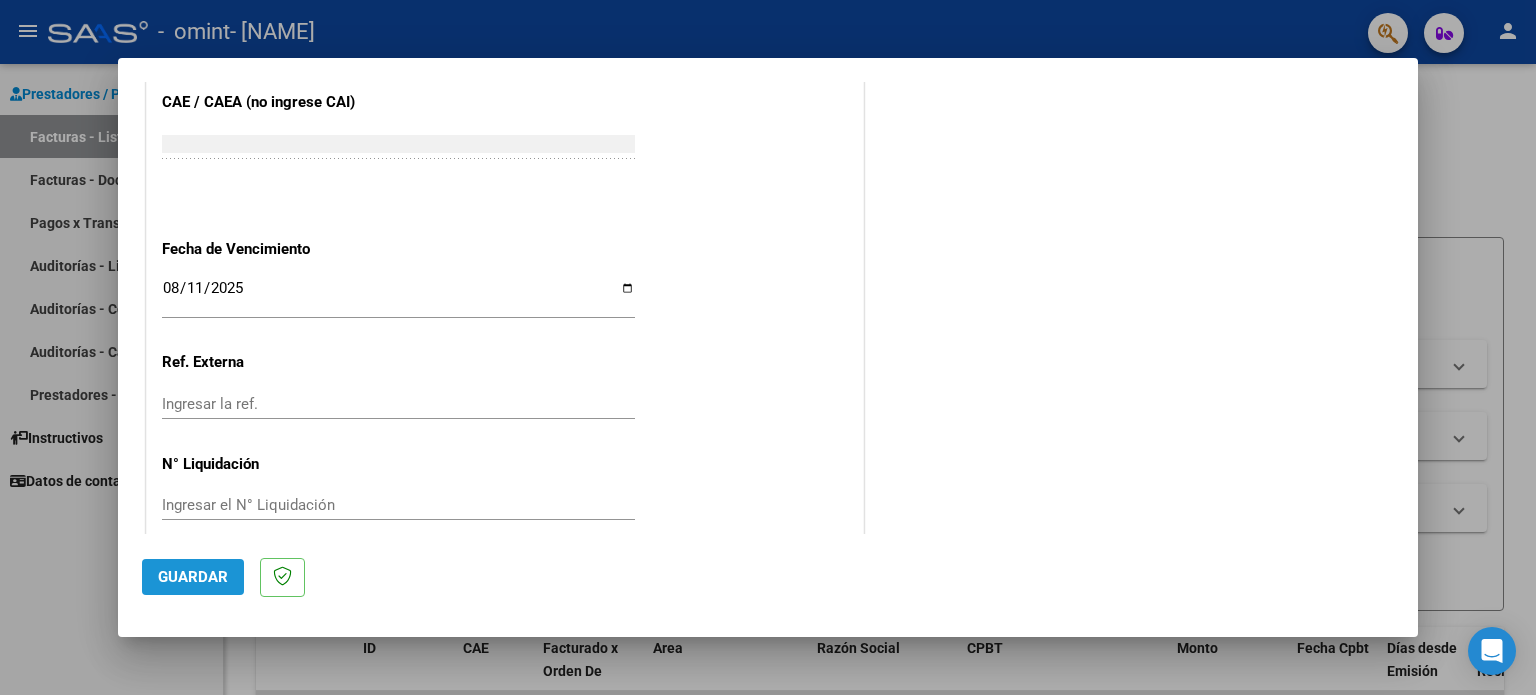 click on "Guardar" 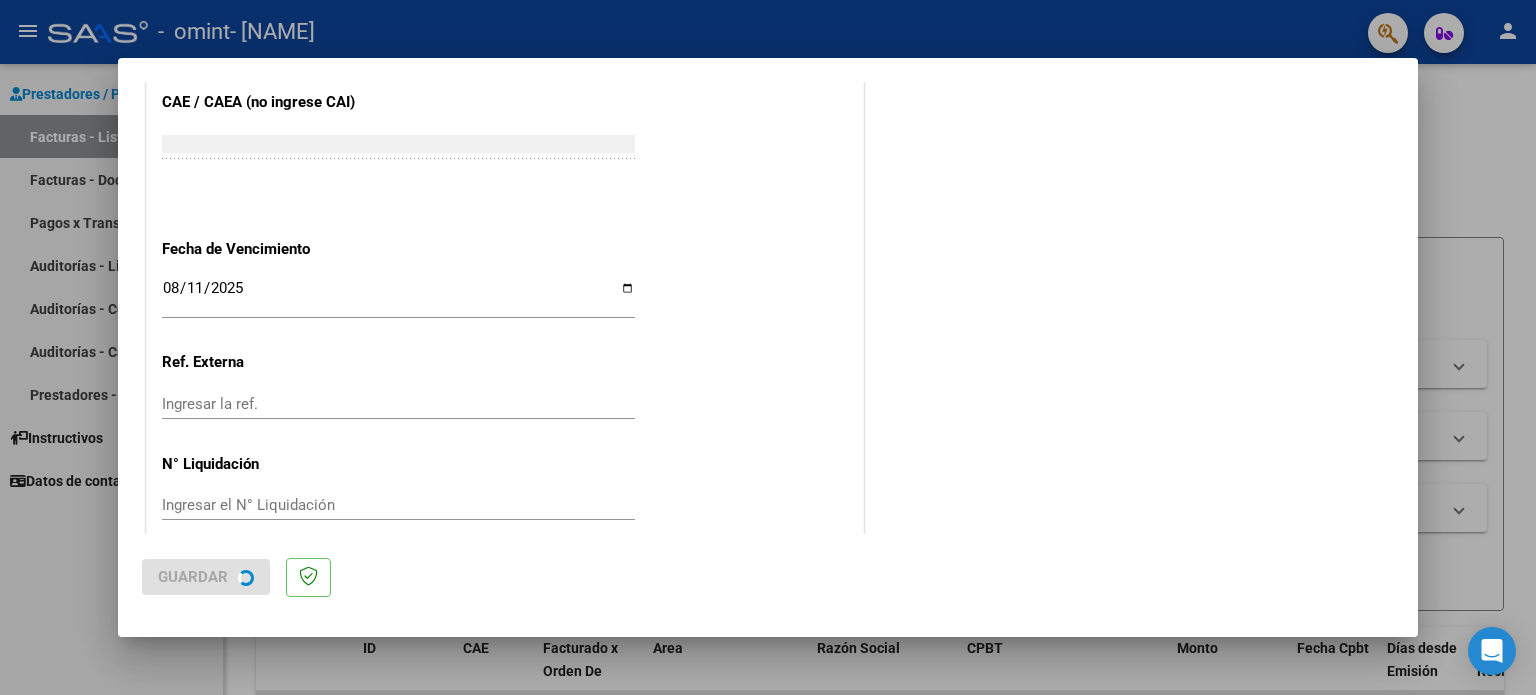 scroll, scrollTop: 0, scrollLeft: 0, axis: both 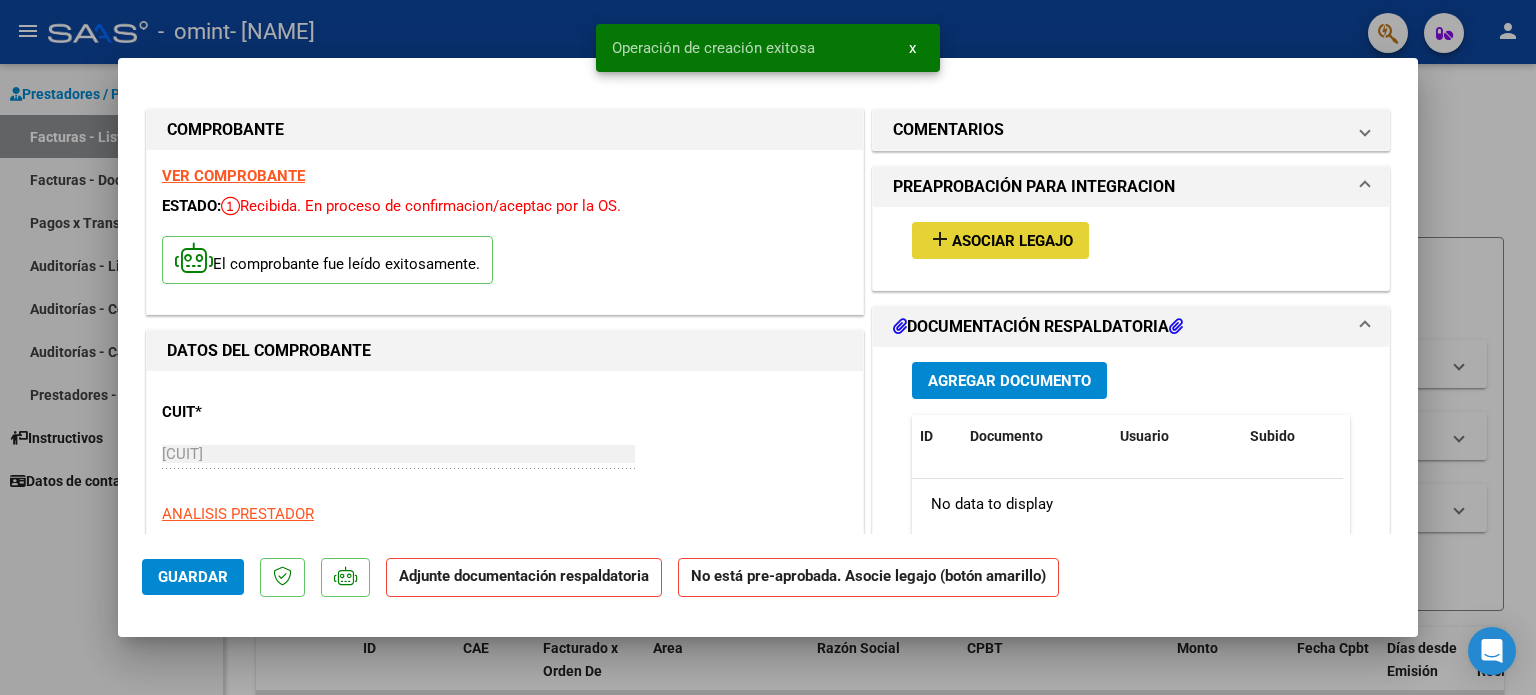 click on "Asociar Legajo" at bounding box center (1012, 241) 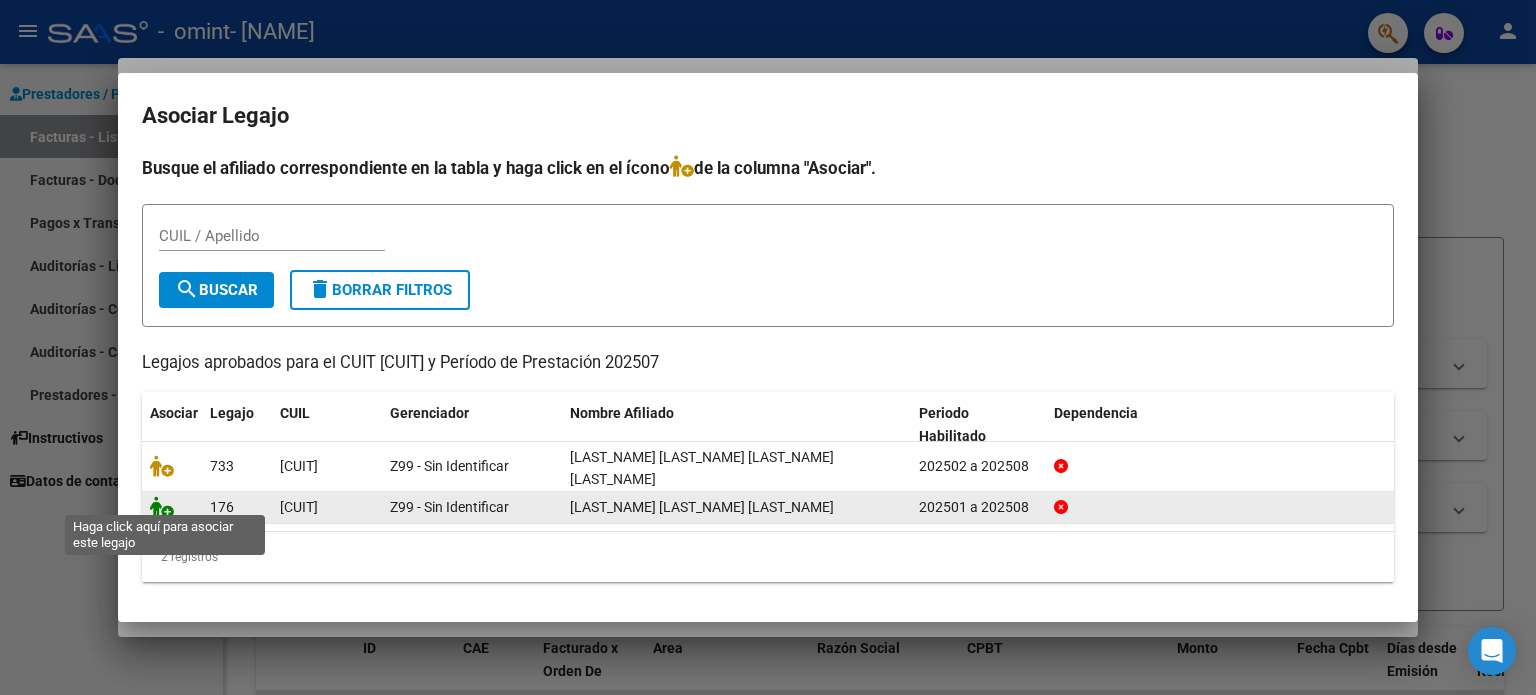 click 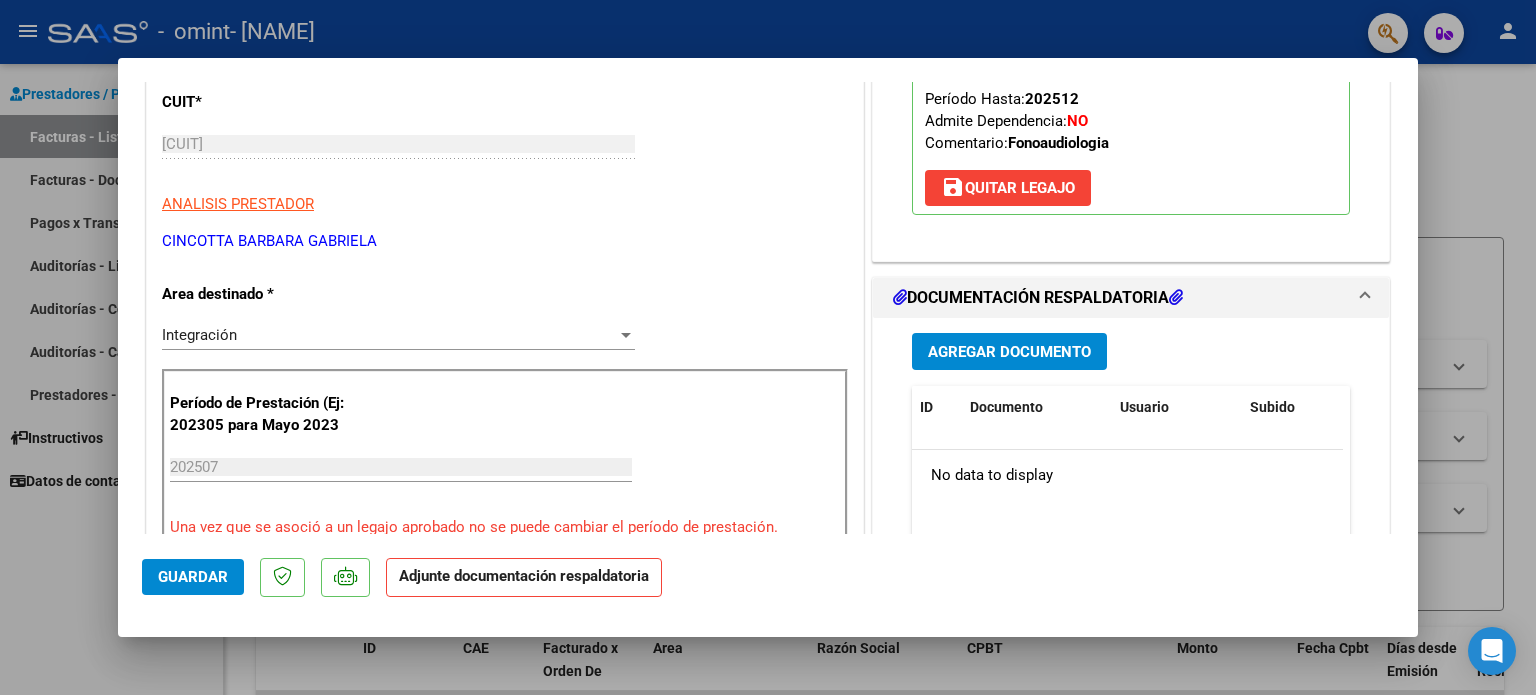 scroll, scrollTop: 383, scrollLeft: 0, axis: vertical 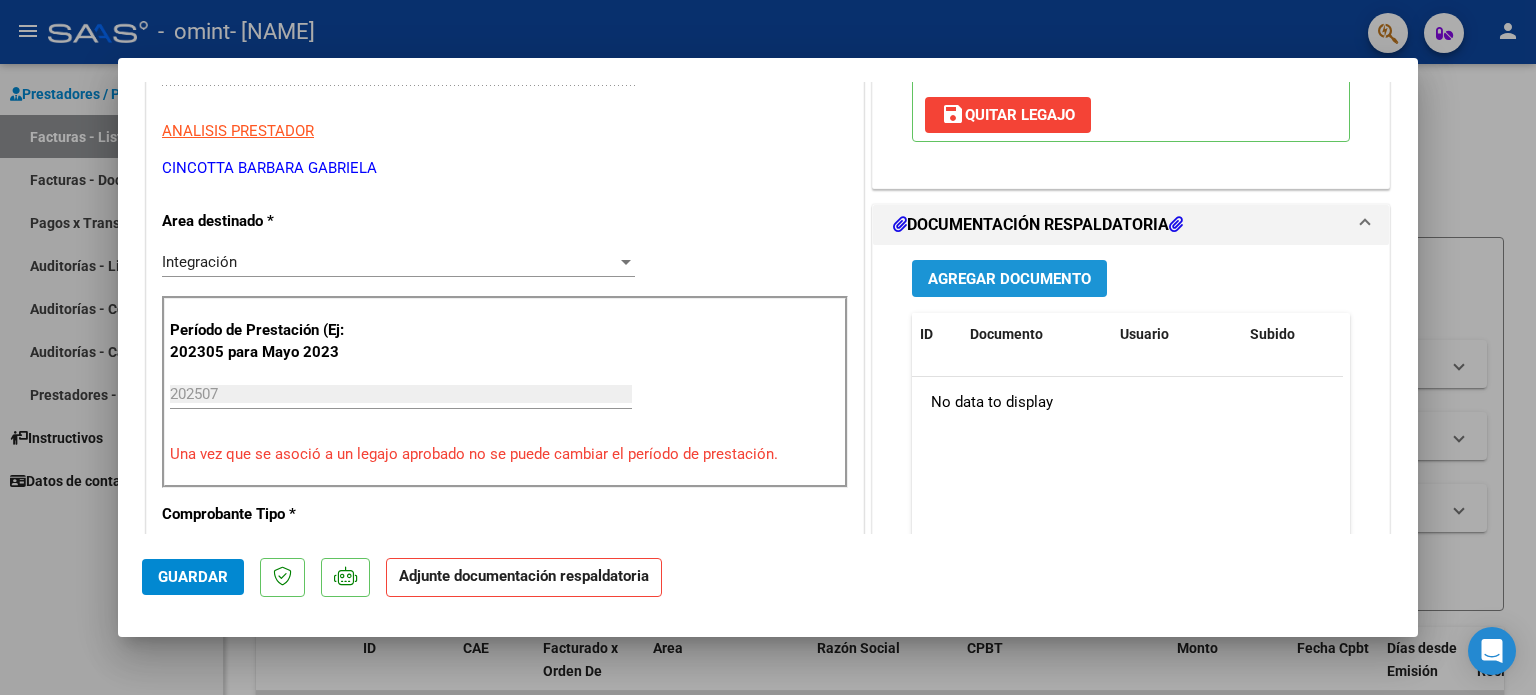 click on "Agregar Documento" at bounding box center (1009, 279) 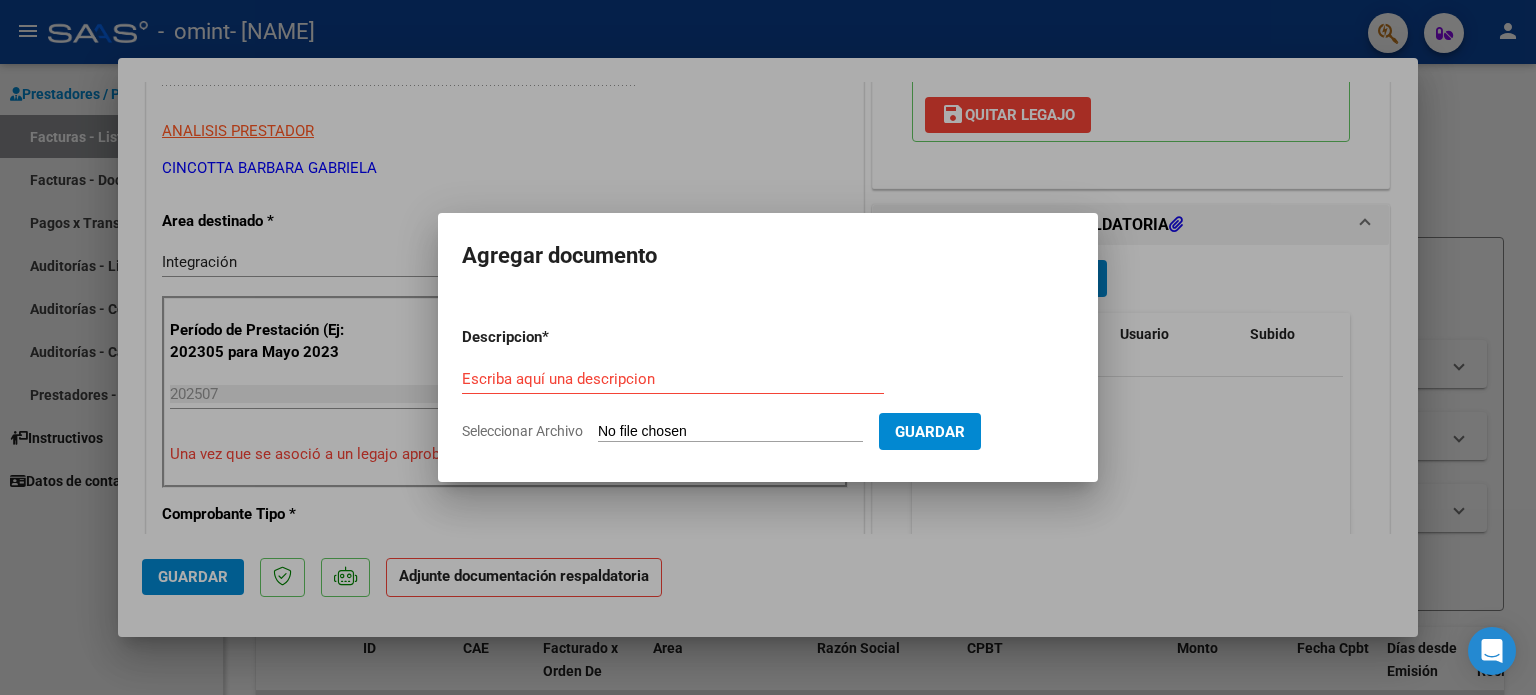 click on "Seleccionar Archivo" 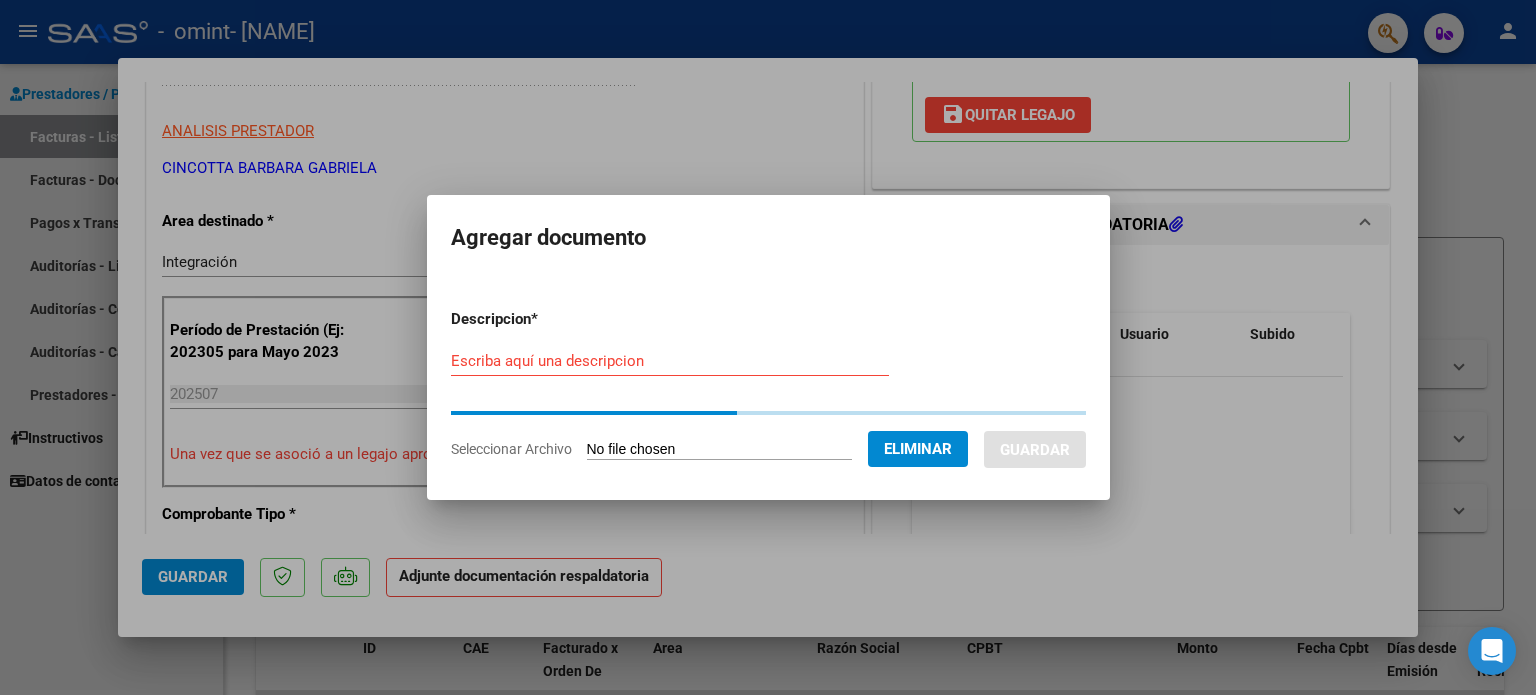 click on "Escriba aquí una descripcion" at bounding box center [670, 361] 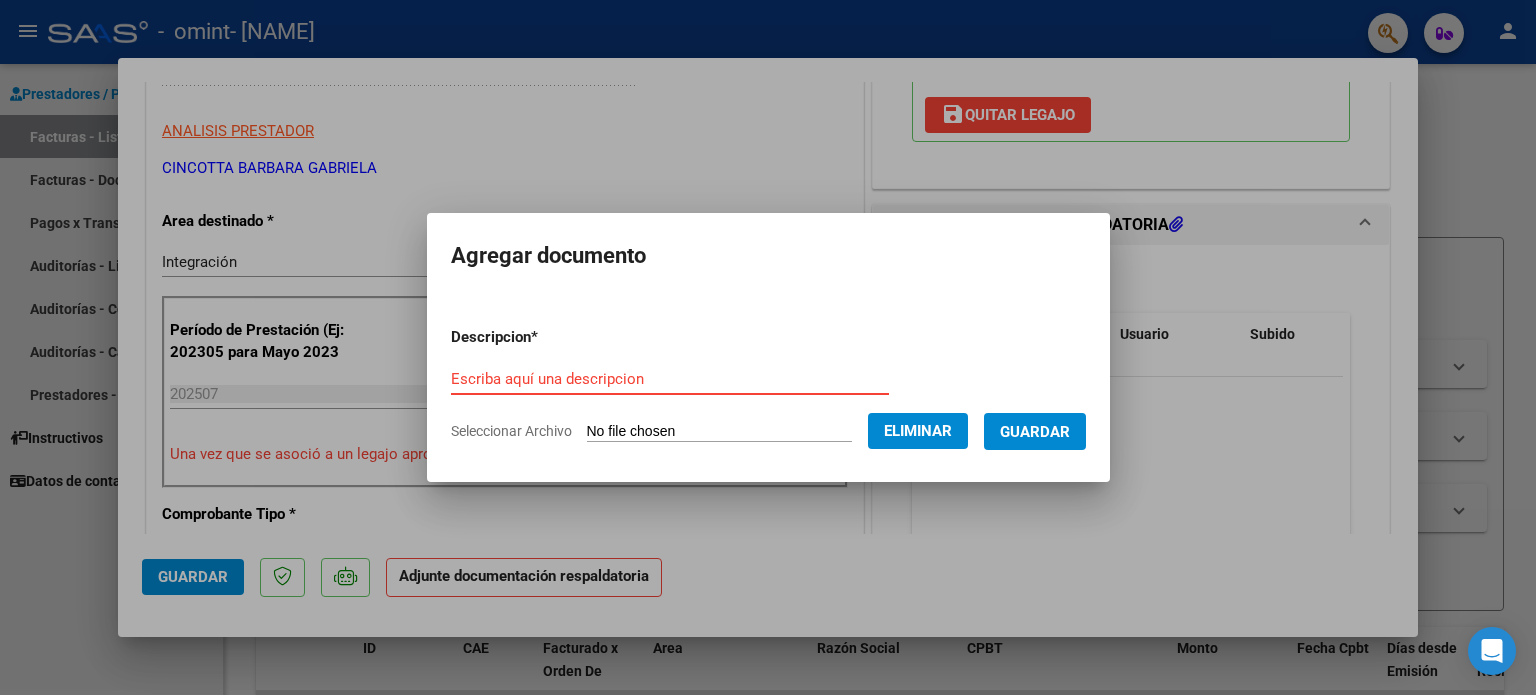 click on "Escriba aquí una descripcion" at bounding box center (670, 379) 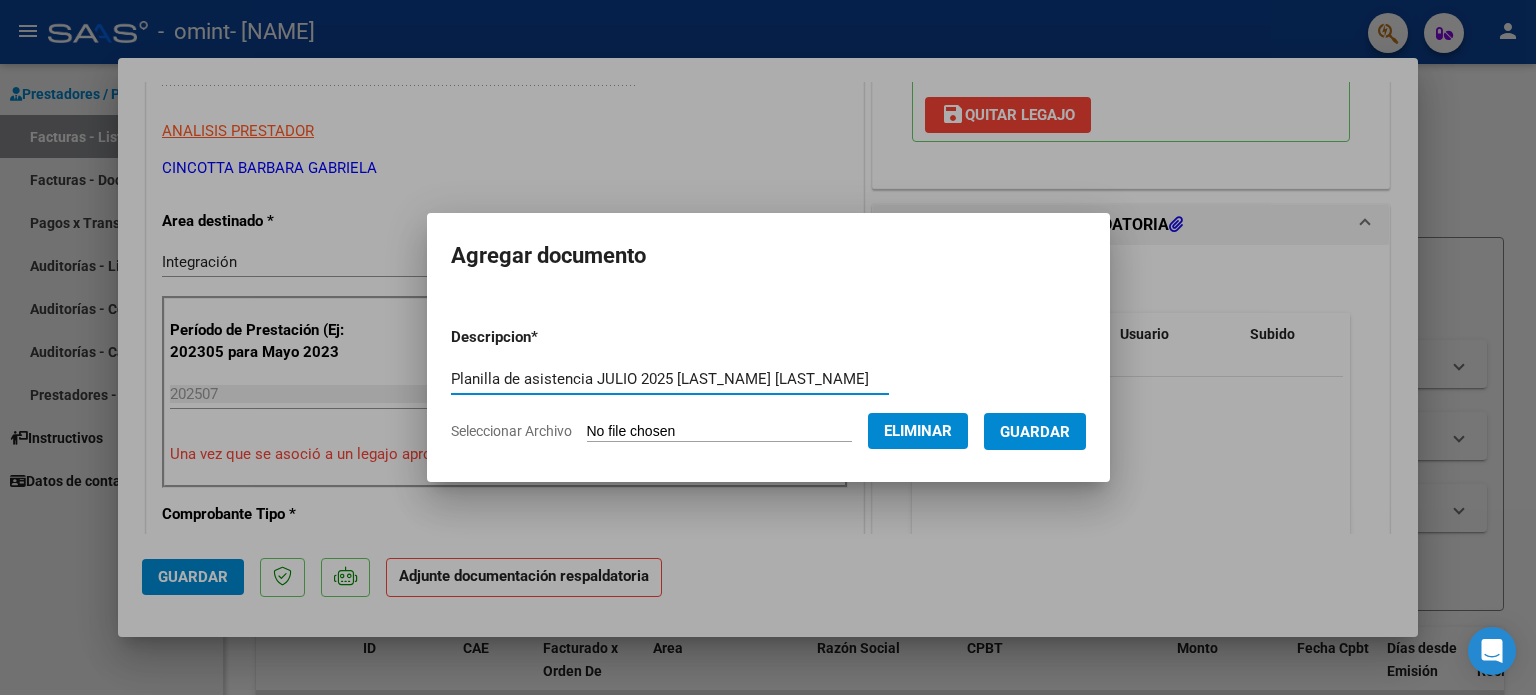 type on "Planilla de asistencia JULIO 2025 [LAST_NAME] [LAST_NAME]" 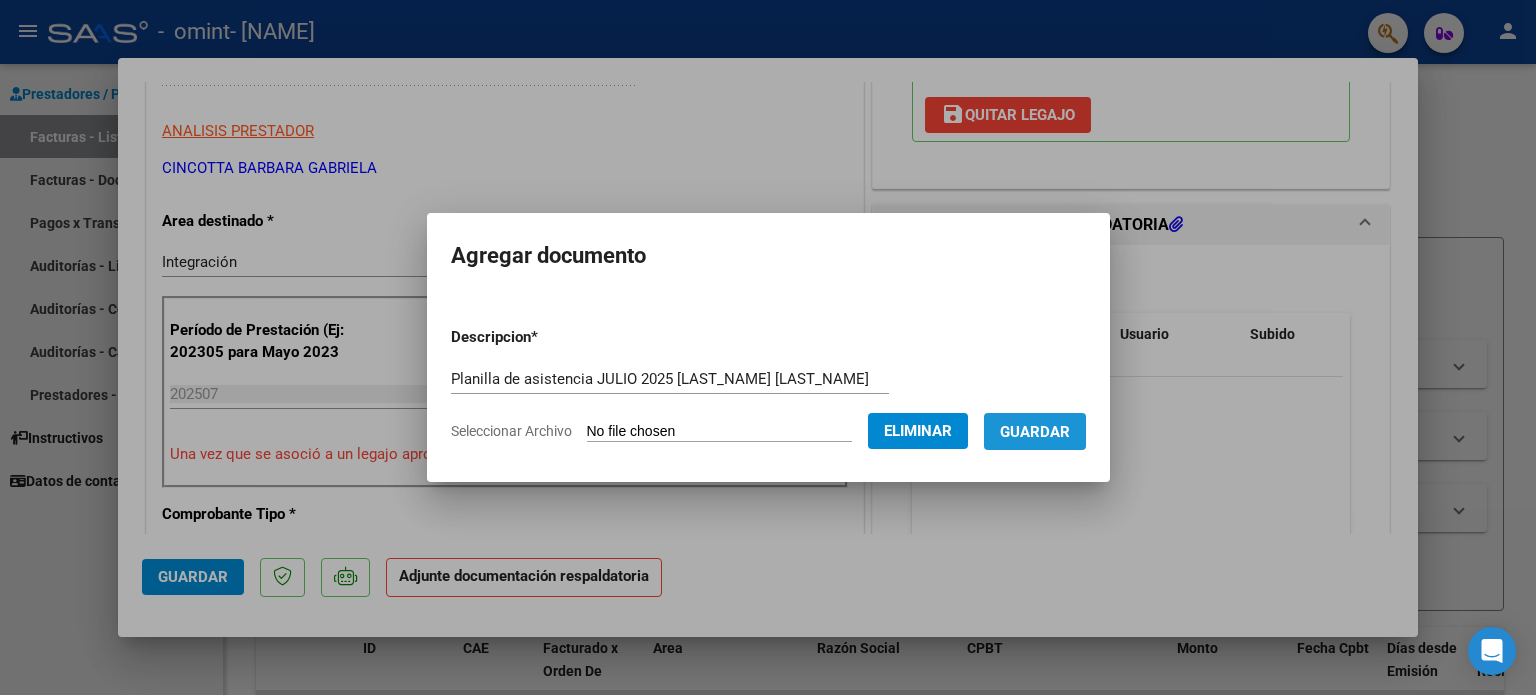 click on "Guardar" at bounding box center [1035, 432] 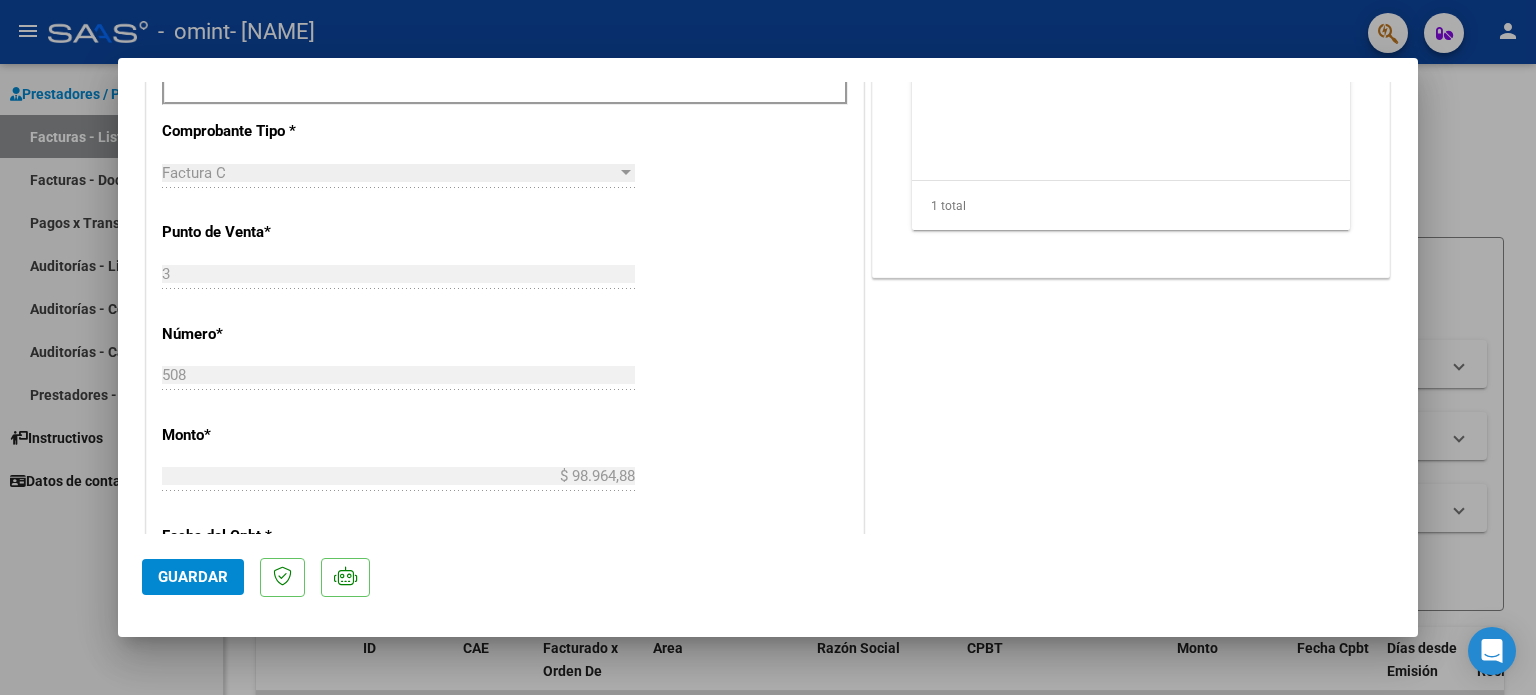 scroll, scrollTop: 965, scrollLeft: 0, axis: vertical 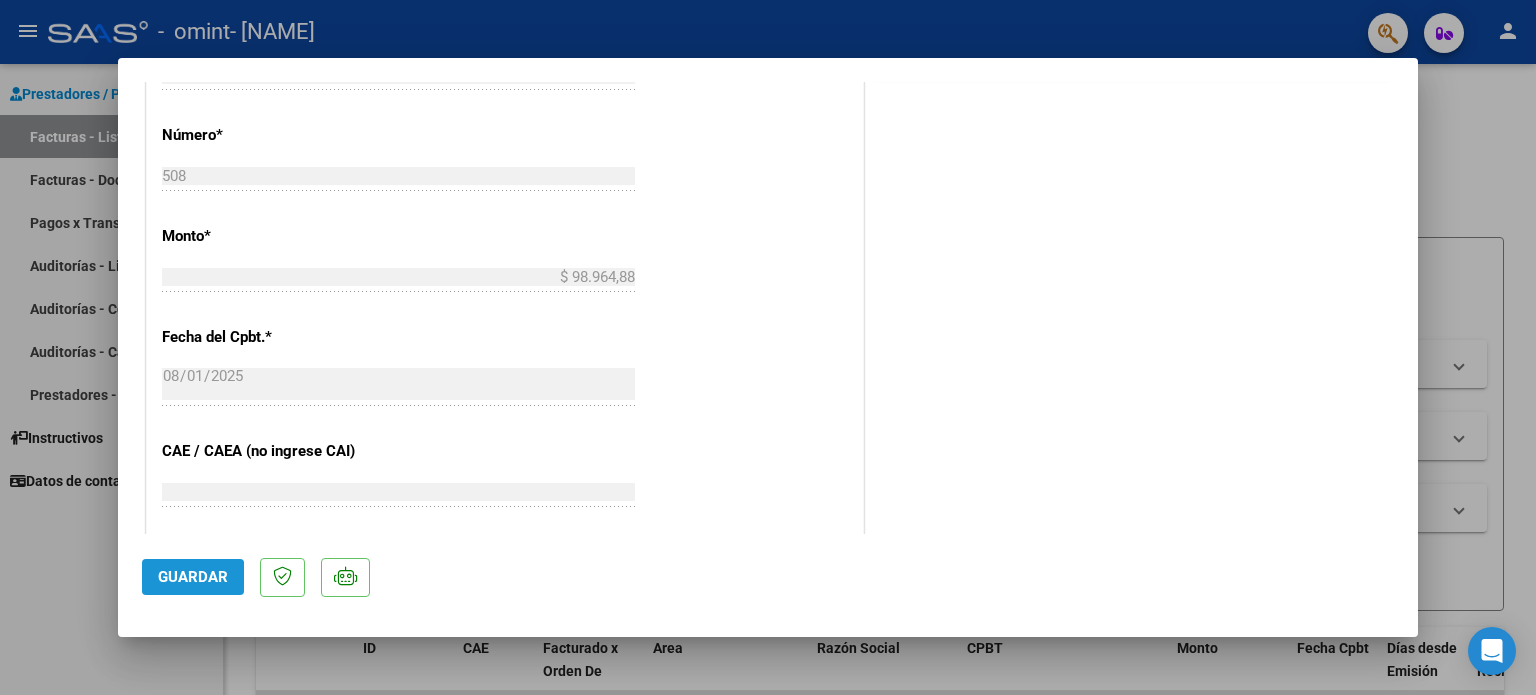 click on "Guardar" 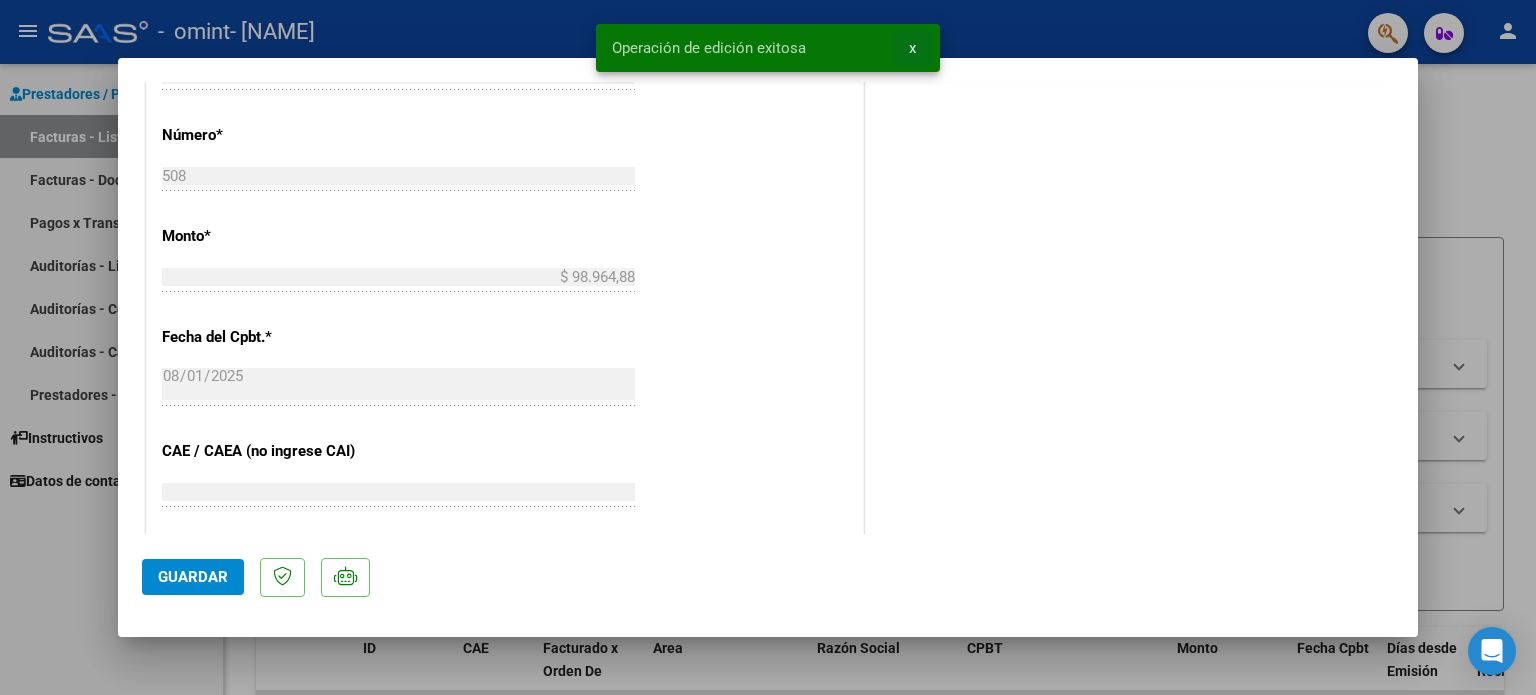 click on "x" at bounding box center [912, 48] 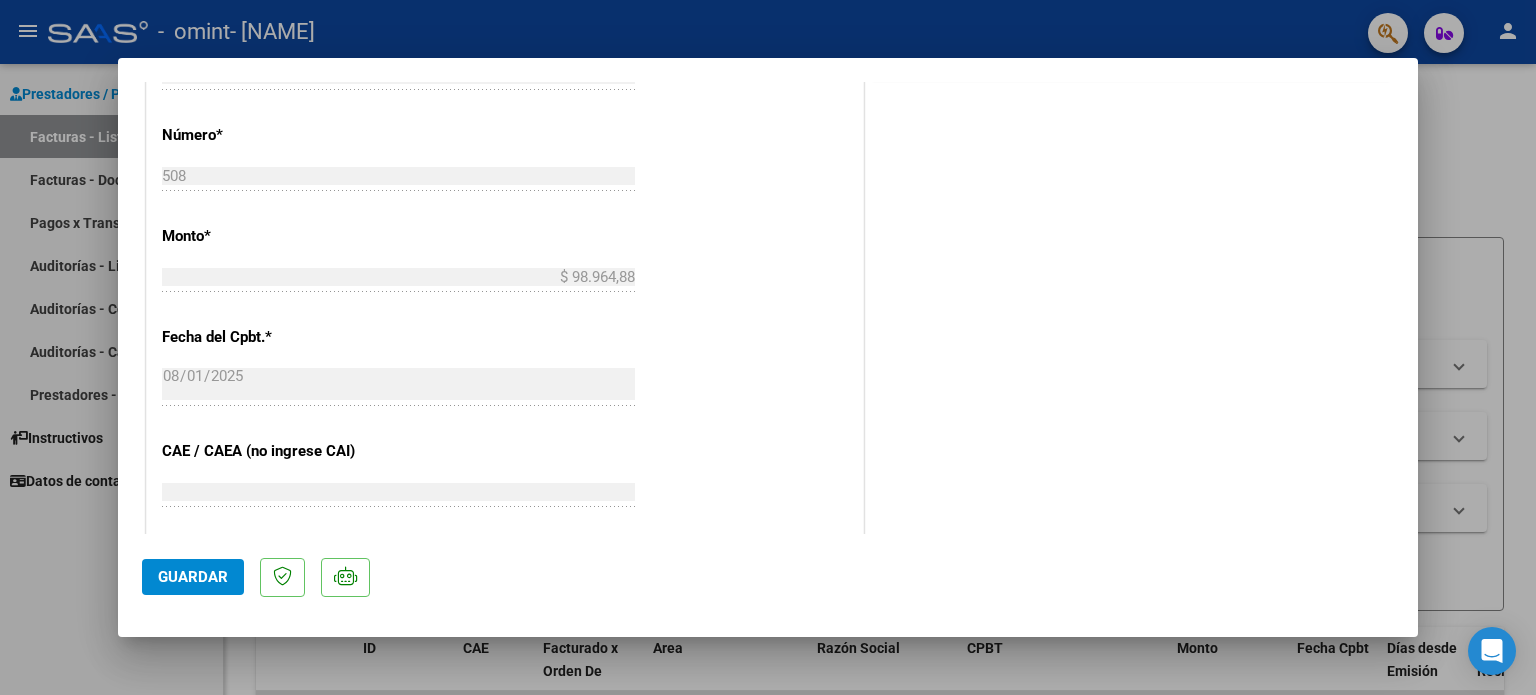 click at bounding box center (768, 347) 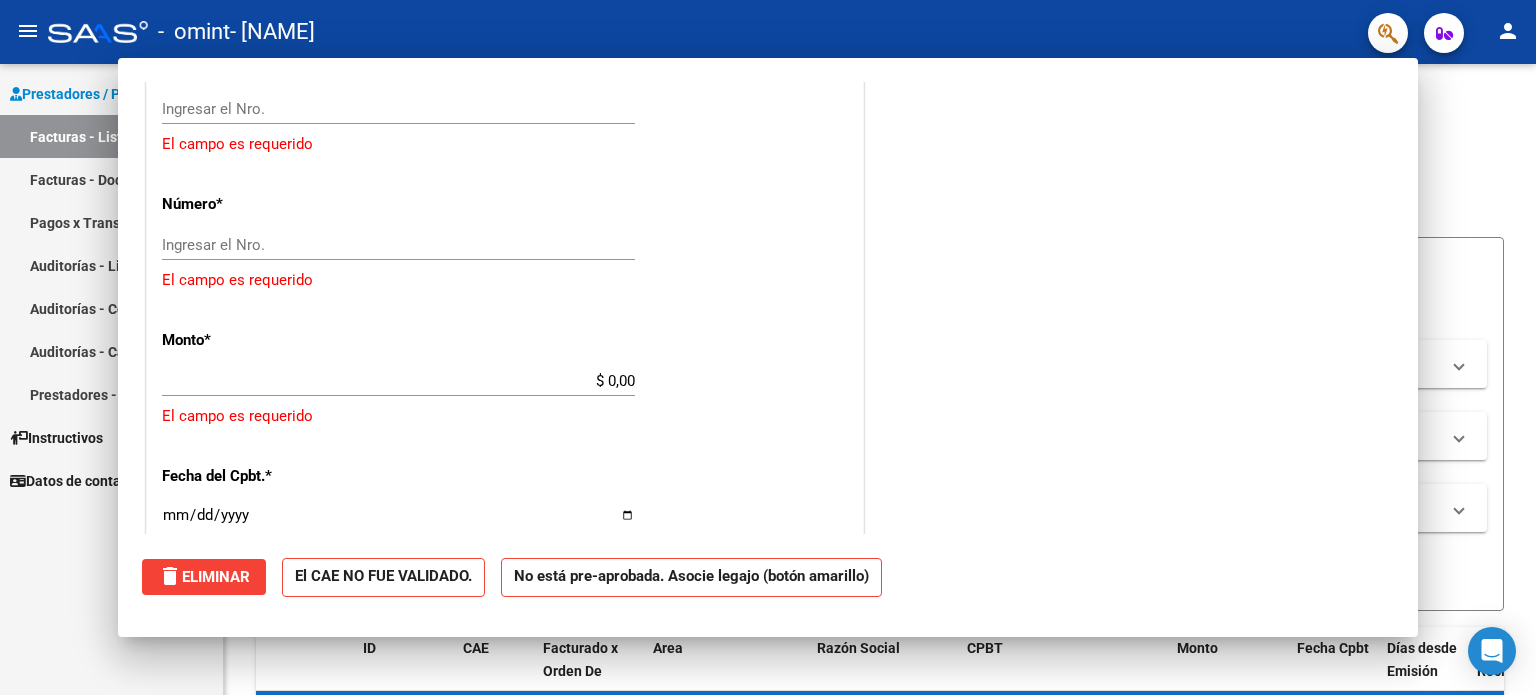 scroll, scrollTop: 0, scrollLeft: 0, axis: both 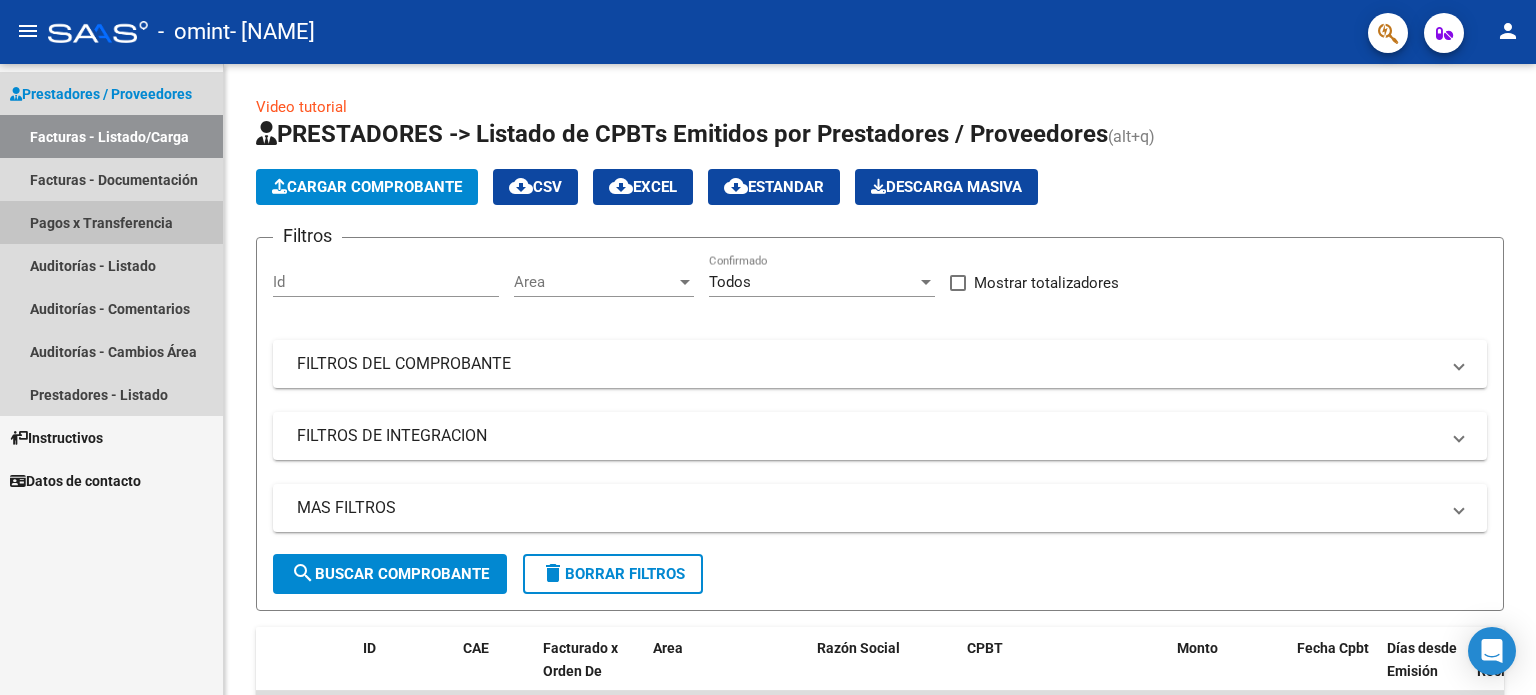 click on "Pagos x Transferencia" at bounding box center [111, 222] 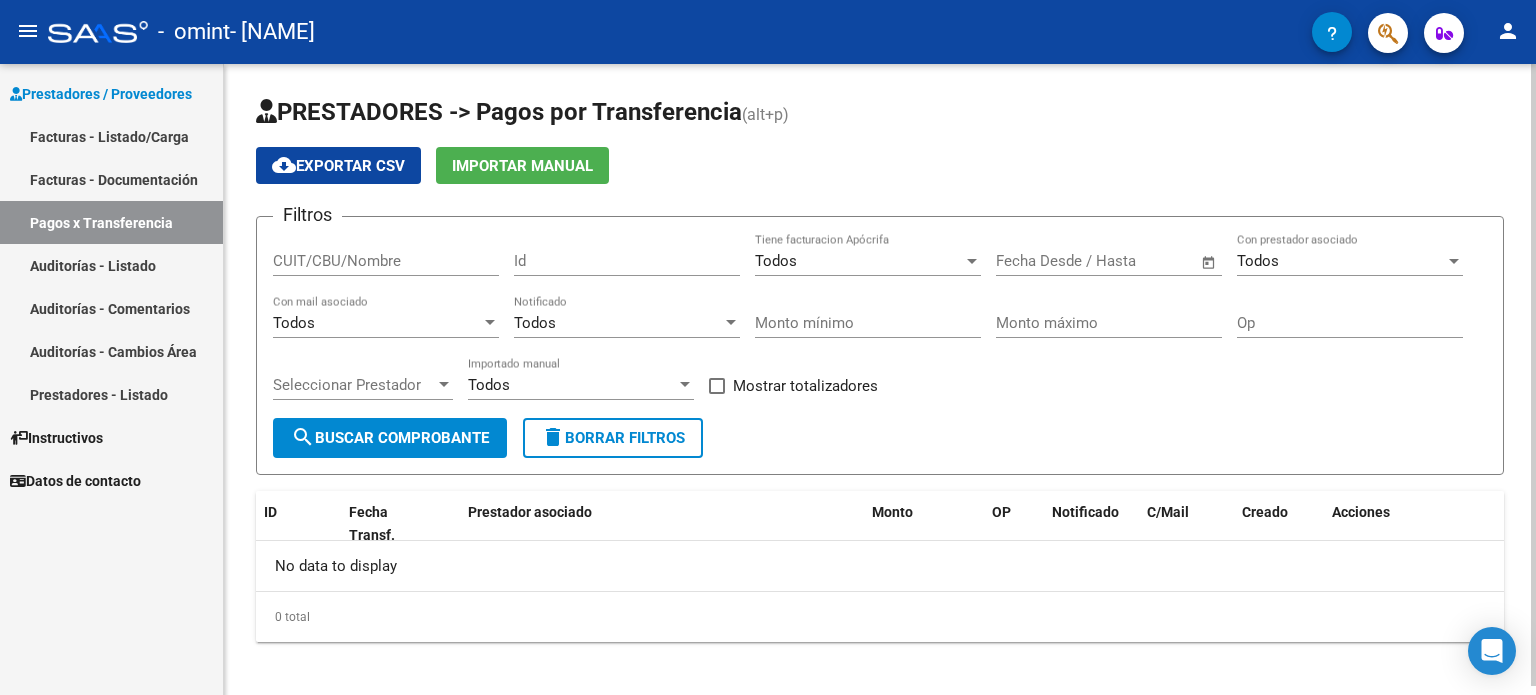 click 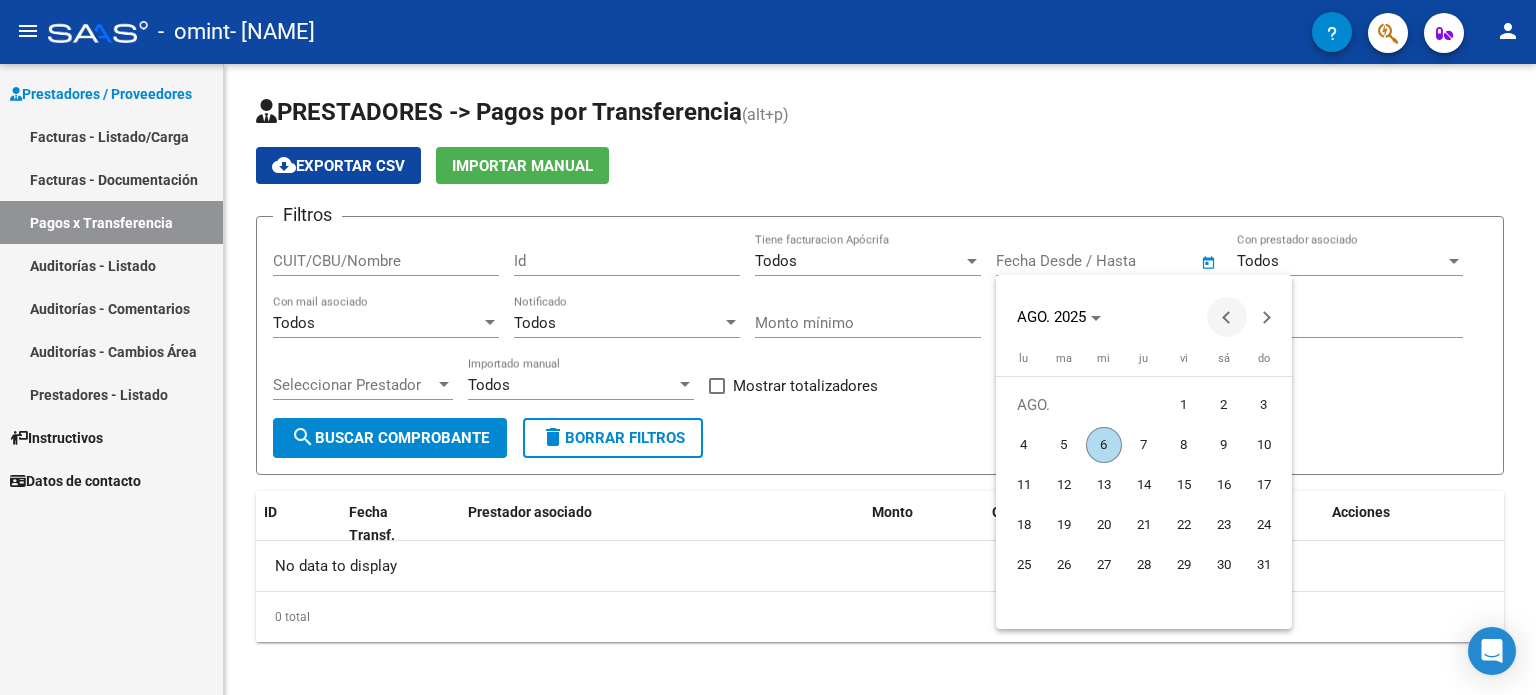 click at bounding box center [1227, 317] 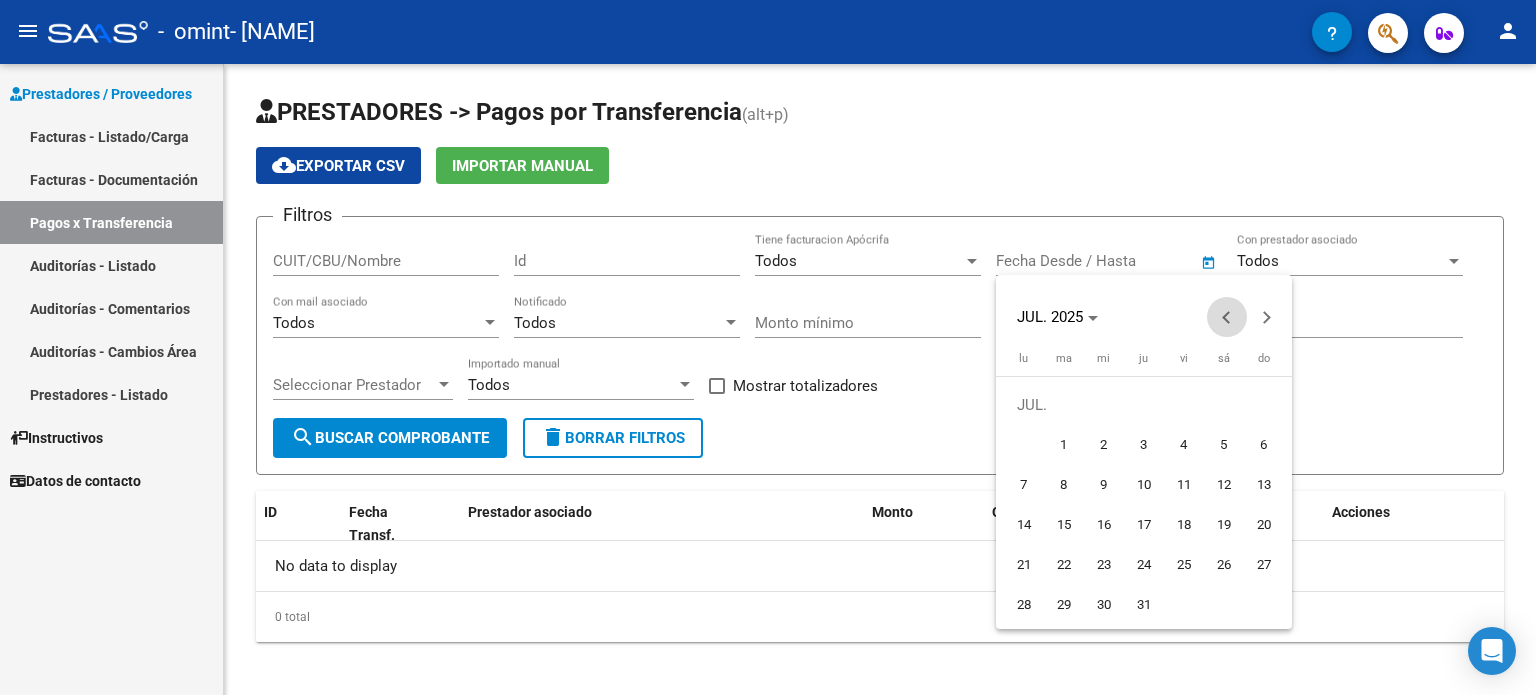 click at bounding box center (1227, 317) 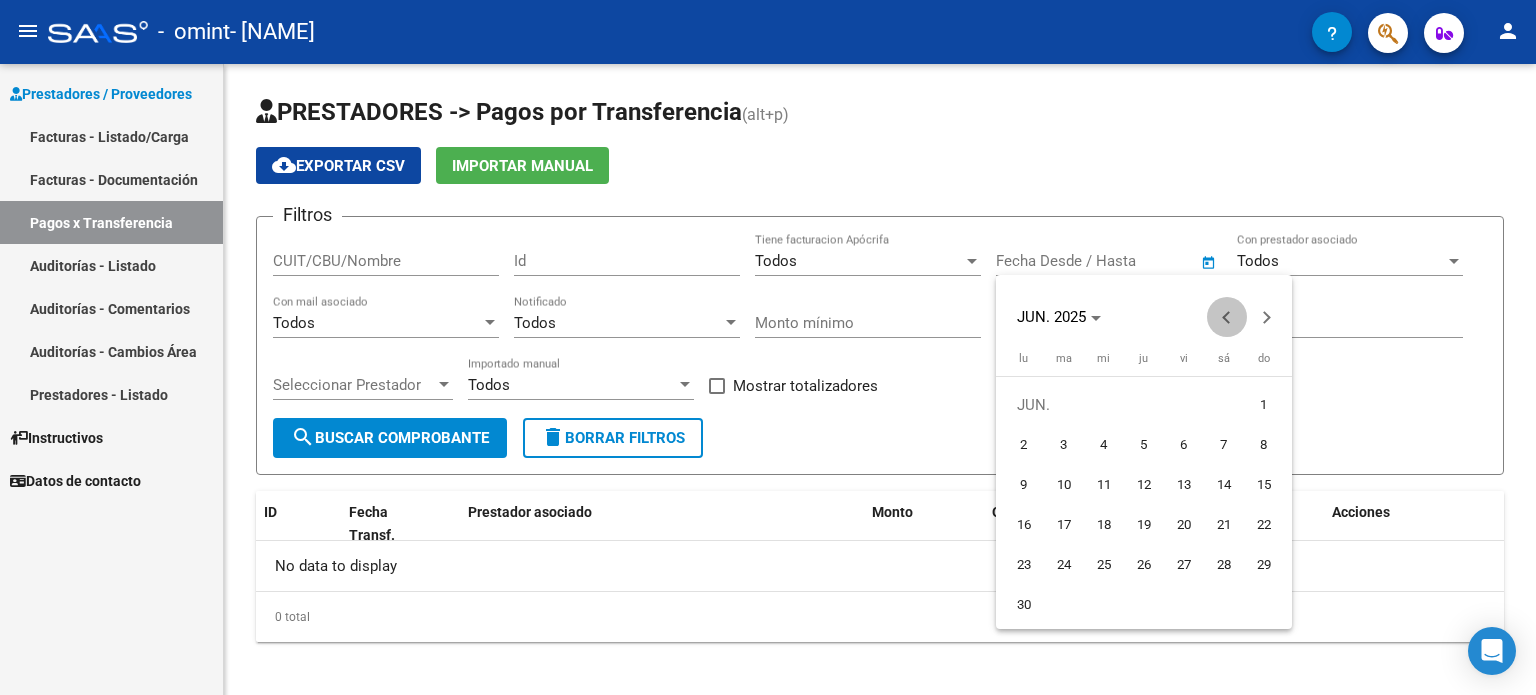 click at bounding box center (1227, 317) 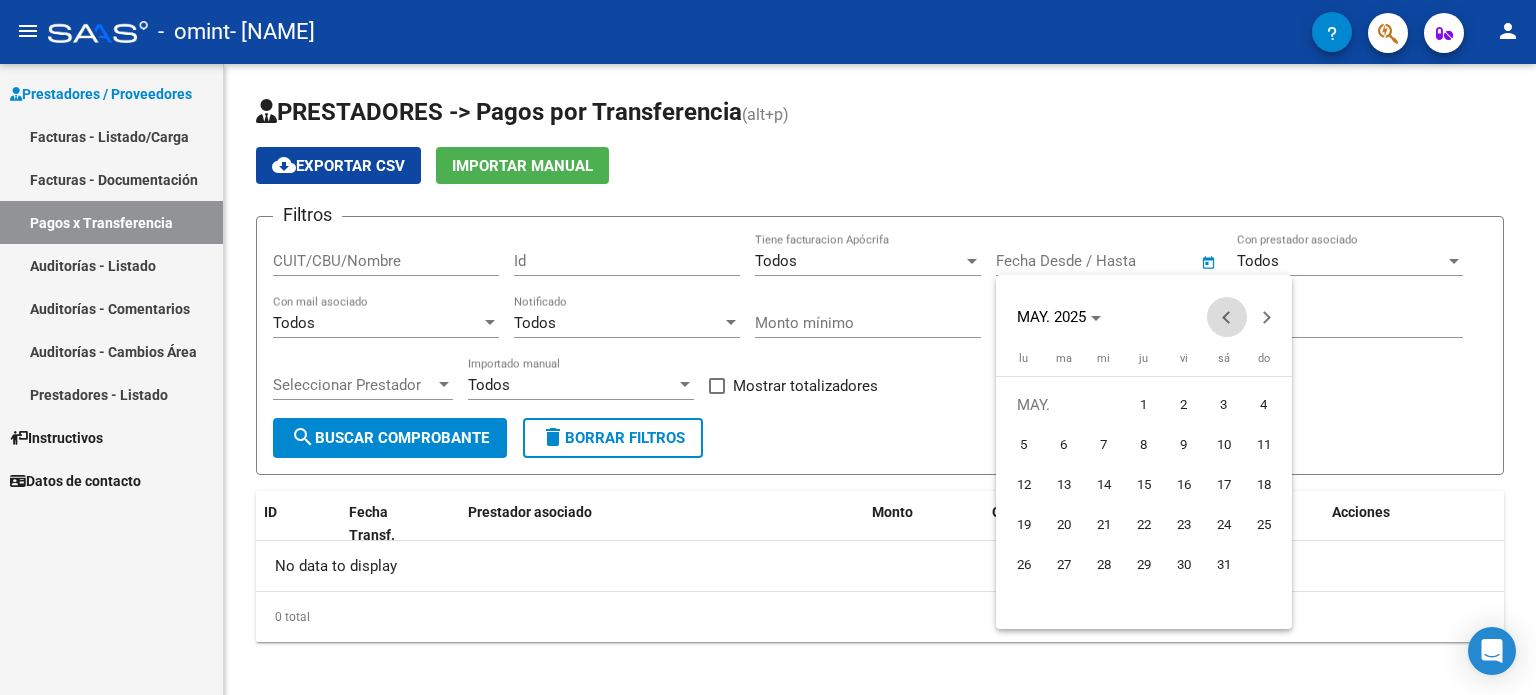 click at bounding box center (1227, 317) 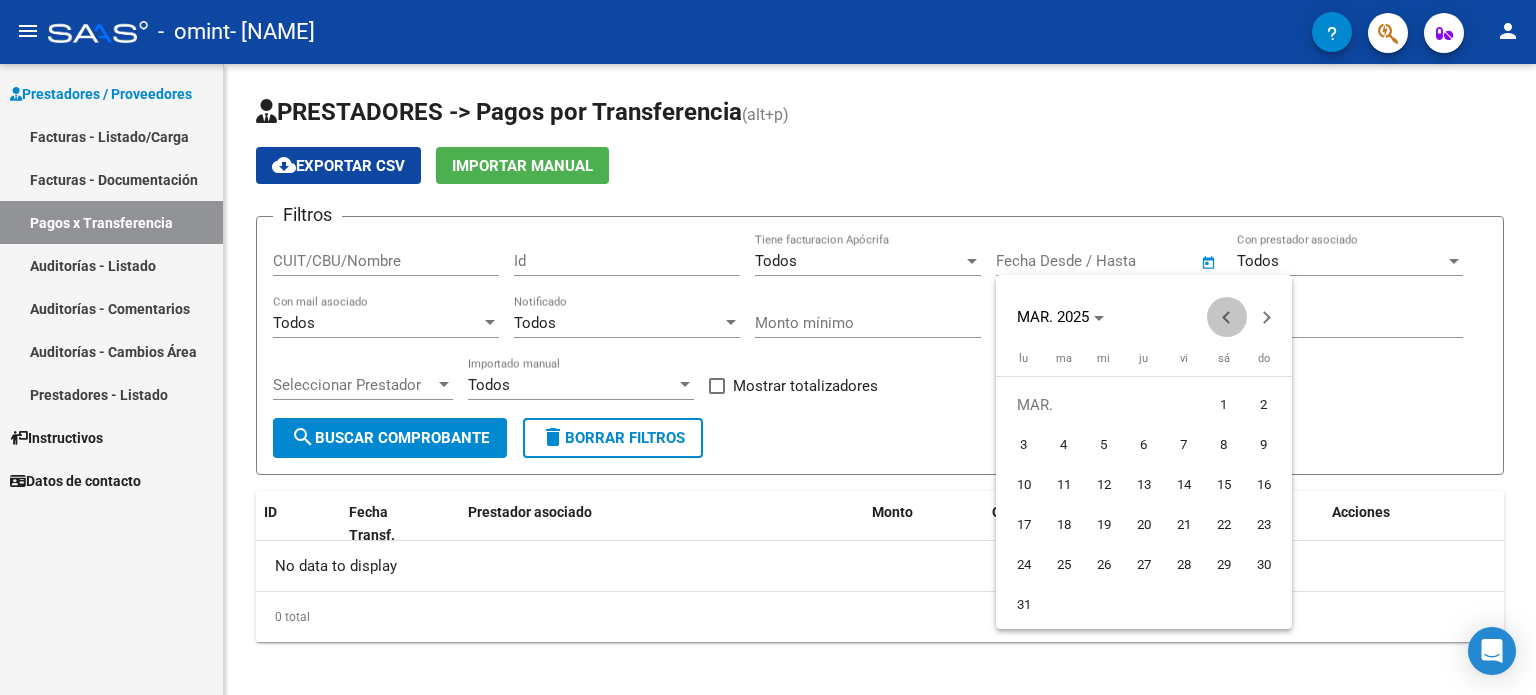 click at bounding box center (1227, 317) 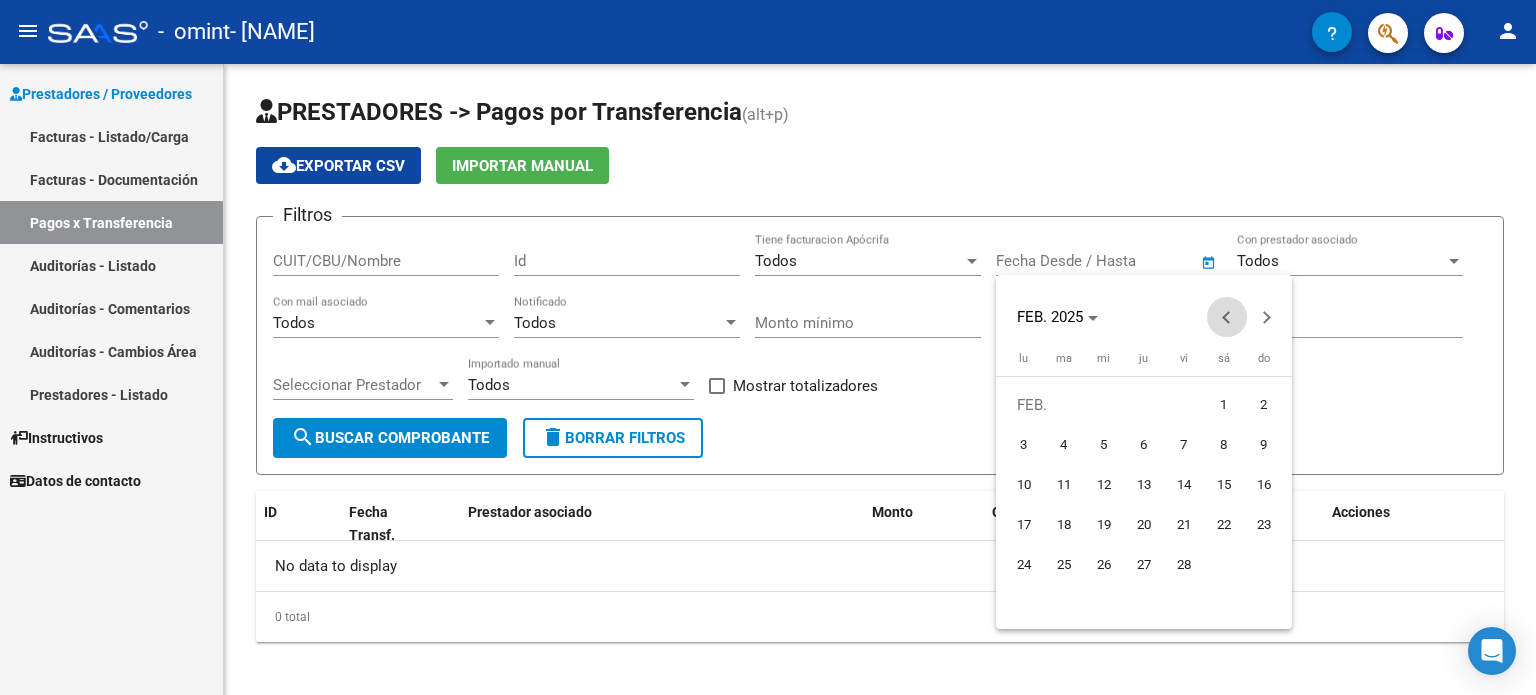 click at bounding box center [1227, 317] 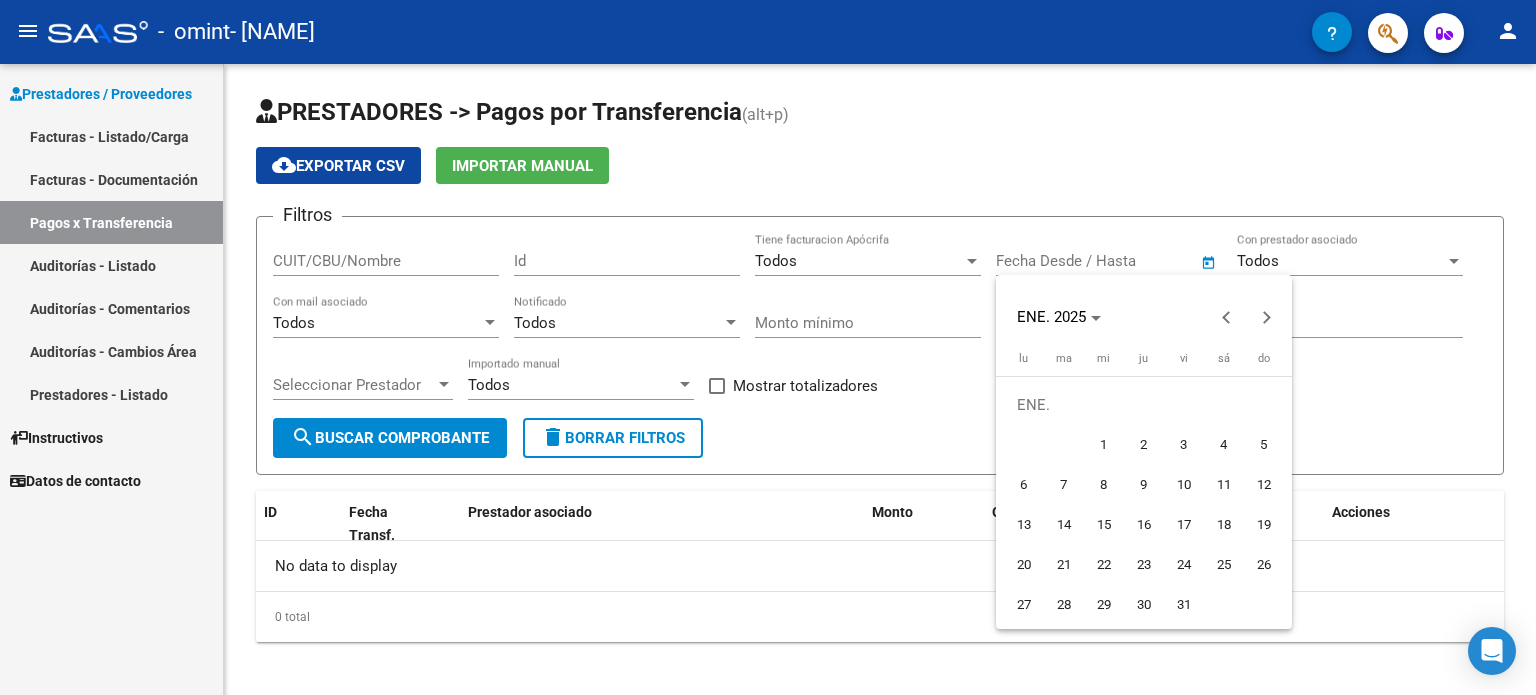 click on "1" at bounding box center [1104, 445] 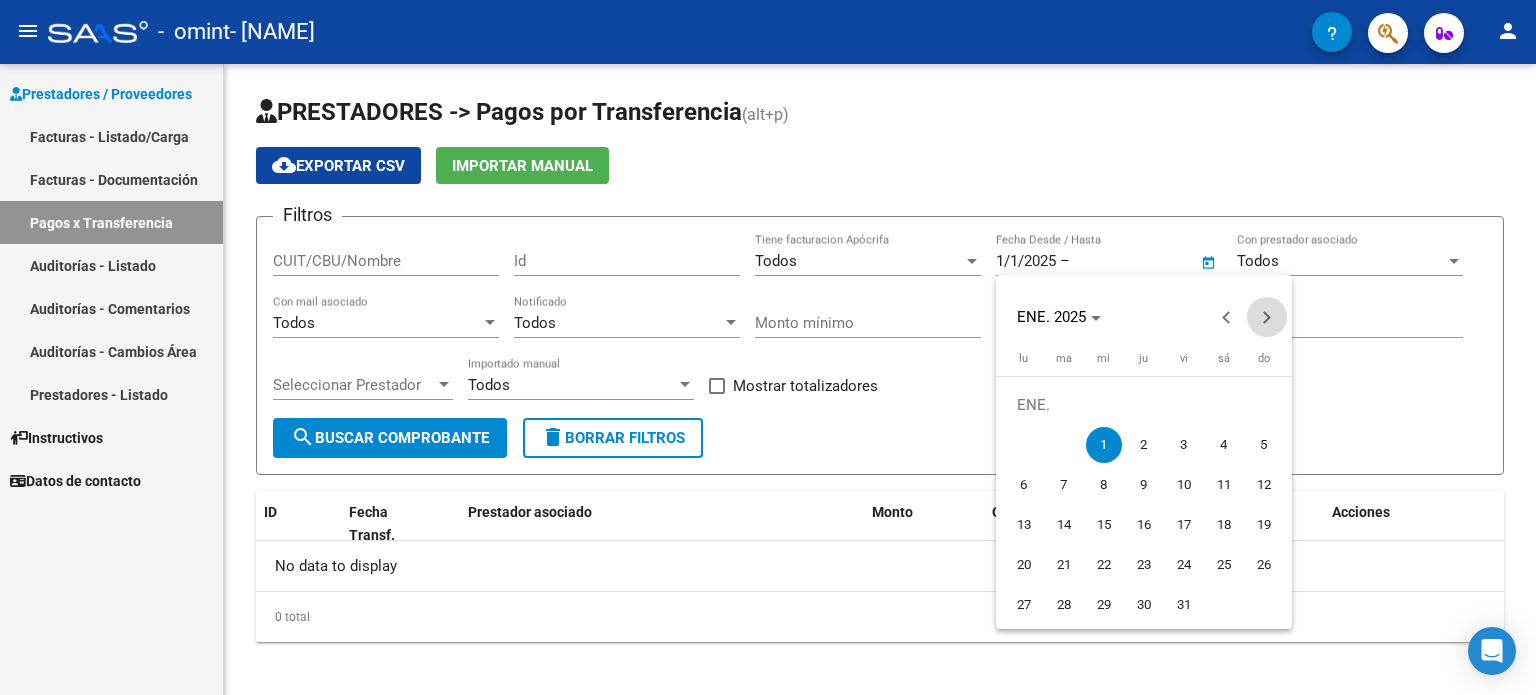 click at bounding box center (1267, 317) 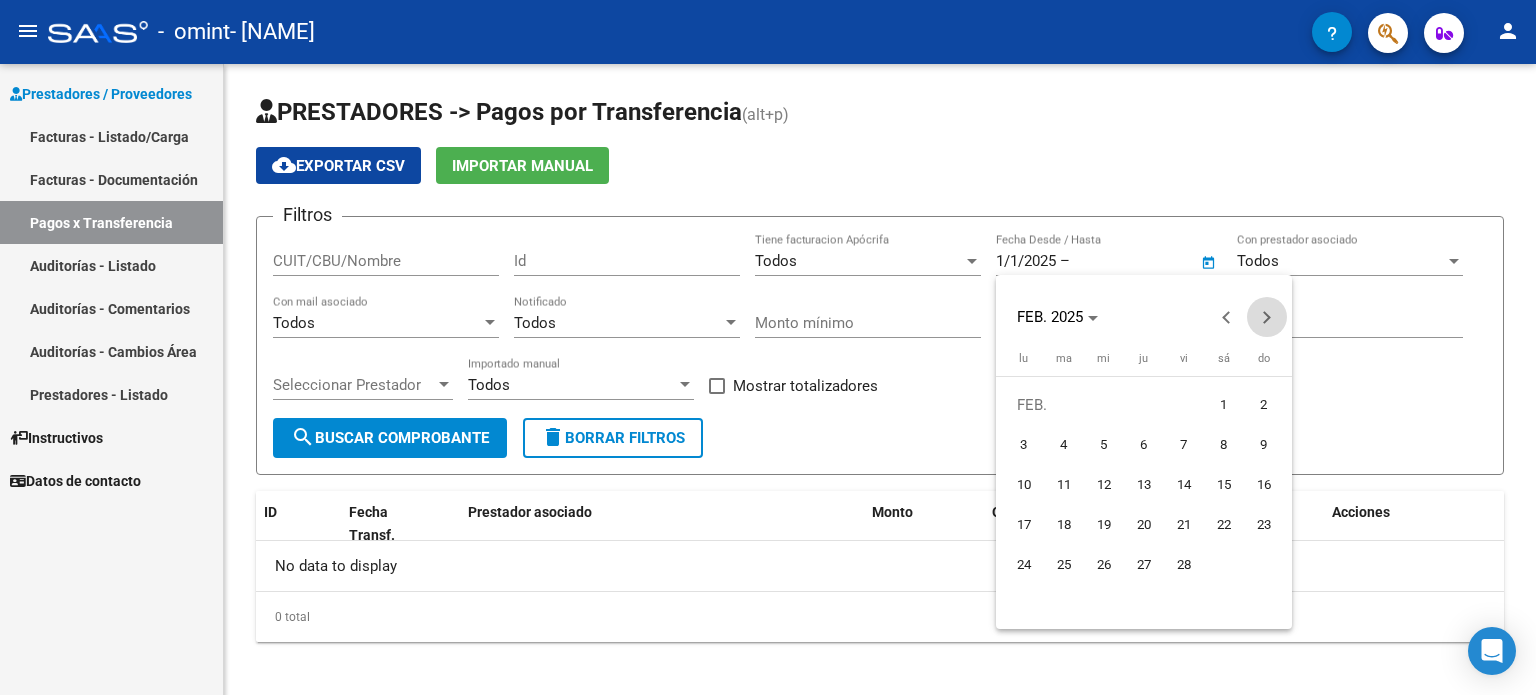 click at bounding box center (1267, 317) 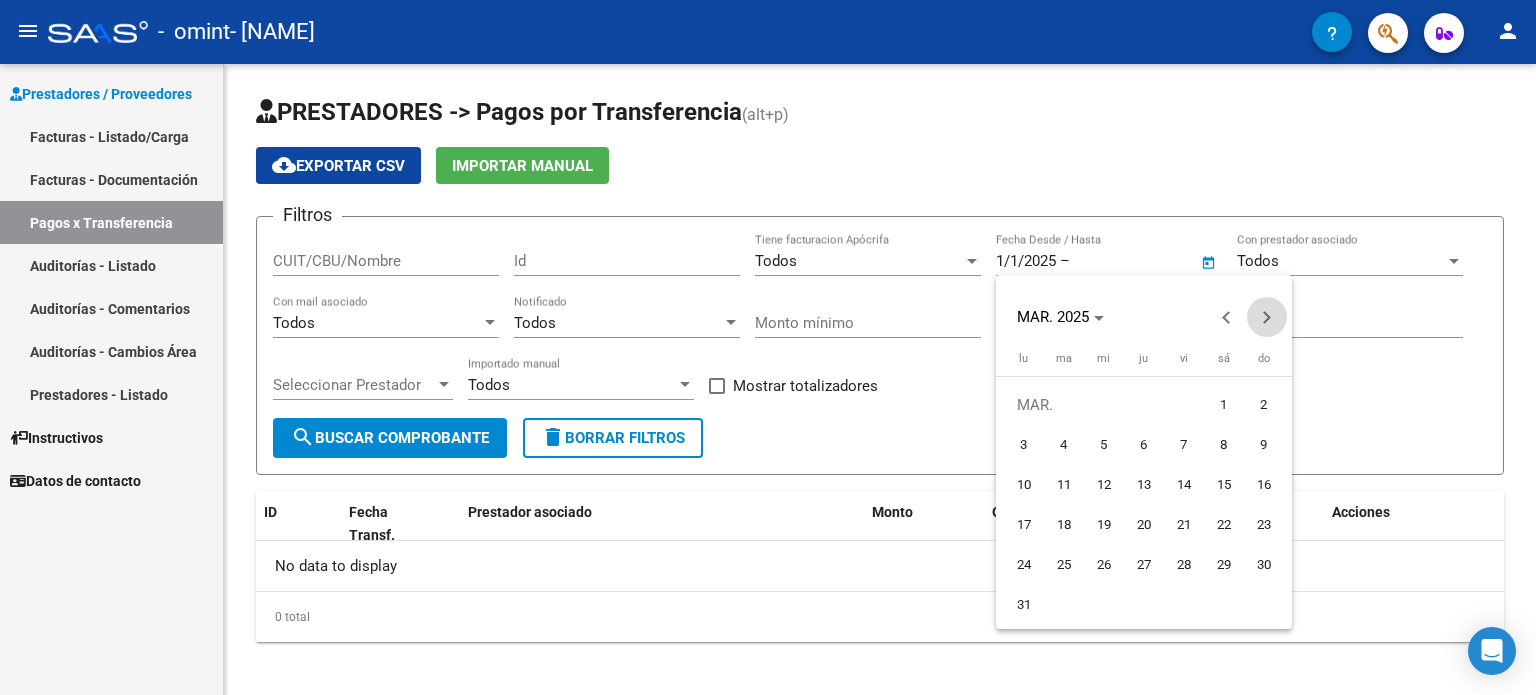 click at bounding box center (1267, 317) 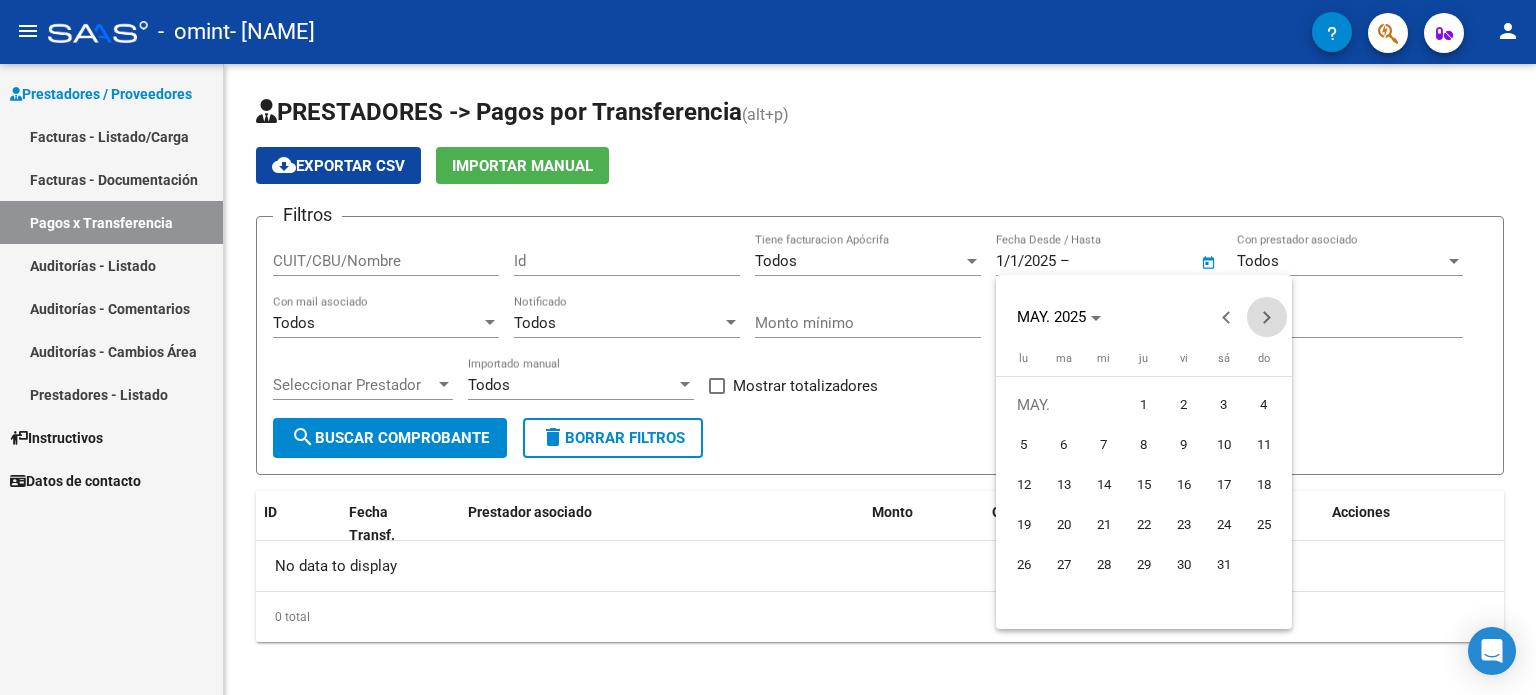 click at bounding box center [1267, 317] 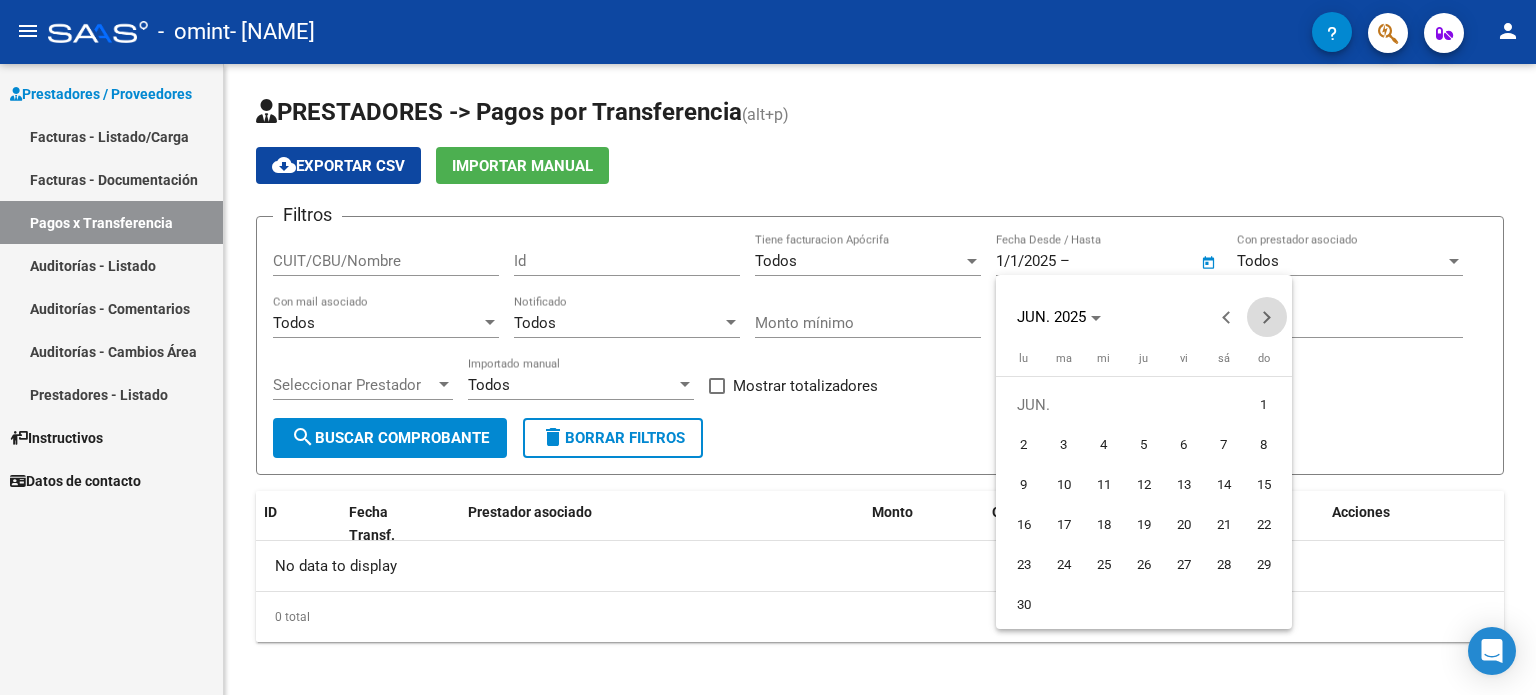 click at bounding box center [1267, 317] 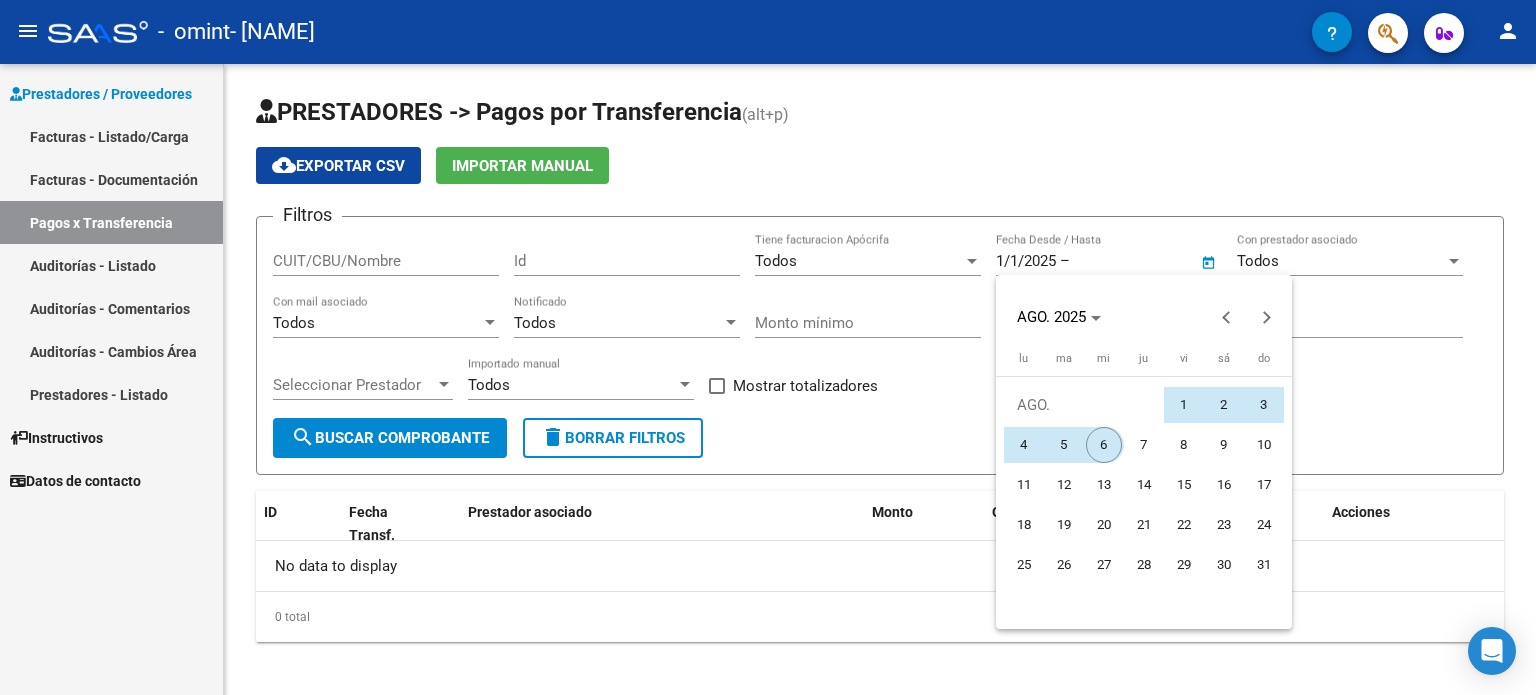 click on "6" at bounding box center [1104, 445] 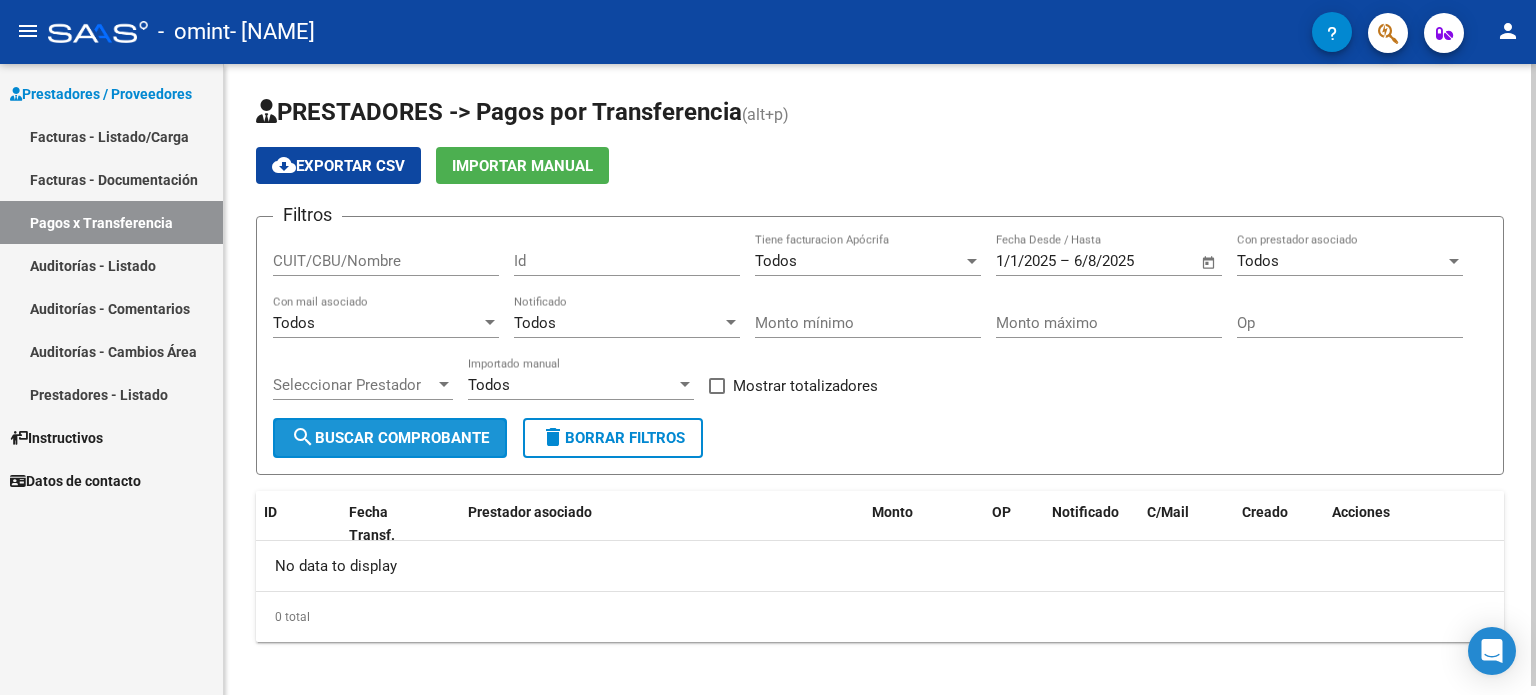 click on "search  Buscar Comprobante" 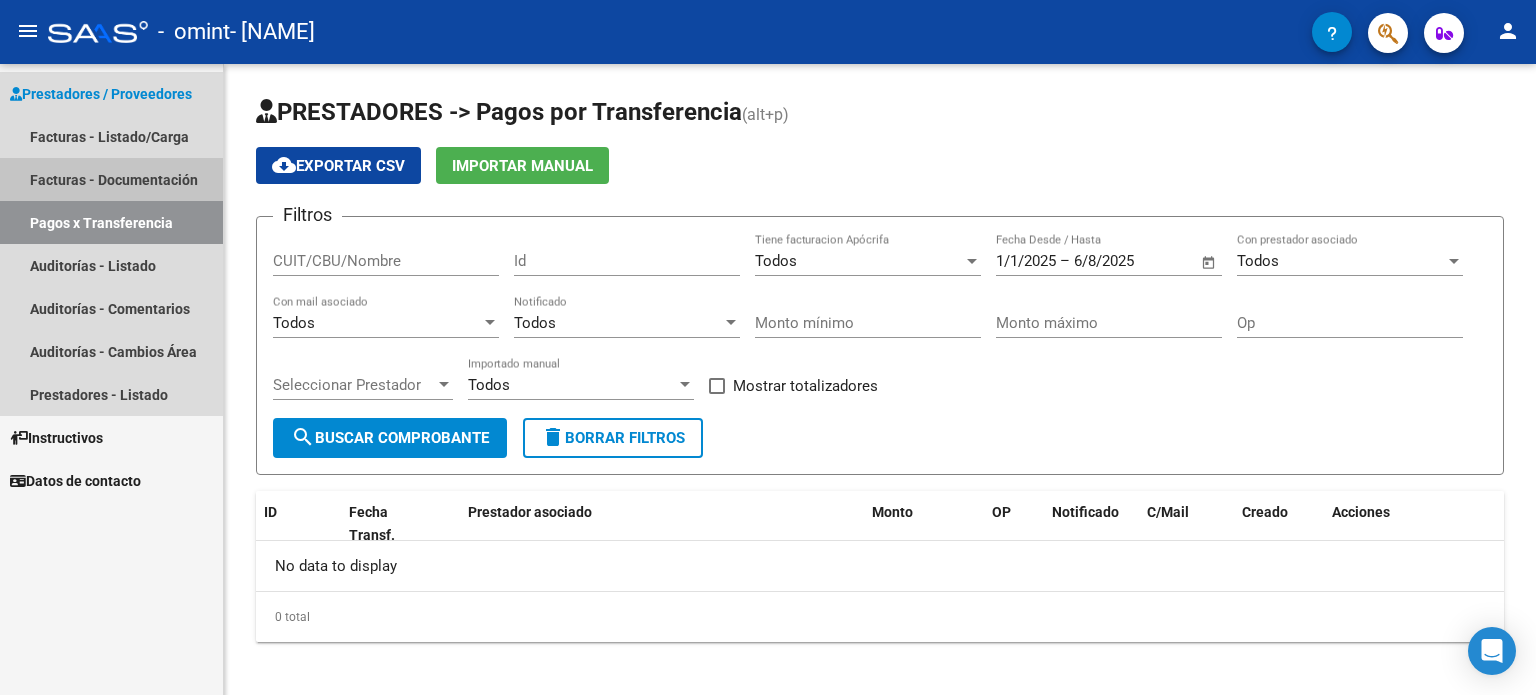 click on "Facturas - Documentación" at bounding box center (111, 179) 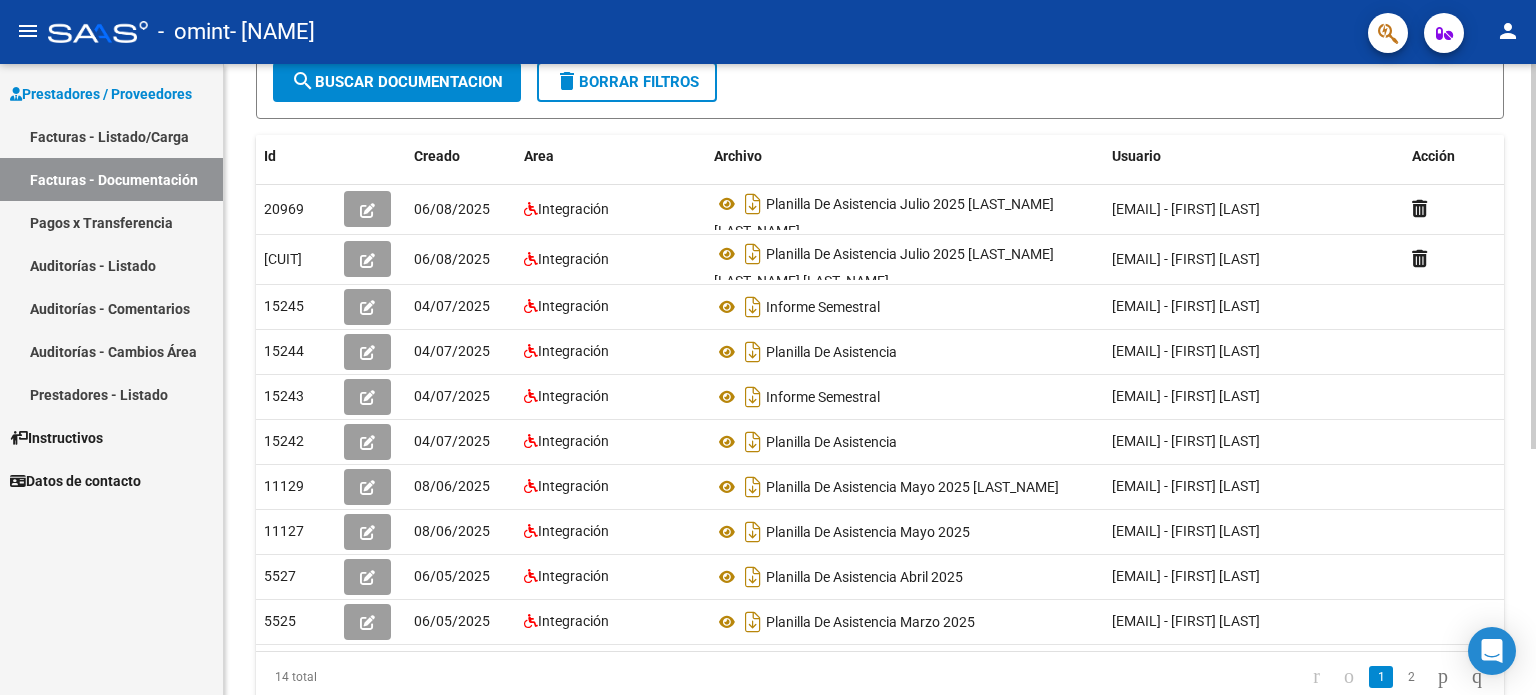scroll, scrollTop: 297, scrollLeft: 0, axis: vertical 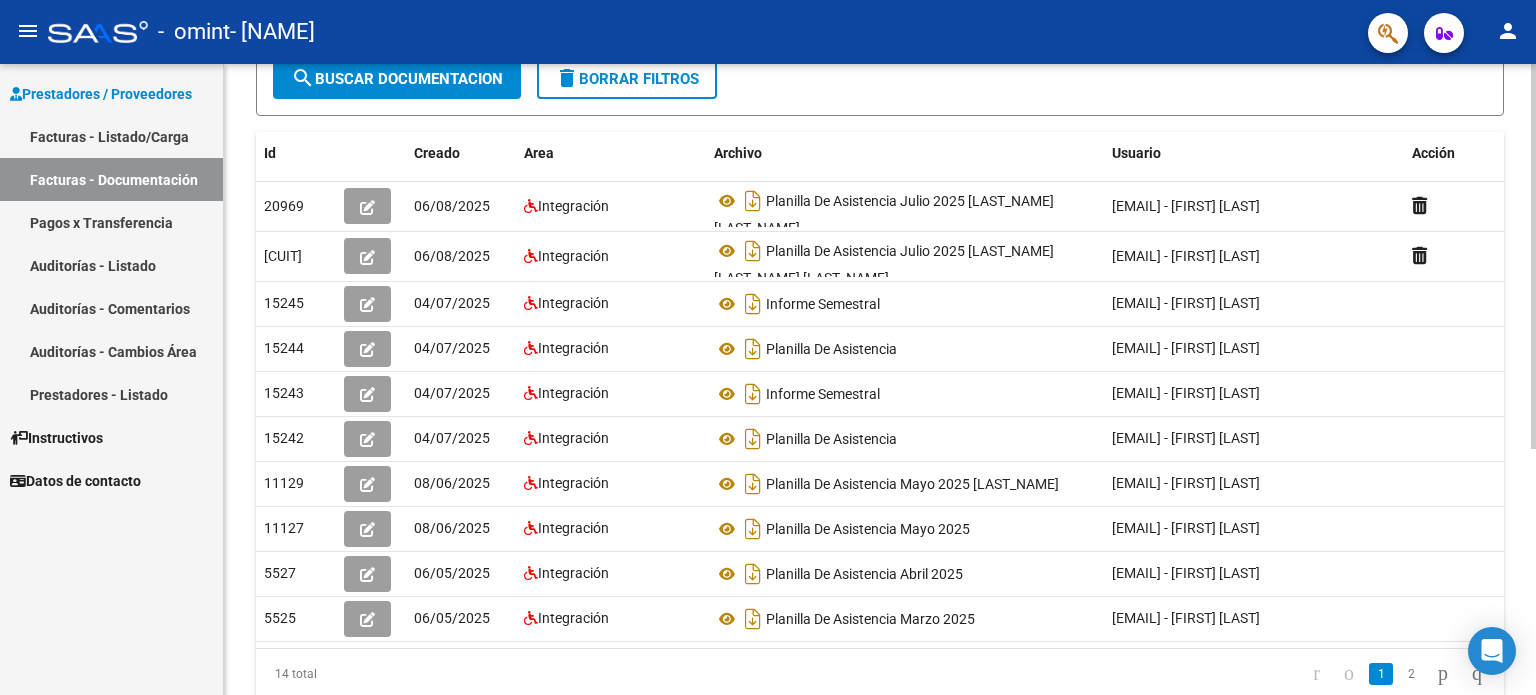 click on "PRESTADORES -> Comprobantes - Documentación Respaldatoria cloud_download  Exportar CSV   Descarga Masiva
Filtros Id CUIT / Razón Social Pto. Venta Nro. Comprobante Descripción 6/2/2025 6/2/2025 – 6/8/2025 6/8/2025 Fec. Cargado Desde / Hasta Área Área Todos Factura Confirmada search  Buscar Documentacion  delete  Borrar Filtros  Id Creado Area Archivo Usuario Acción 20969
06/08/2025 Integración Planilla De Asistencia Julio 2025 Oliver Cevasco  barbara_cincotta@yahoo.com.ar -   Bárbara Cincotta  20968
06/08/2025 Integración Planilla De Asistencia Julio 2025 Leia Miño Walpert  barbara_cincotta@yahoo.com.ar -   Bárbara Cincotta  15245
04/07/2025 Integración Informe Semestral  barbara_cincotta@yahoo.com.ar -   Bárbara Cincotta  15244
04/07/2025 Integración Planilla De Asistencia  barbara_cincotta@yahoo.com.ar -   Bárbara Cincotta  15243
04/07/2025 Integración Informe Semestral  barbara_cincotta@yahoo.com.ar -   Bárbara Cincotta  15242
04/07/2025 Integración 11129
11127" 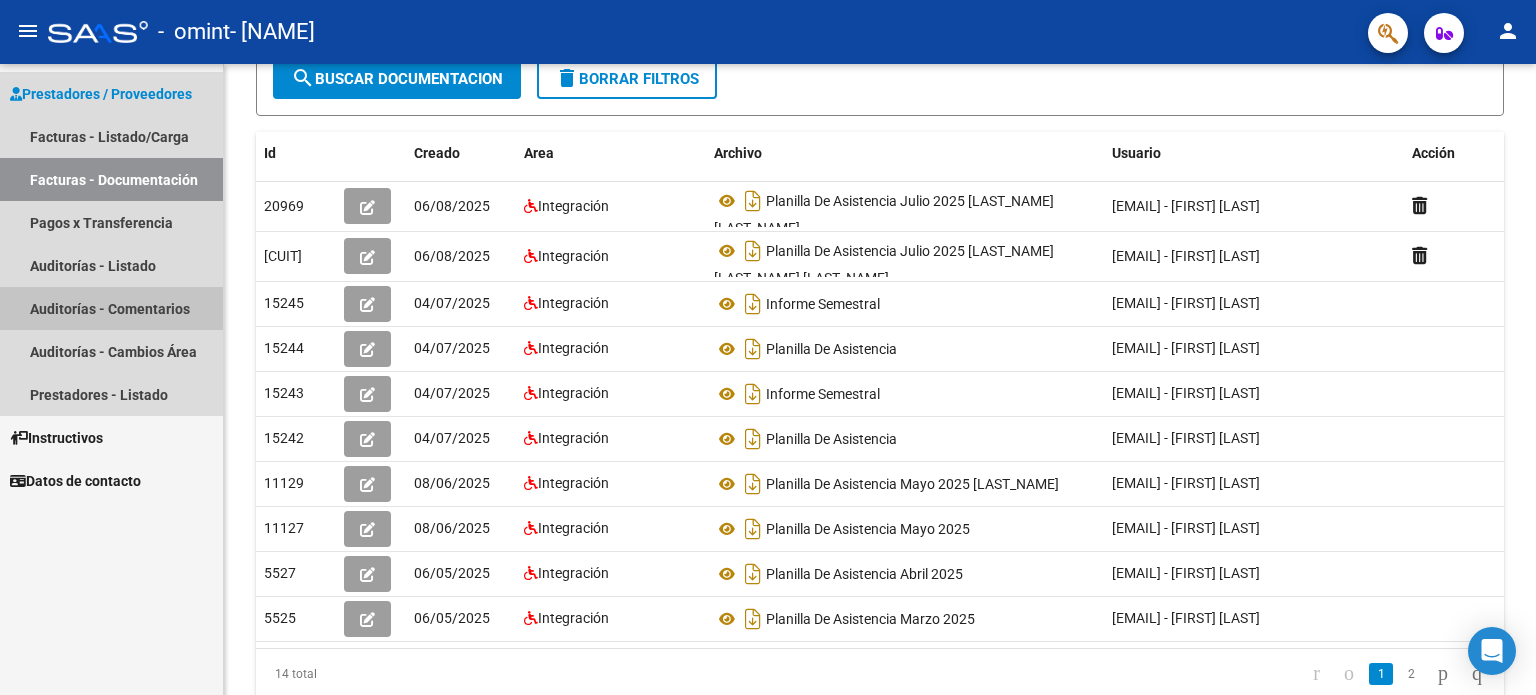 click on "Auditorías - Comentarios" at bounding box center (111, 308) 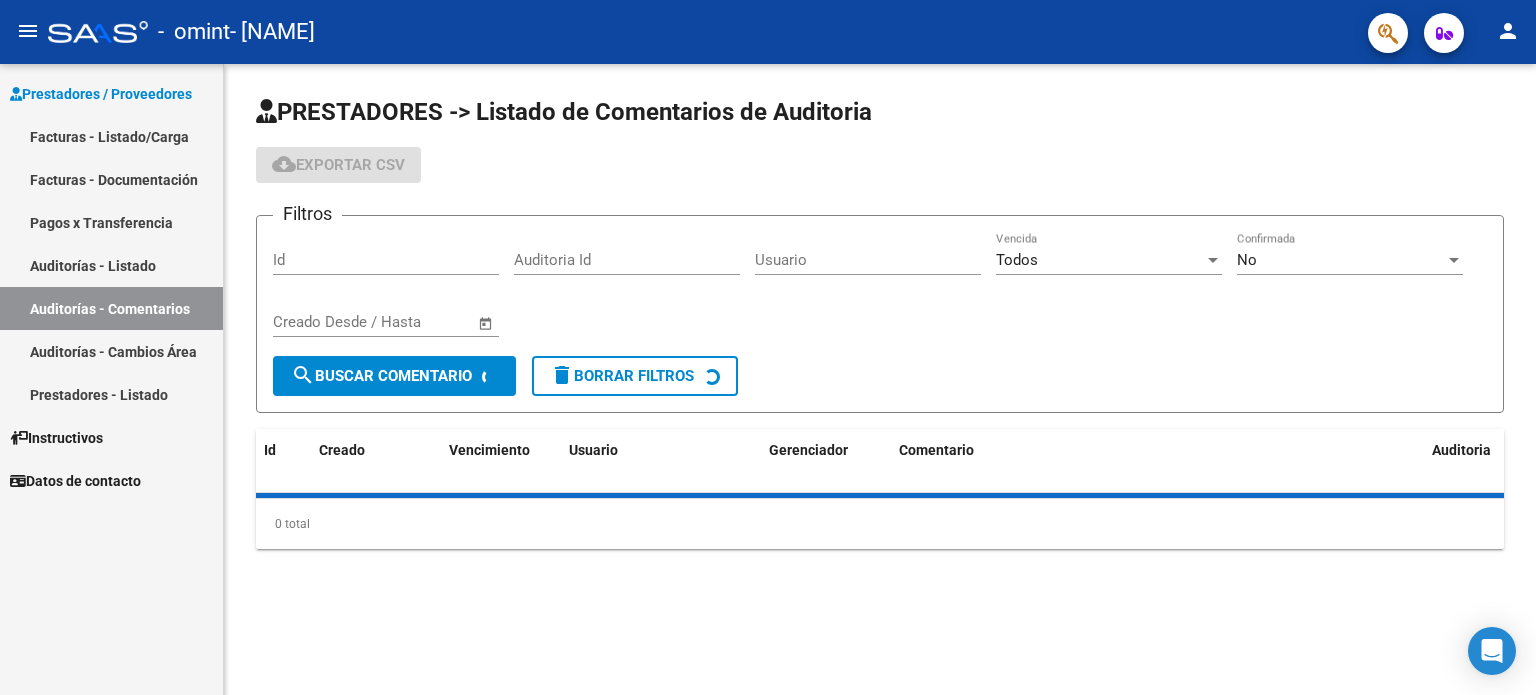 scroll, scrollTop: 0, scrollLeft: 0, axis: both 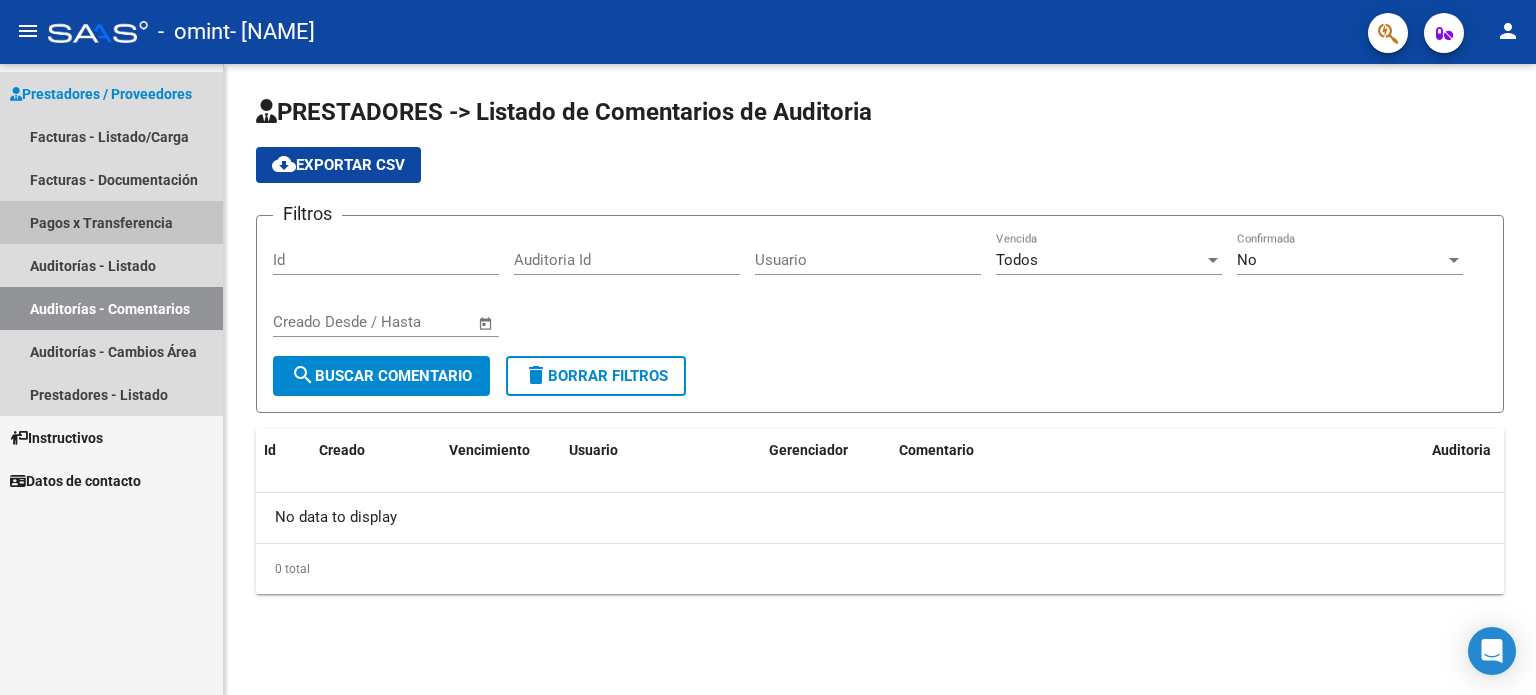 click on "Pagos x Transferencia" at bounding box center [111, 222] 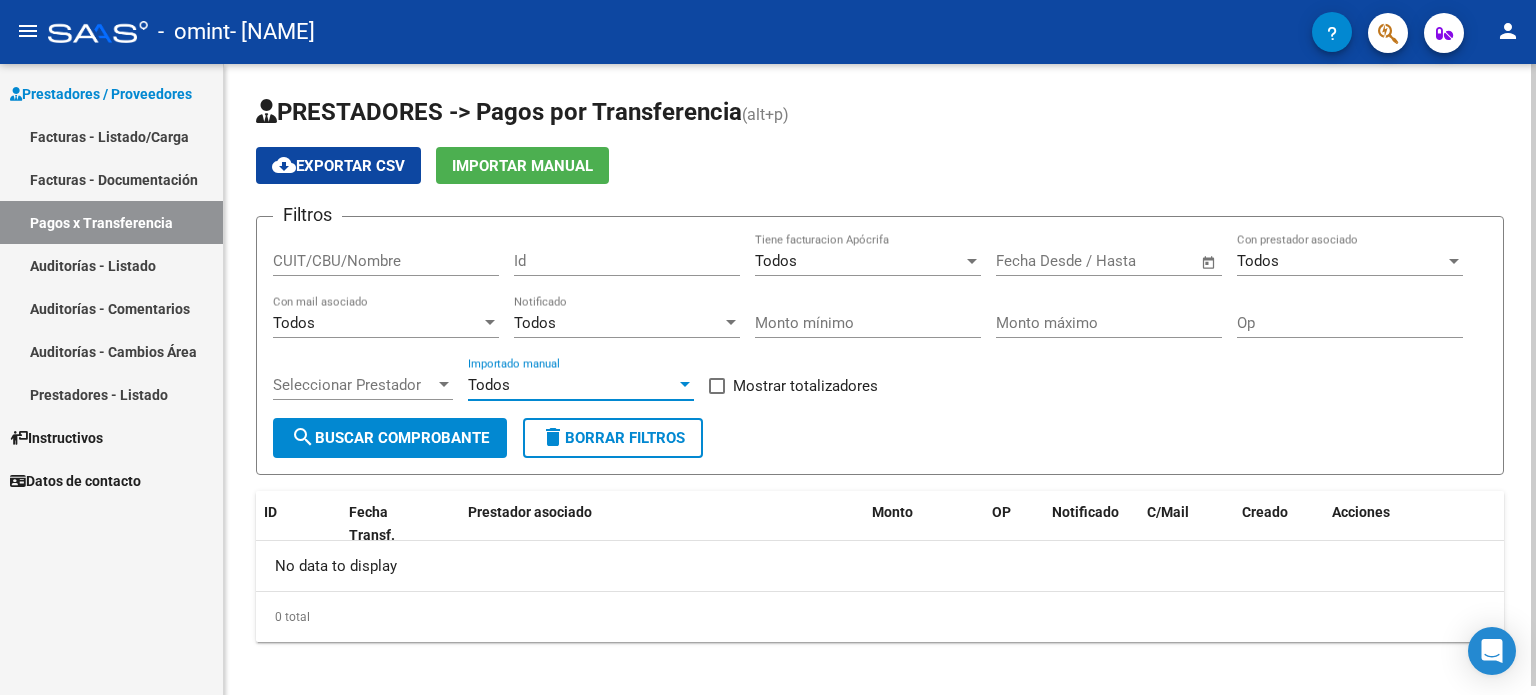 click at bounding box center (685, 384) 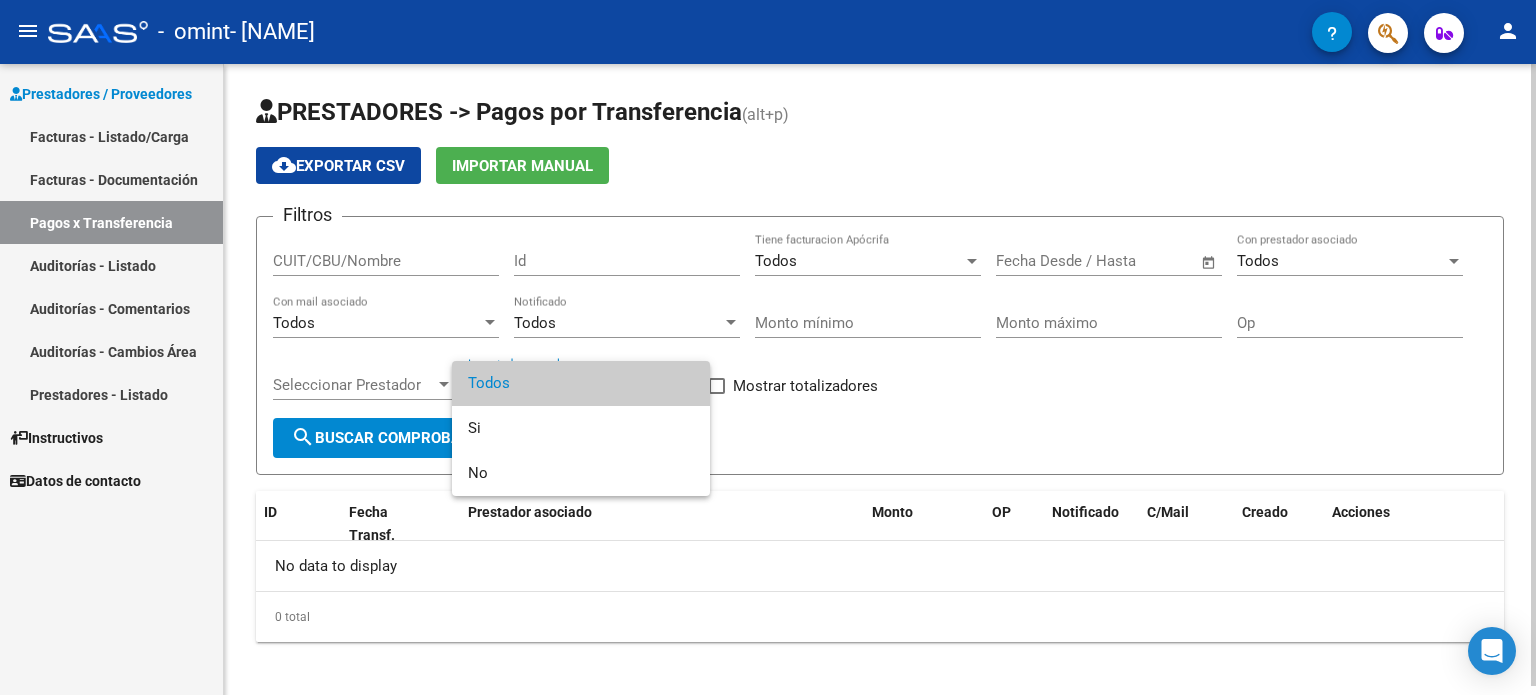 click on "Todos" at bounding box center [581, 383] 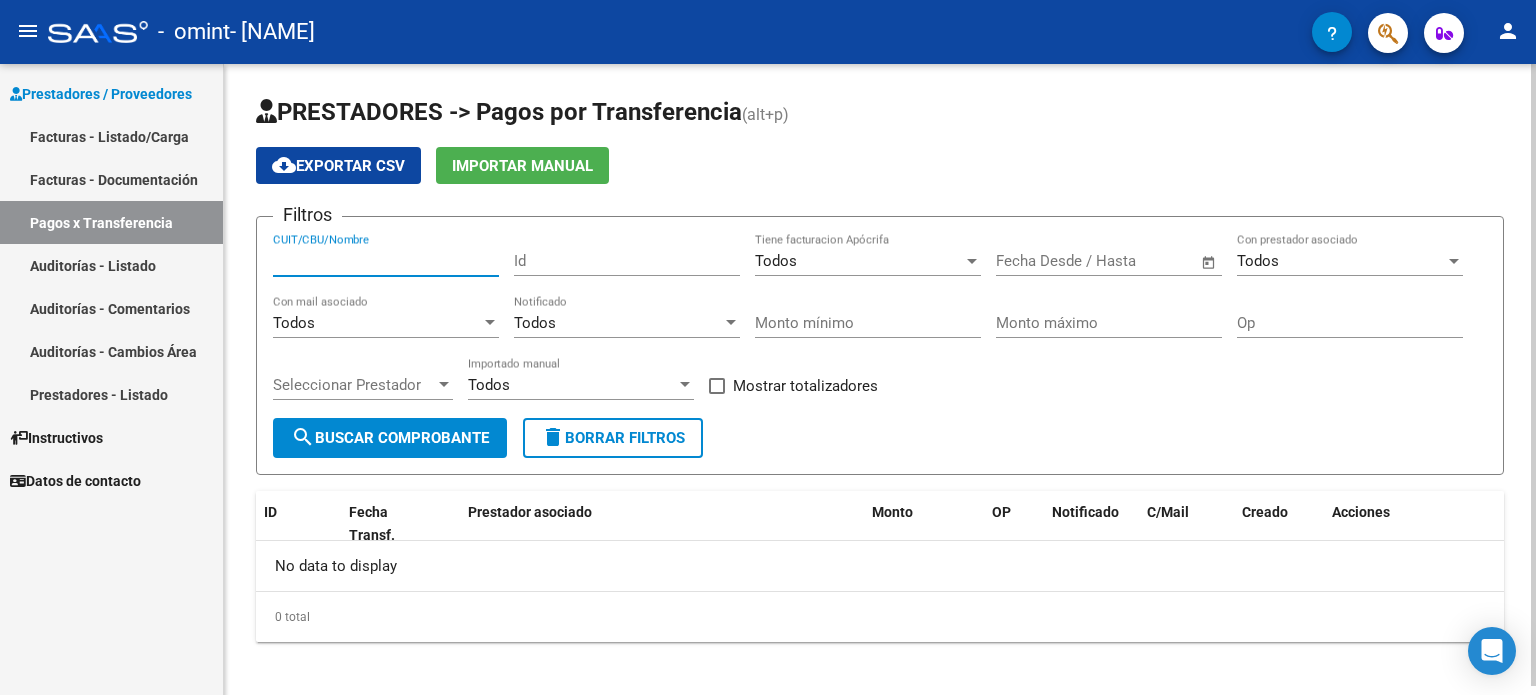 click on "CUIT/CBU/Nombre" at bounding box center [386, 261] 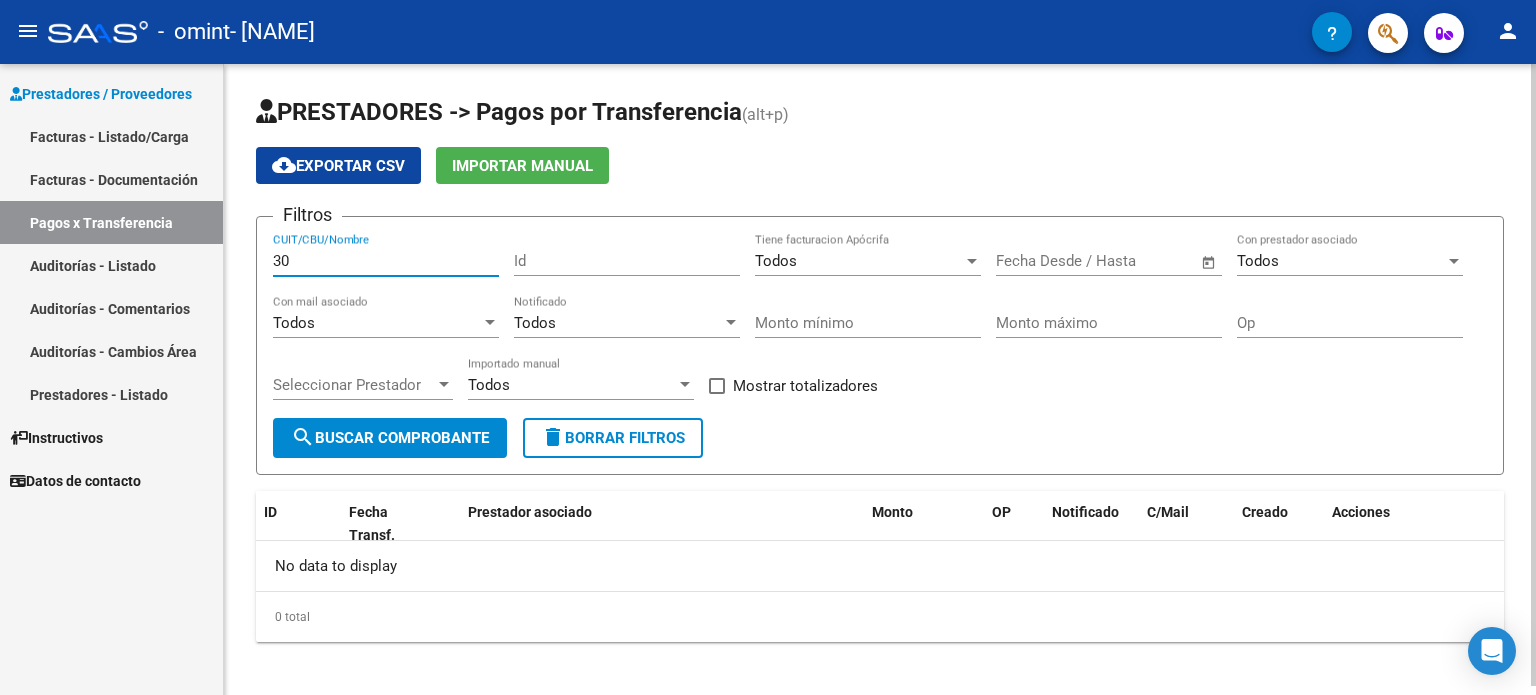 type on "3" 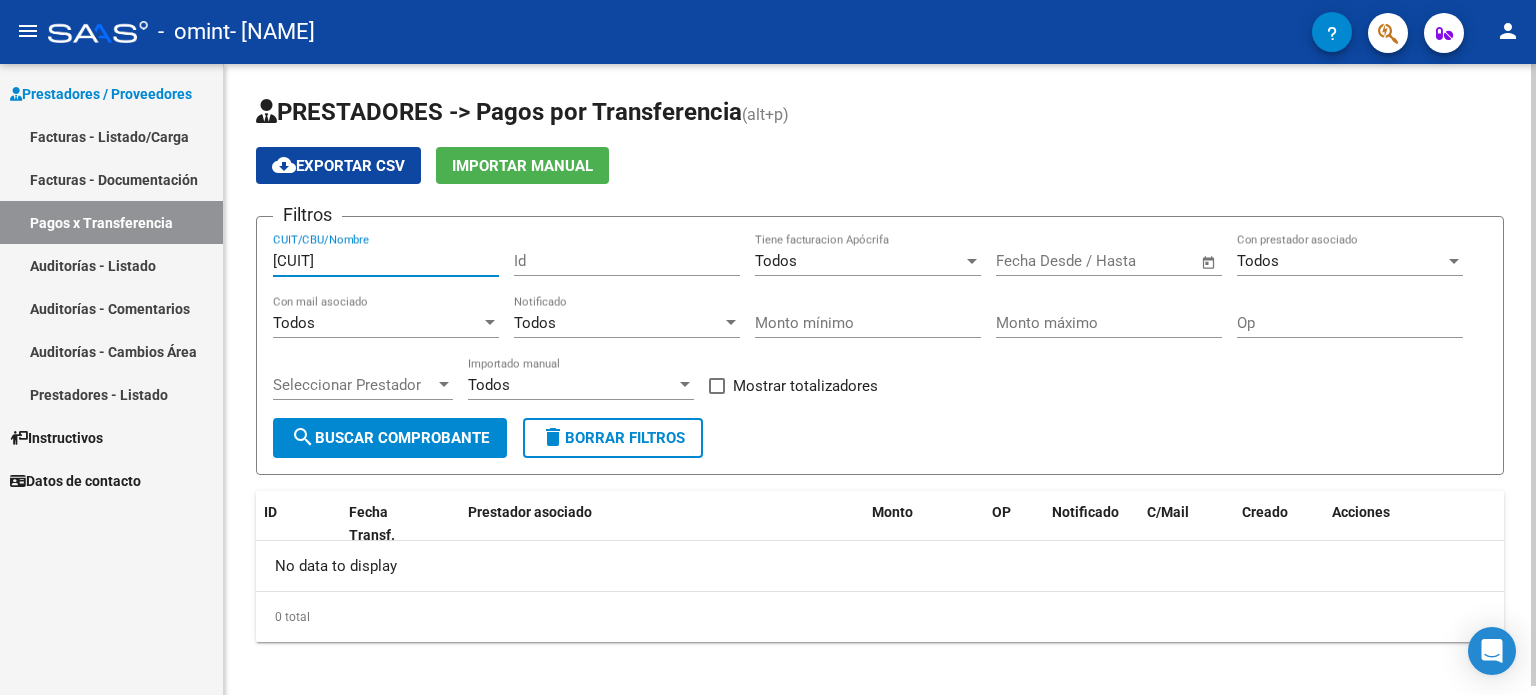 type on "[CUIT]" 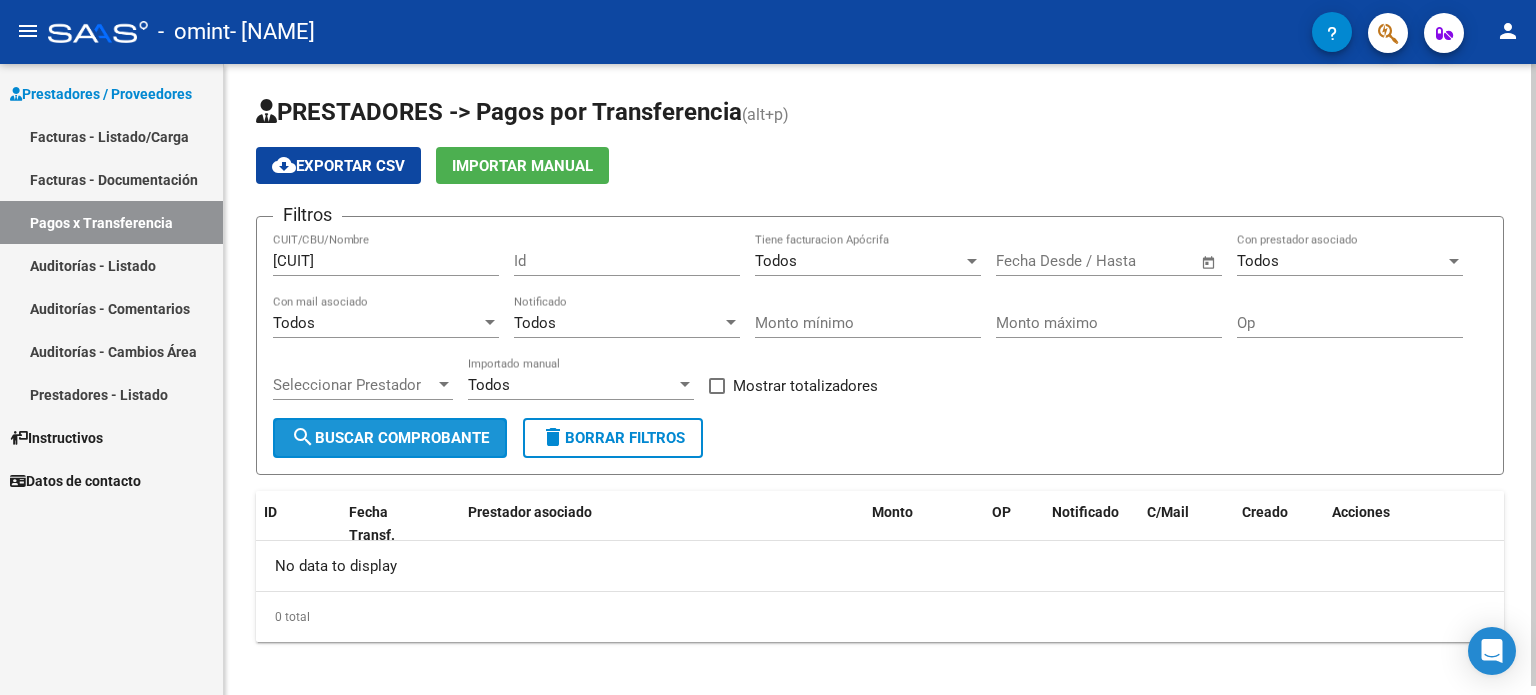 click on "search  Buscar Comprobante" 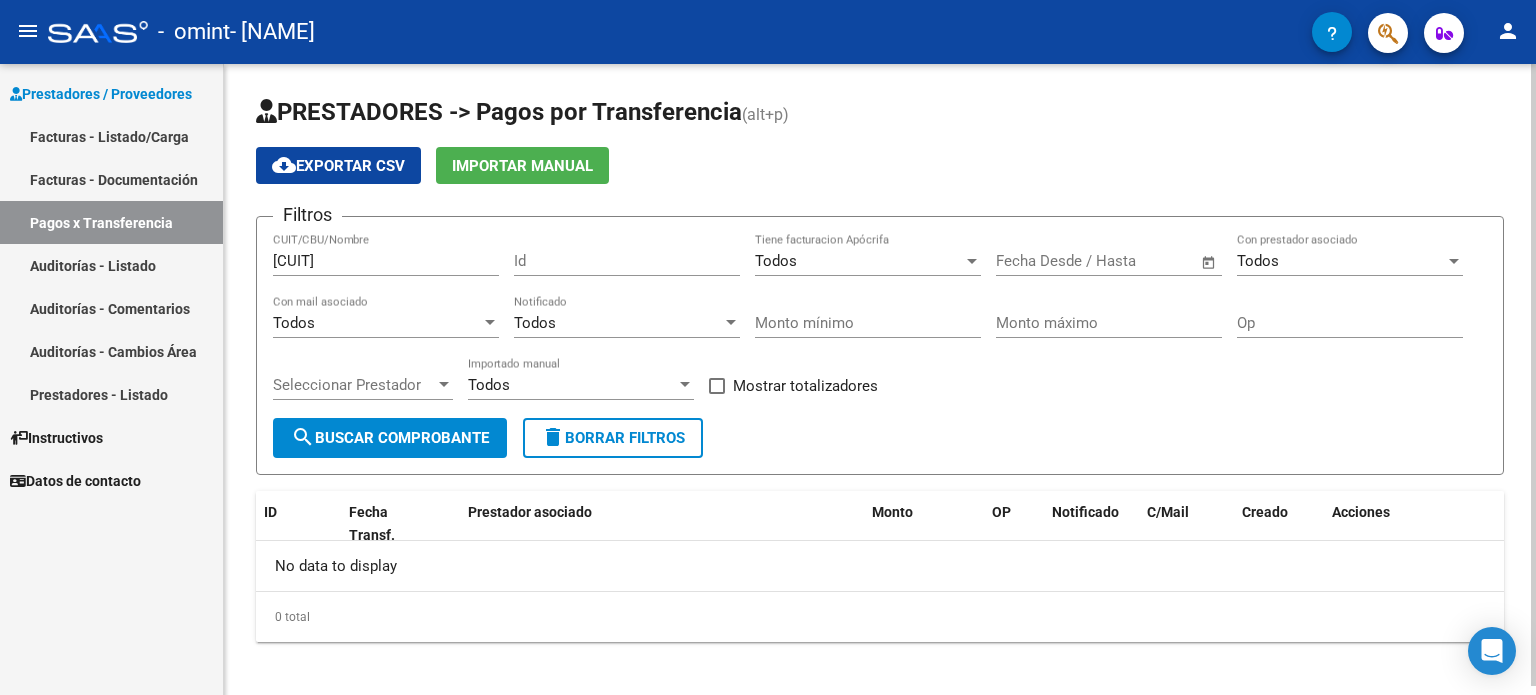 click 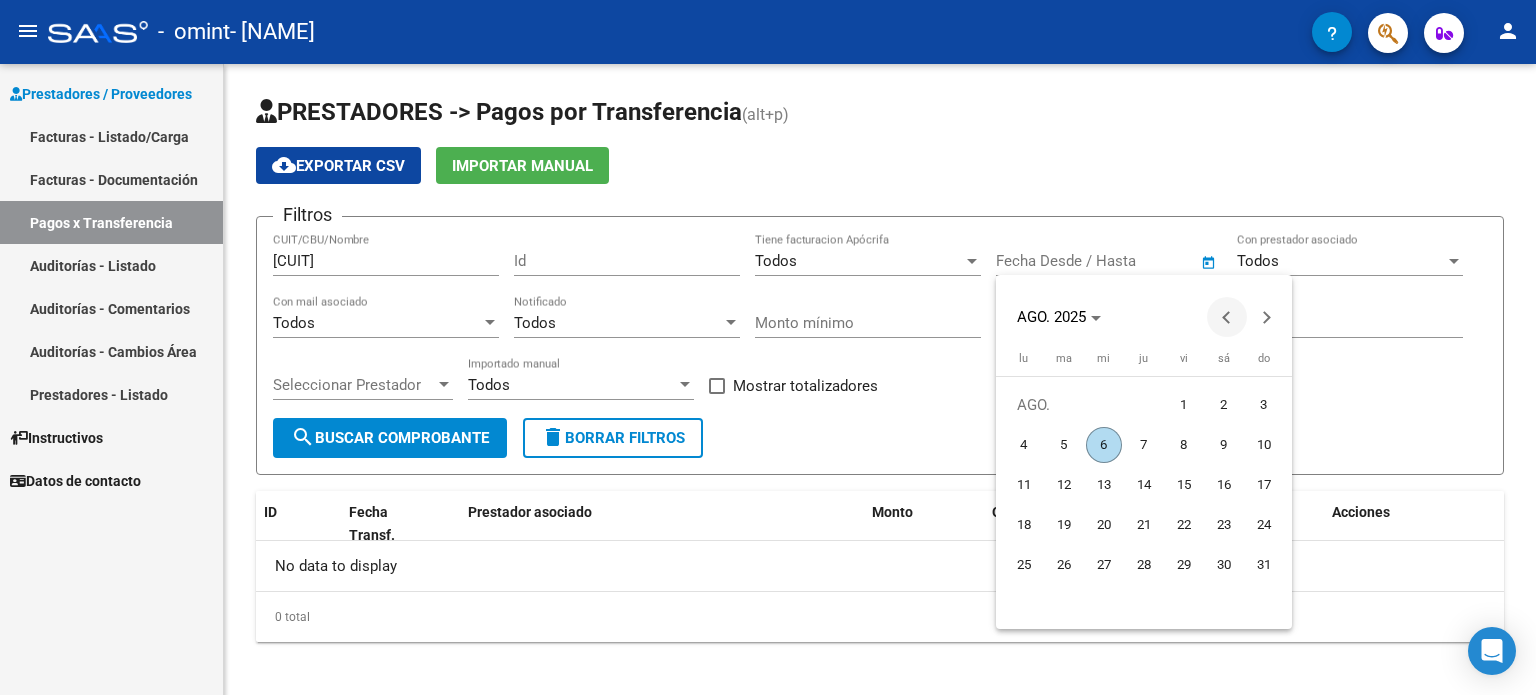 click at bounding box center (1227, 317) 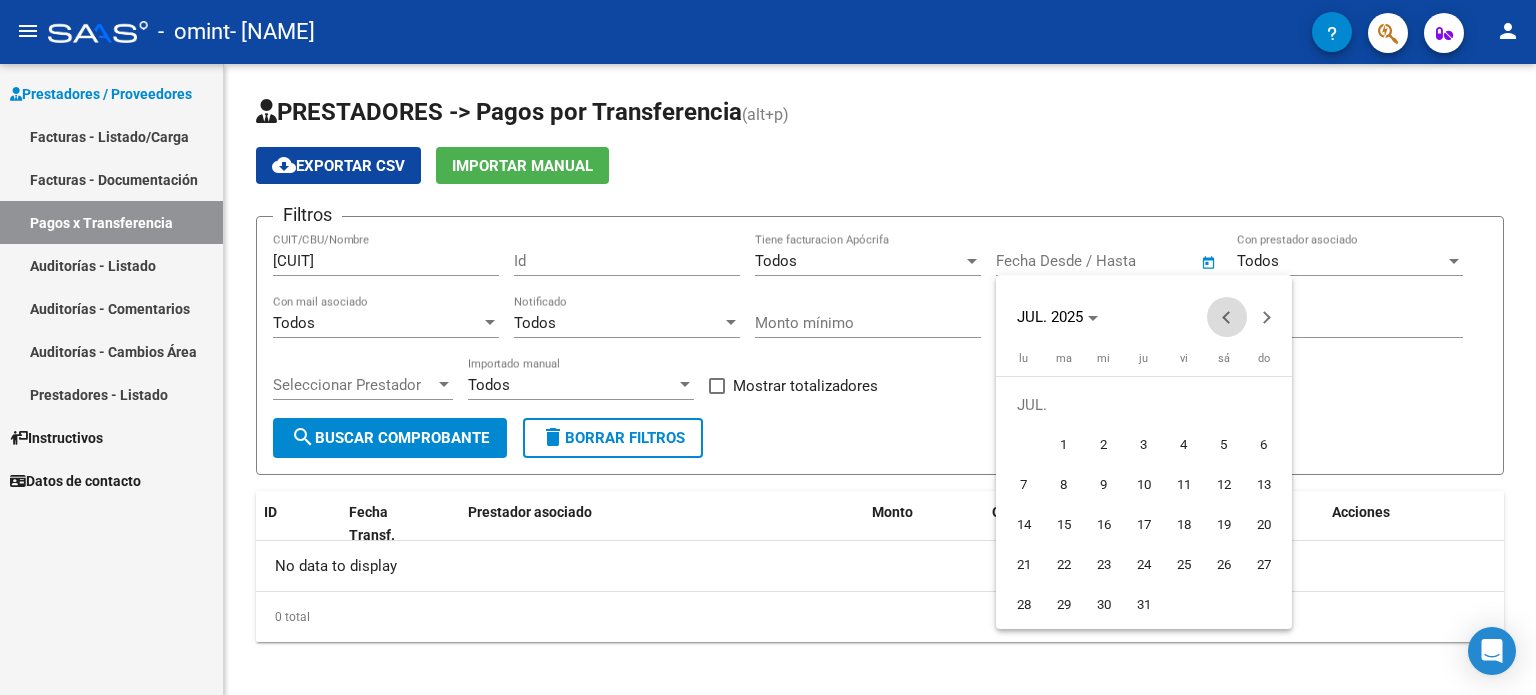 click at bounding box center [1227, 317] 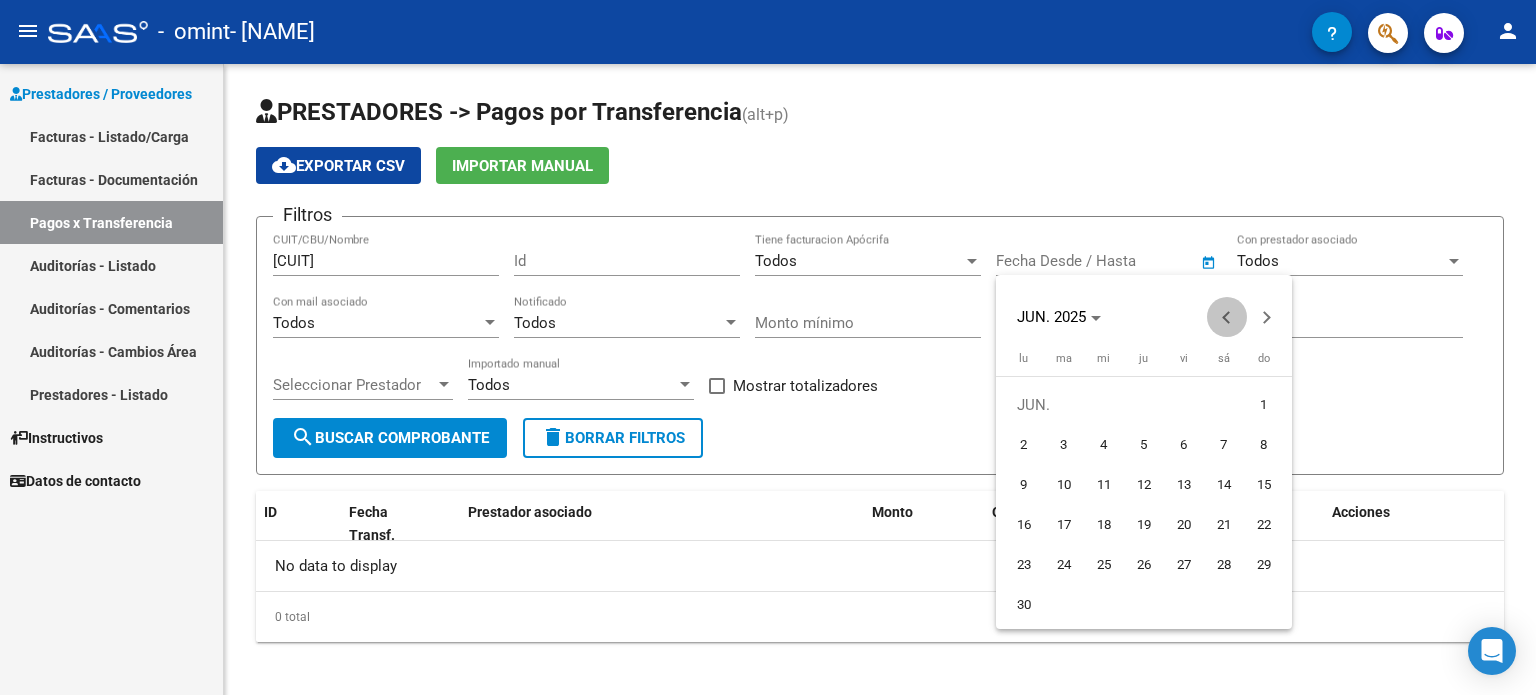 click at bounding box center (1227, 317) 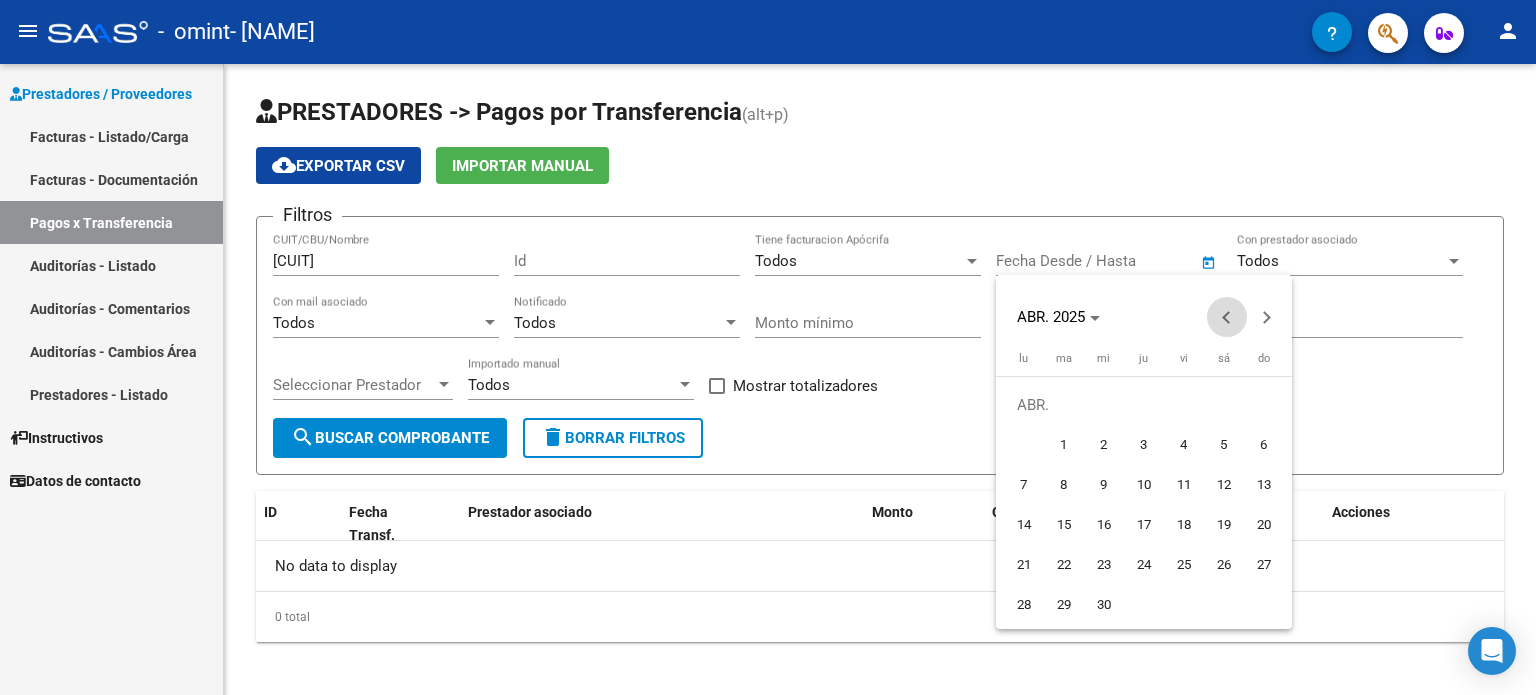 click at bounding box center (1227, 317) 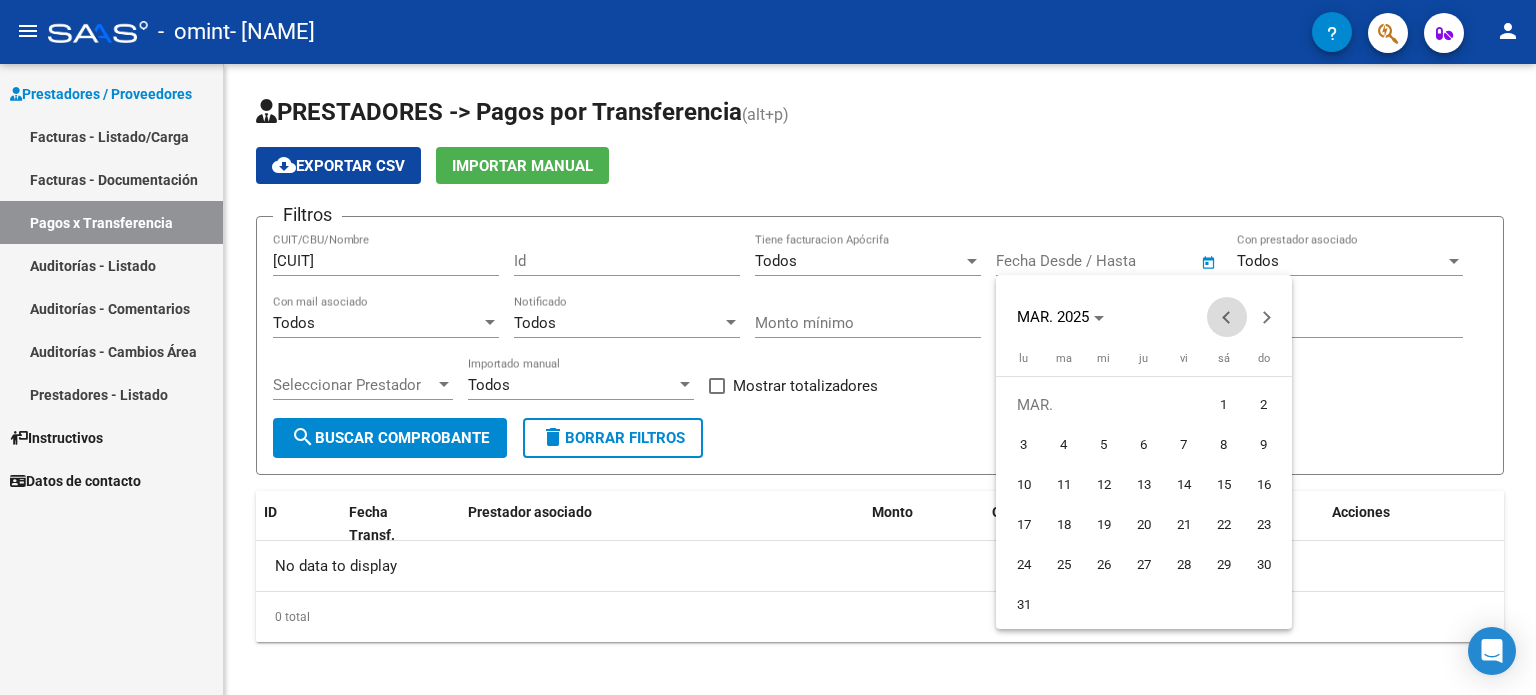 click at bounding box center [1227, 317] 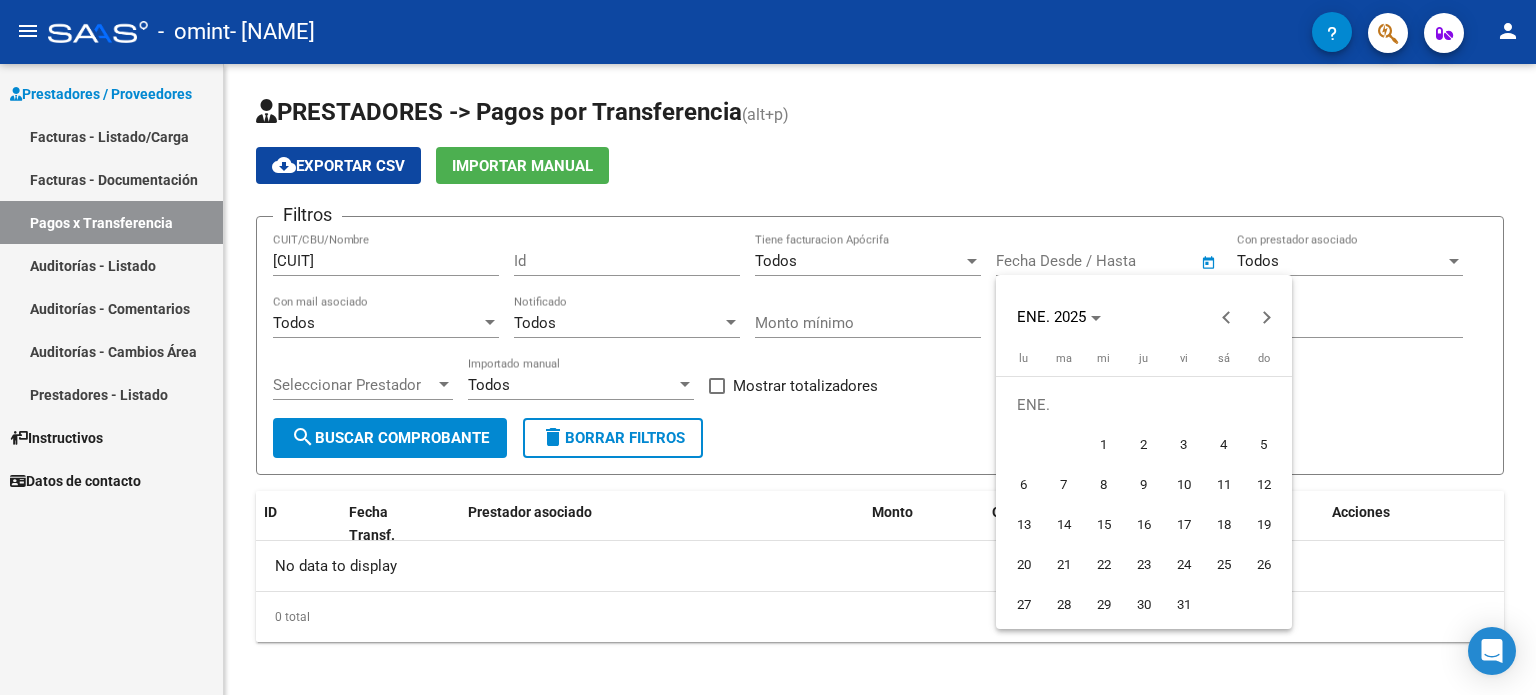 click on "1" at bounding box center (1104, 445) 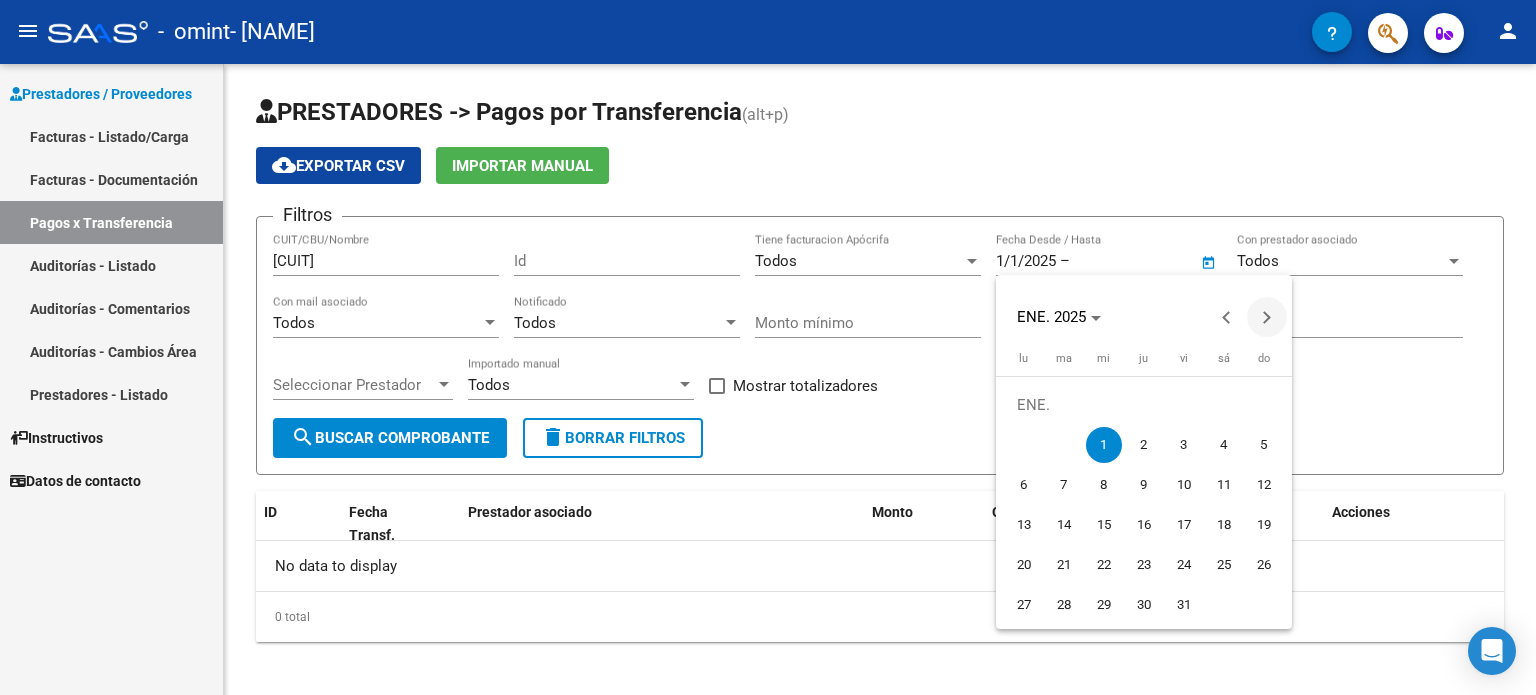 click at bounding box center [1267, 317] 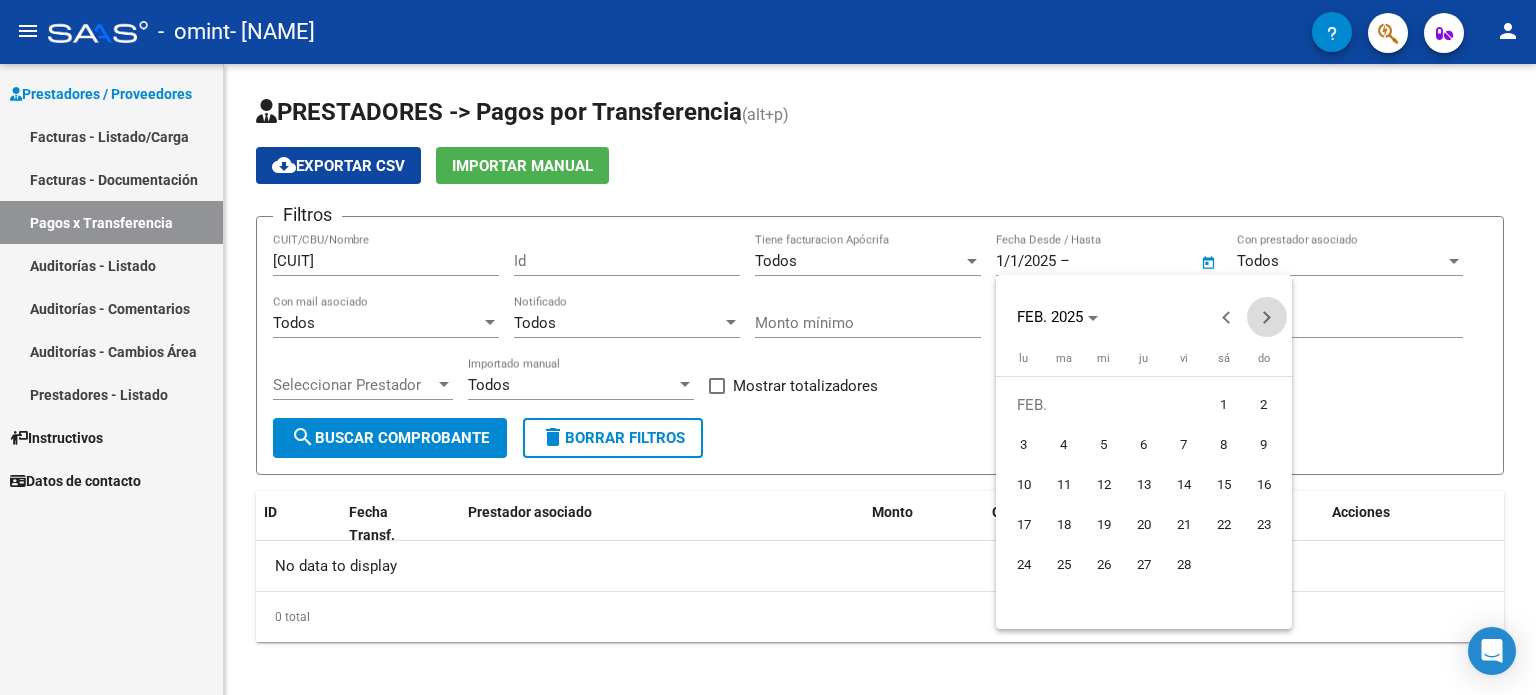 click at bounding box center (1267, 317) 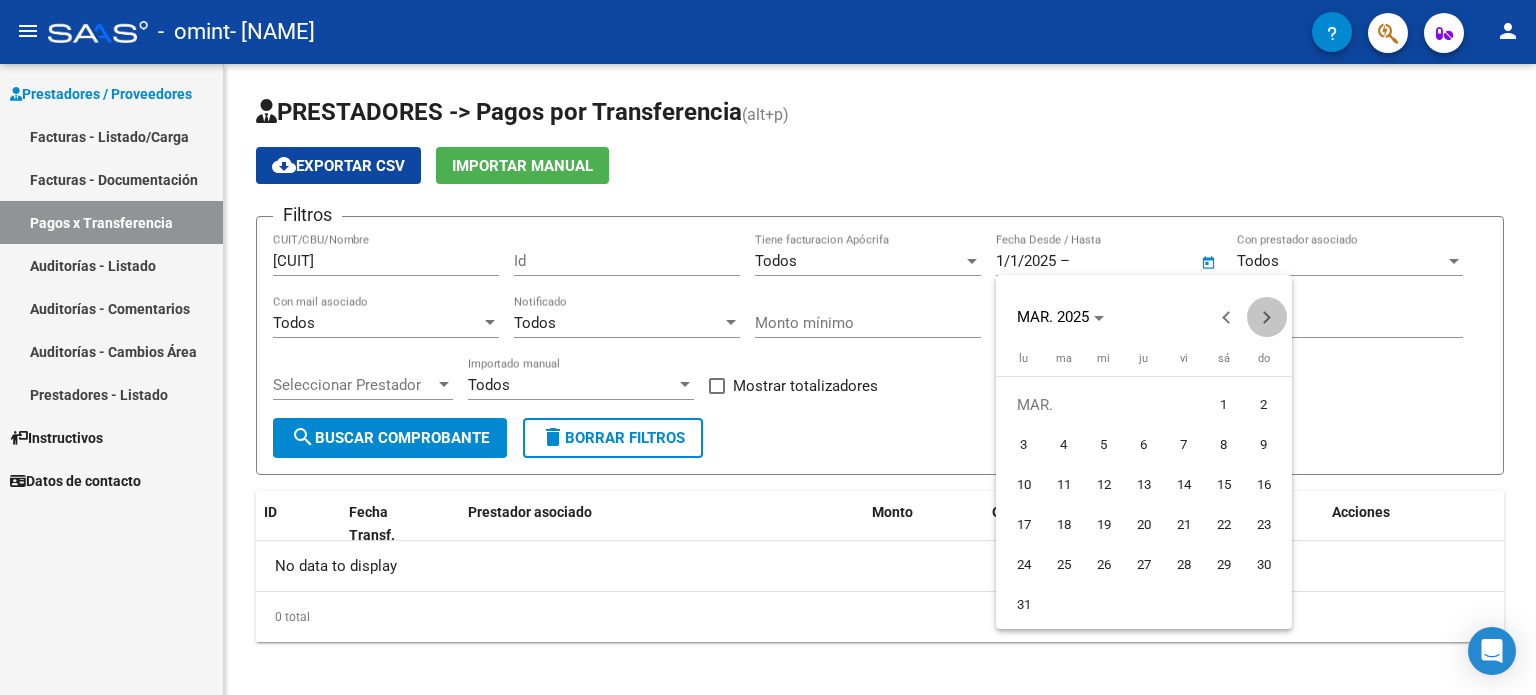 click at bounding box center (1267, 317) 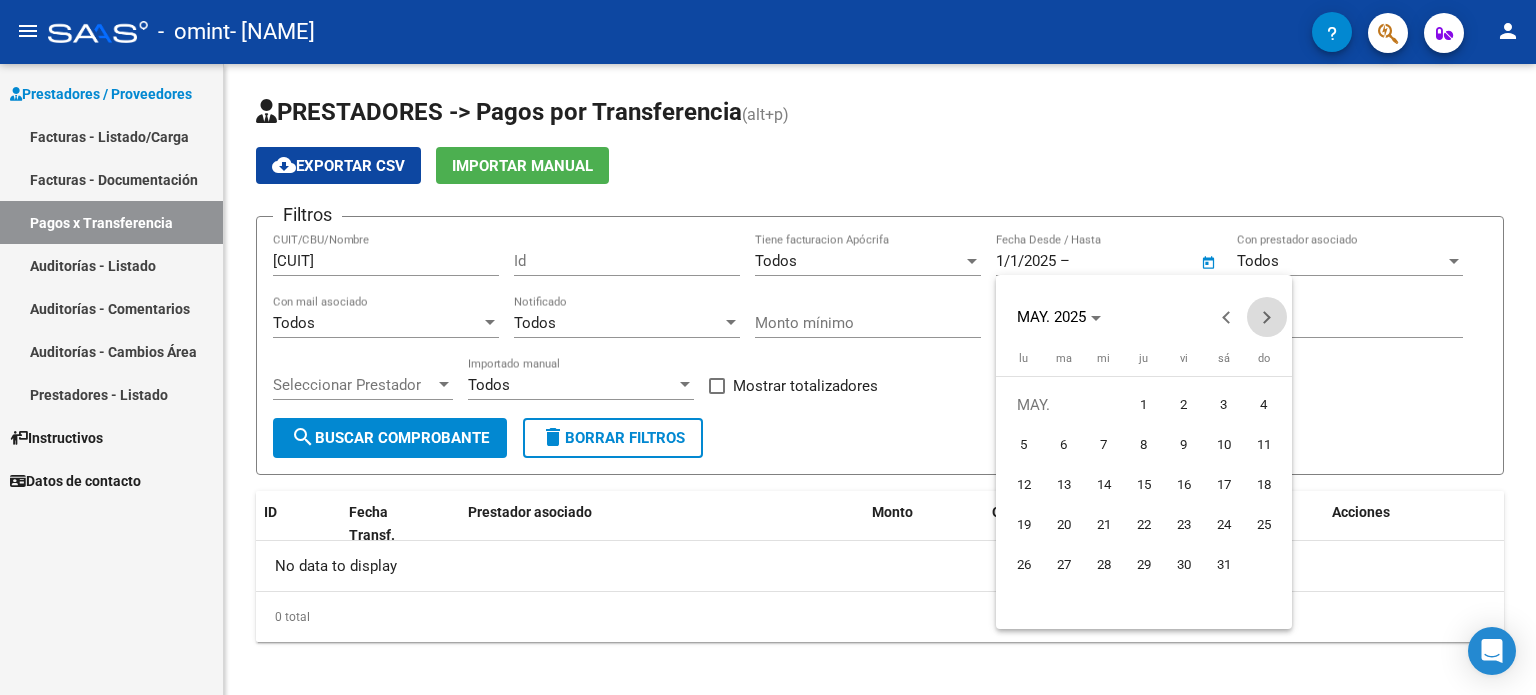 click at bounding box center (1267, 317) 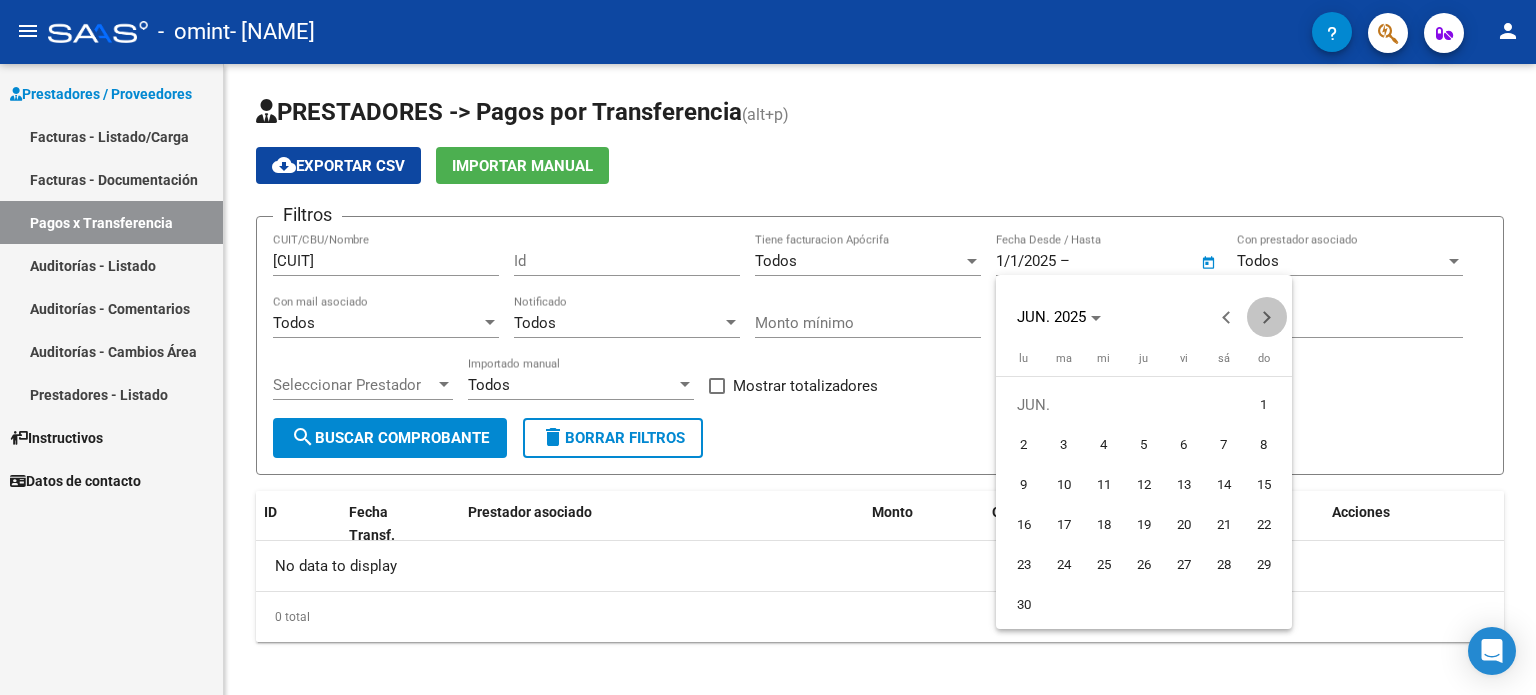 click at bounding box center (1267, 317) 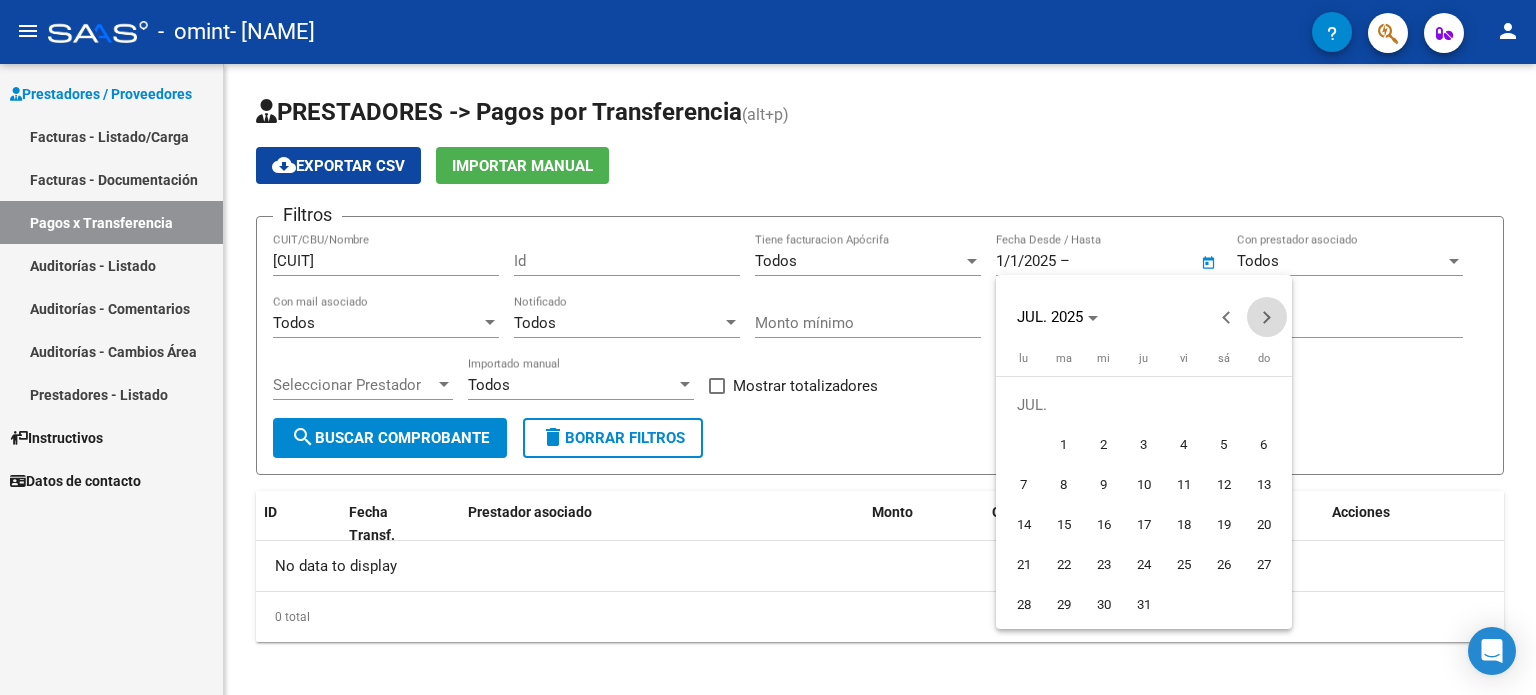 click at bounding box center (1267, 317) 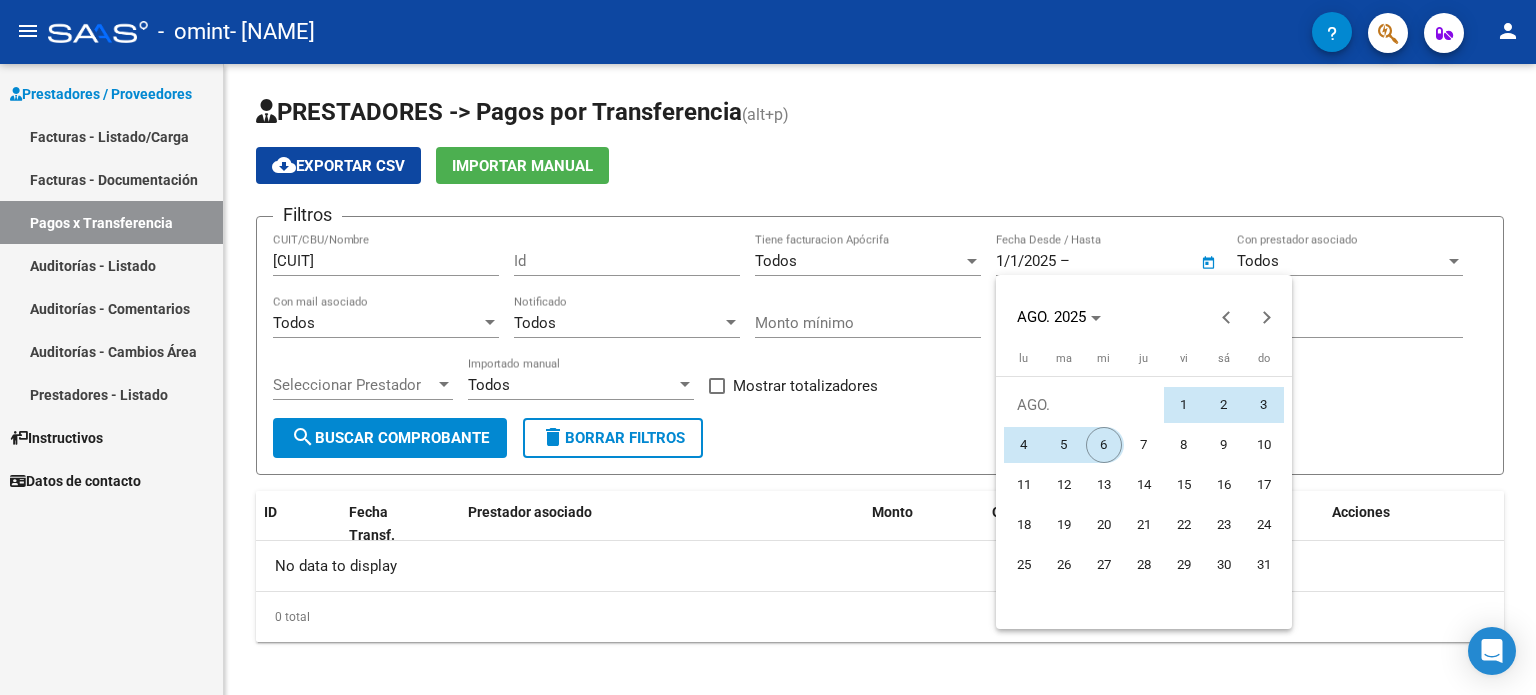 click on "6" at bounding box center [1104, 445] 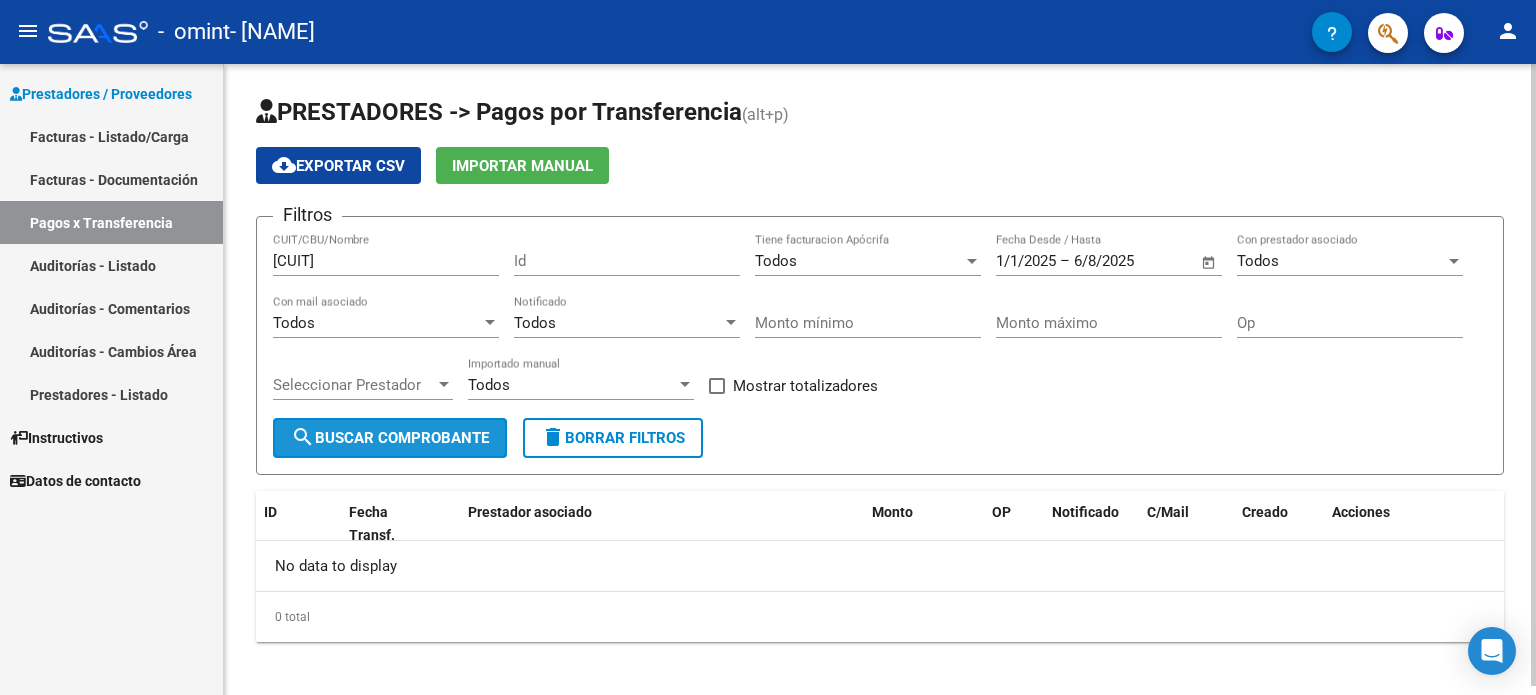 click on "search  Buscar Comprobante" 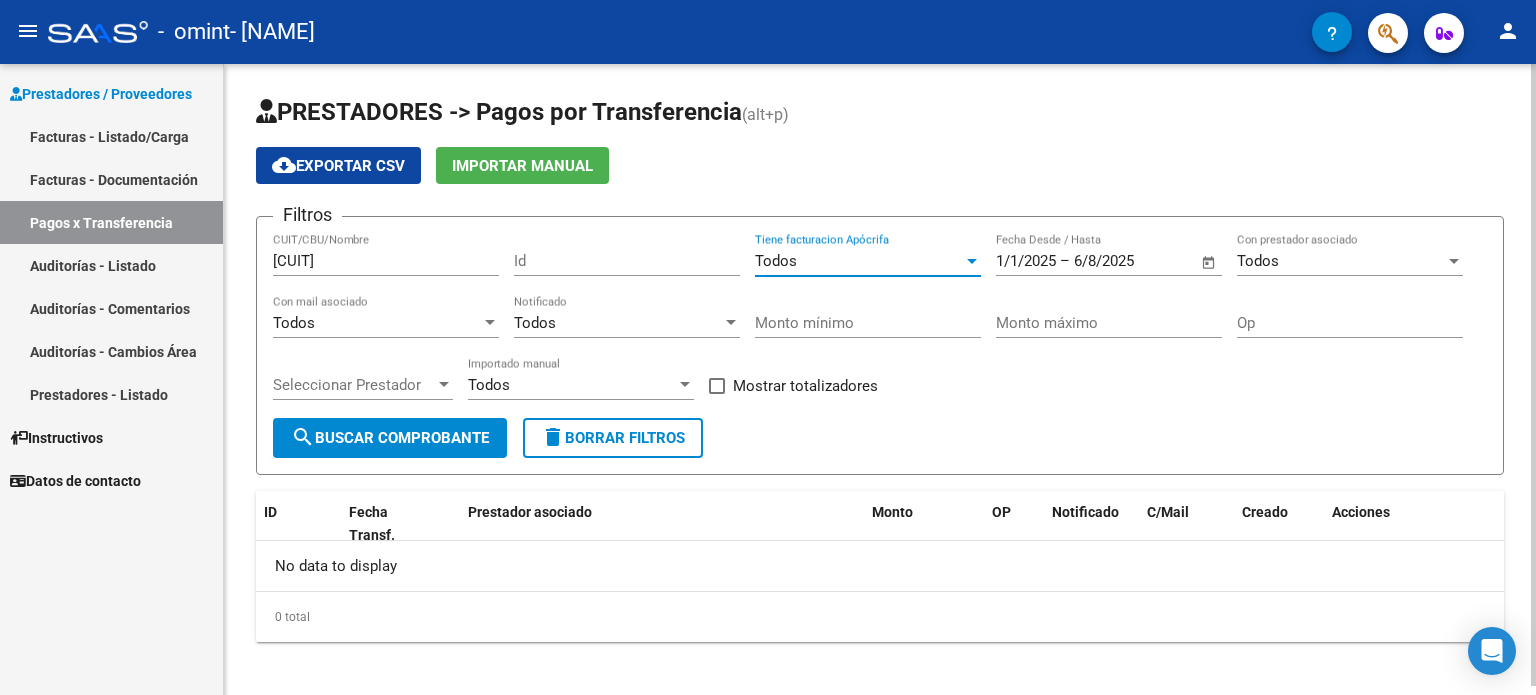 click at bounding box center [972, 261] 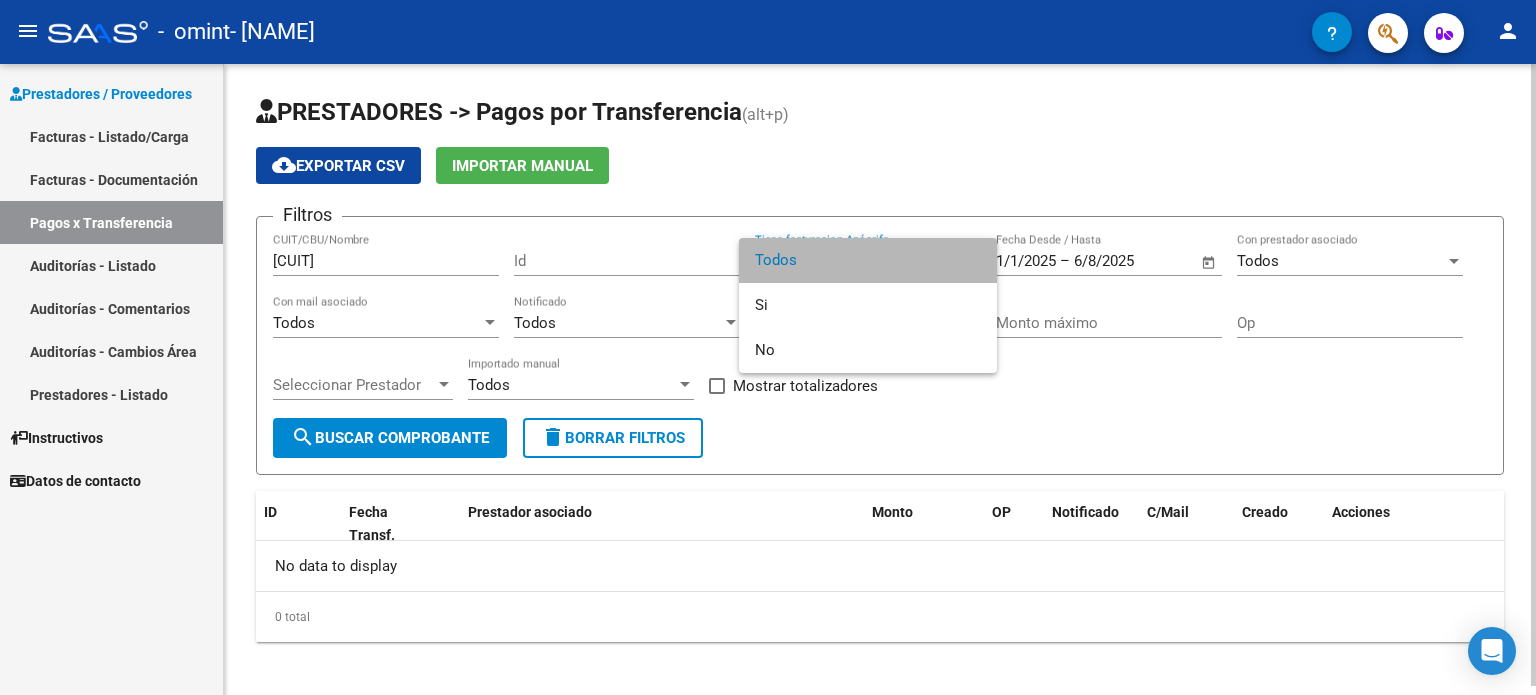 click on "Todos" at bounding box center [868, 260] 